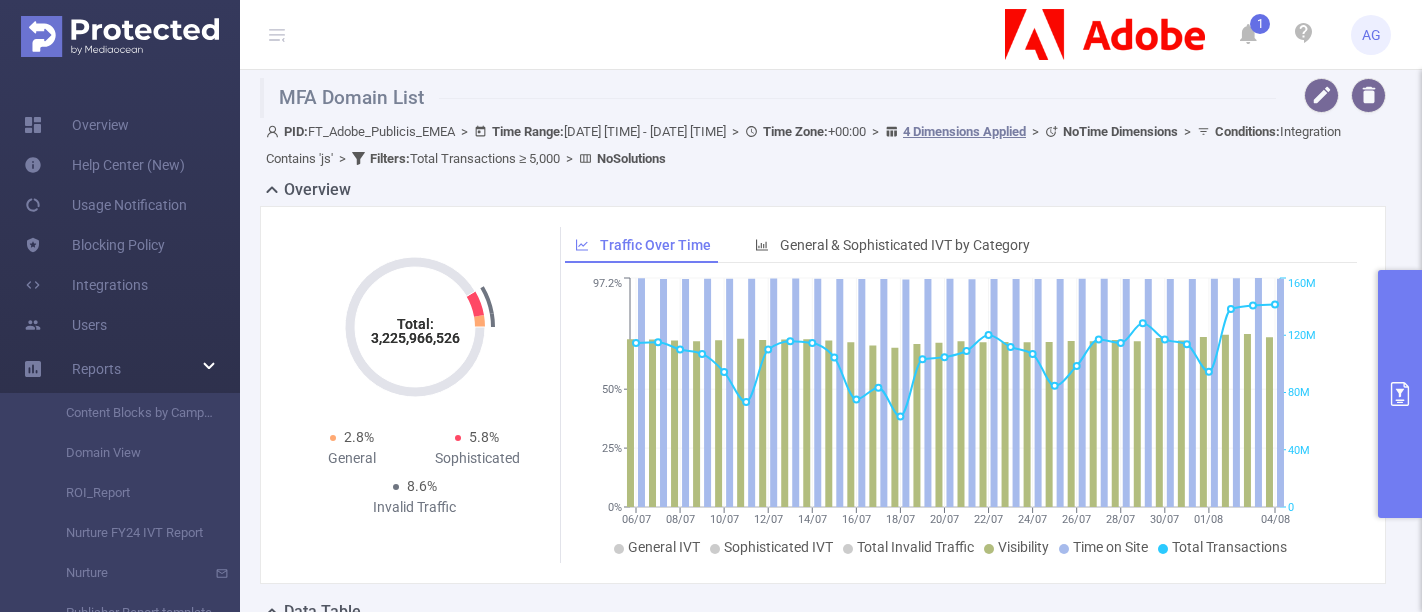 scroll, scrollTop: 0, scrollLeft: 0, axis: both 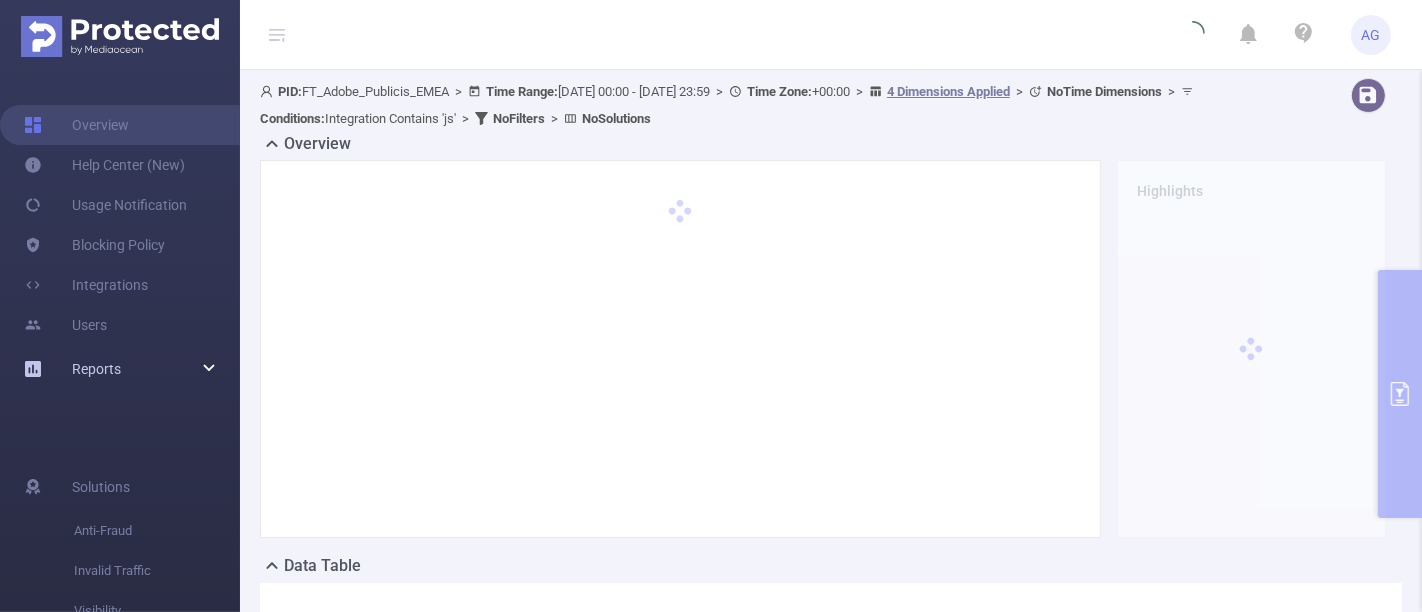 click on "Reports" at bounding box center (120, 369) 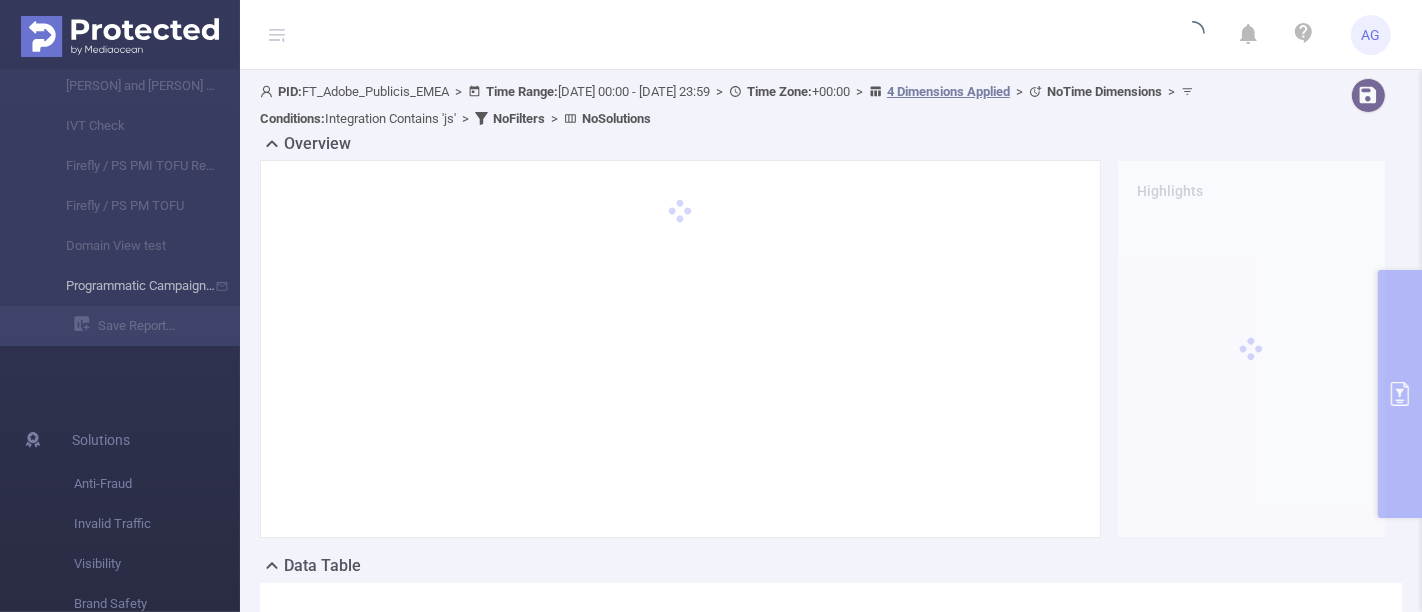 click on "Programmatic Campaigns Monthly IVT" at bounding box center [120, 286] 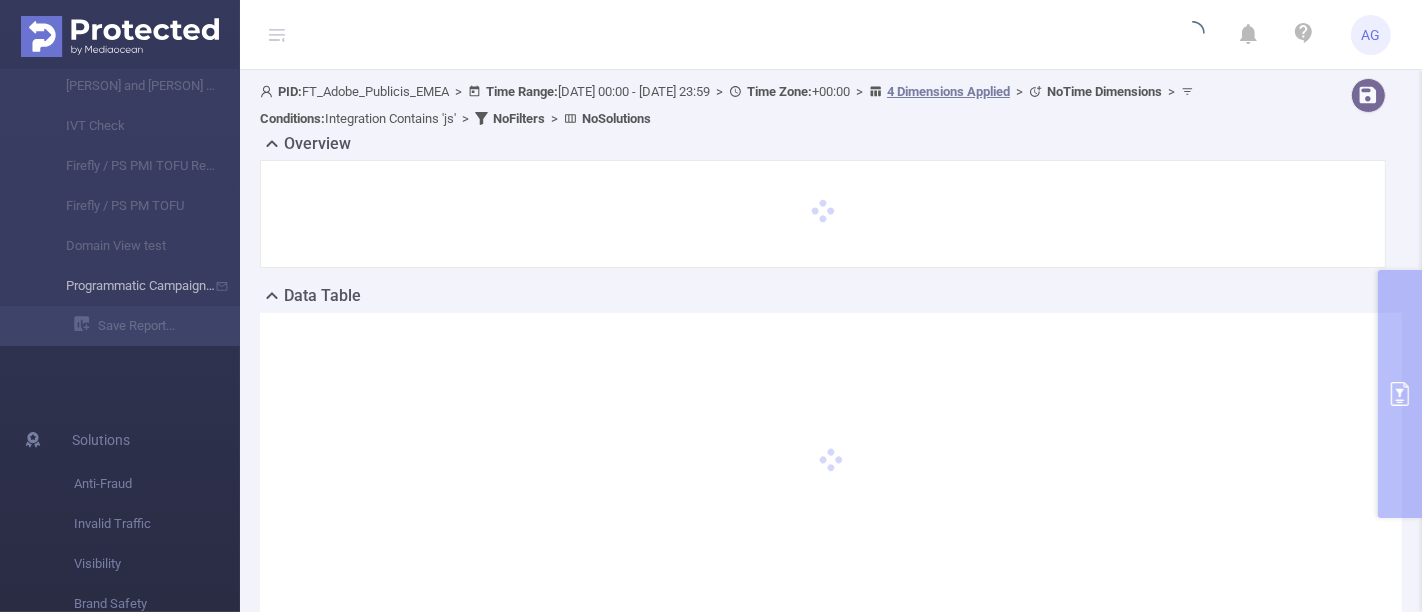 click on "Programmatic Campaigns Monthly IVT" at bounding box center (120, 286) 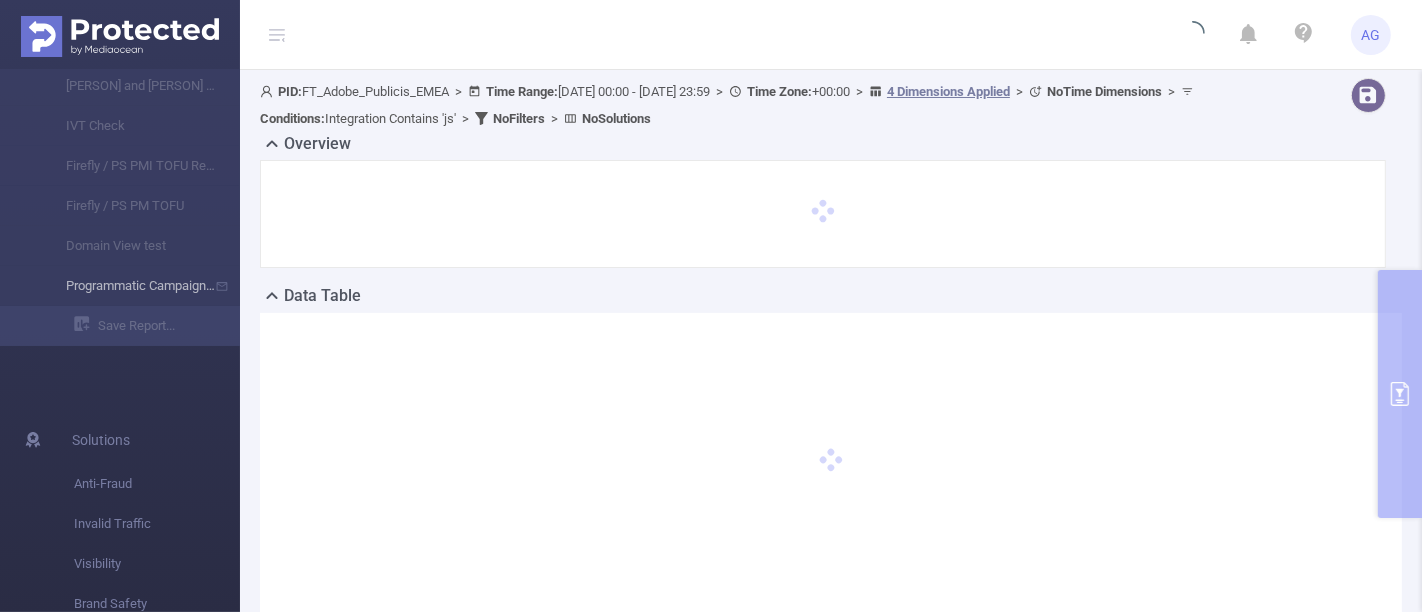 click on "Programmatic Campaigns Monthly IVT" at bounding box center [120, 286] 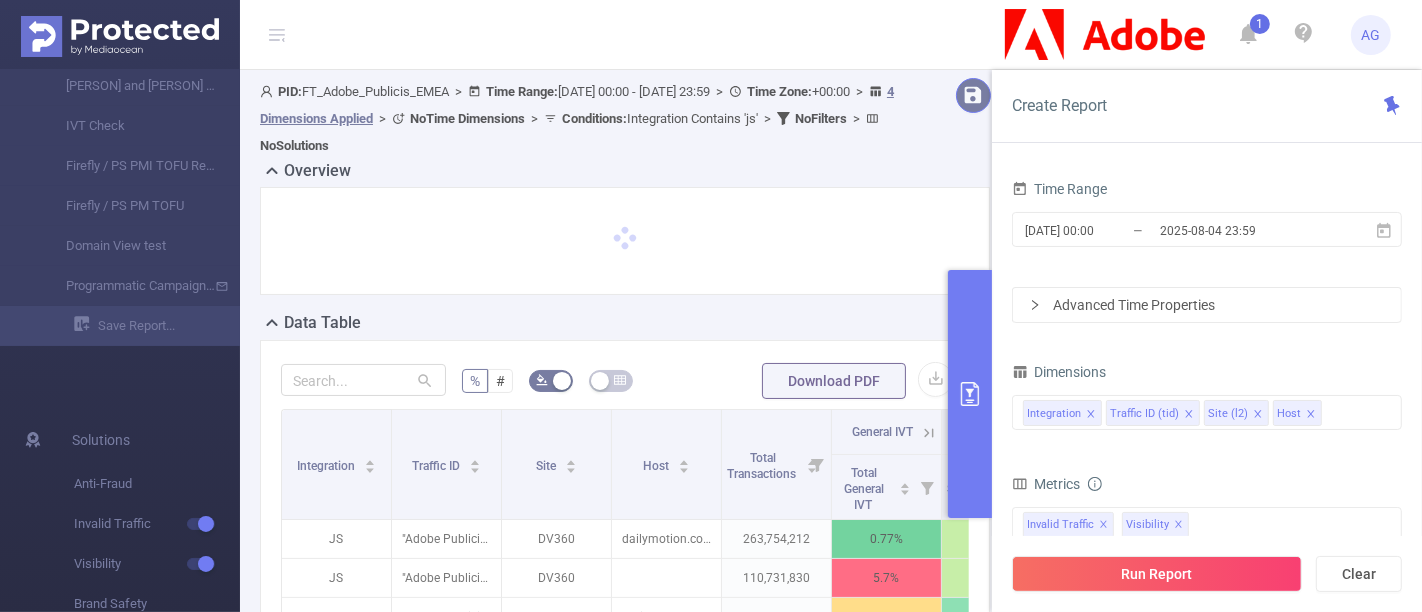 click at bounding box center [973, 95] 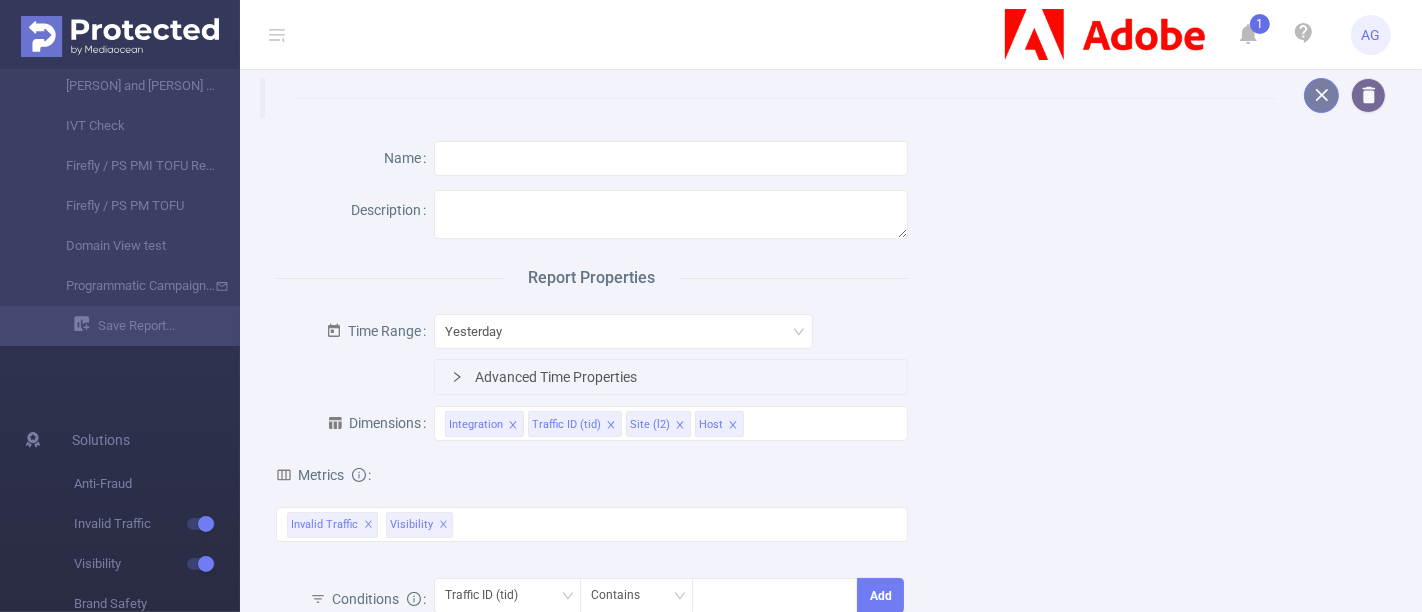 click at bounding box center [1321, 95] 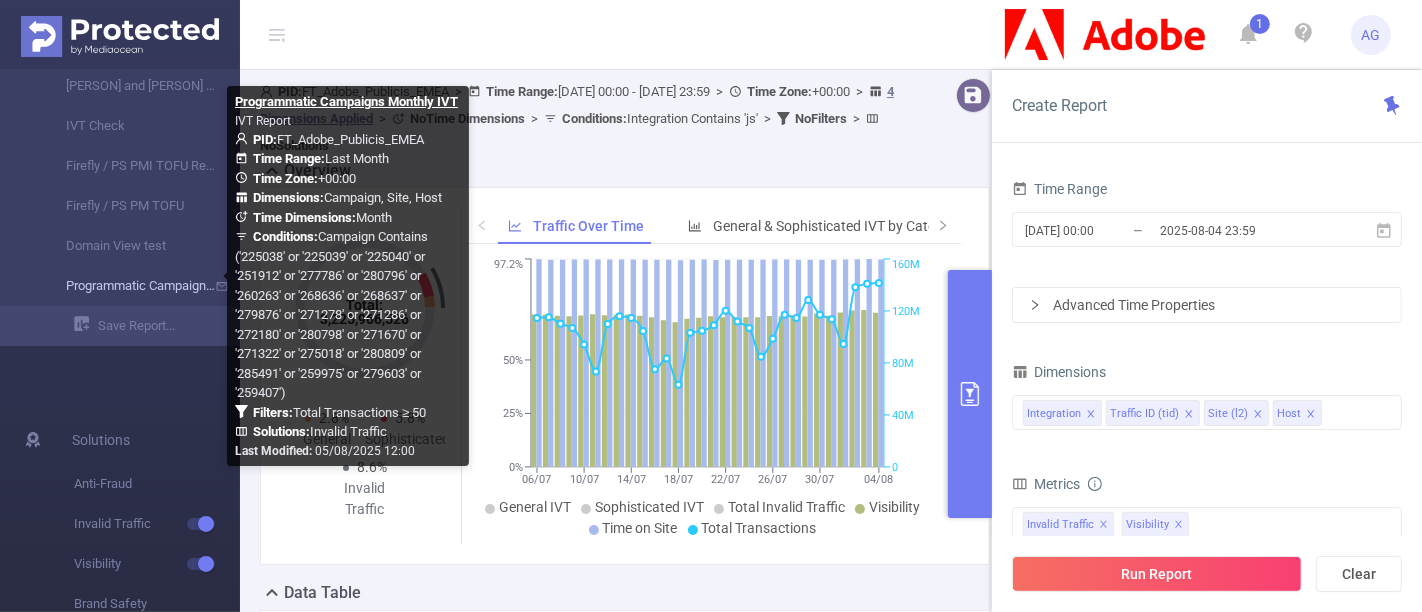 click on "Programmatic Campaigns Monthly IVT" at bounding box center (128, 286) 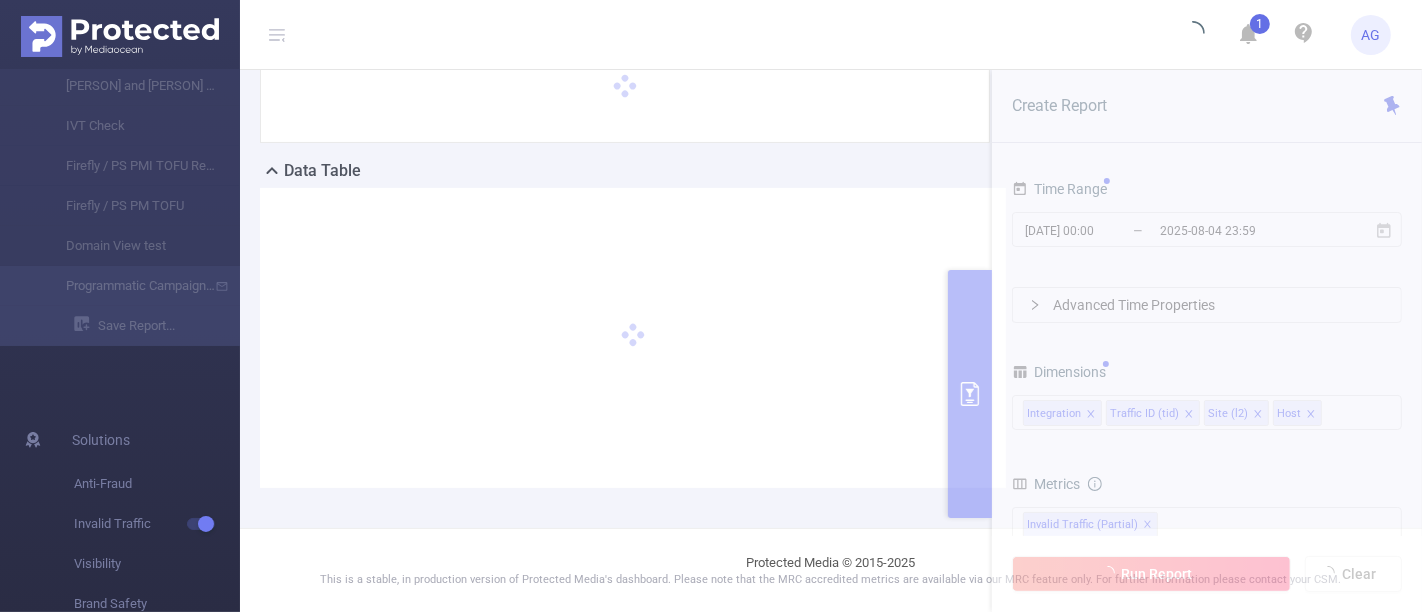 scroll, scrollTop: 0, scrollLeft: 0, axis: both 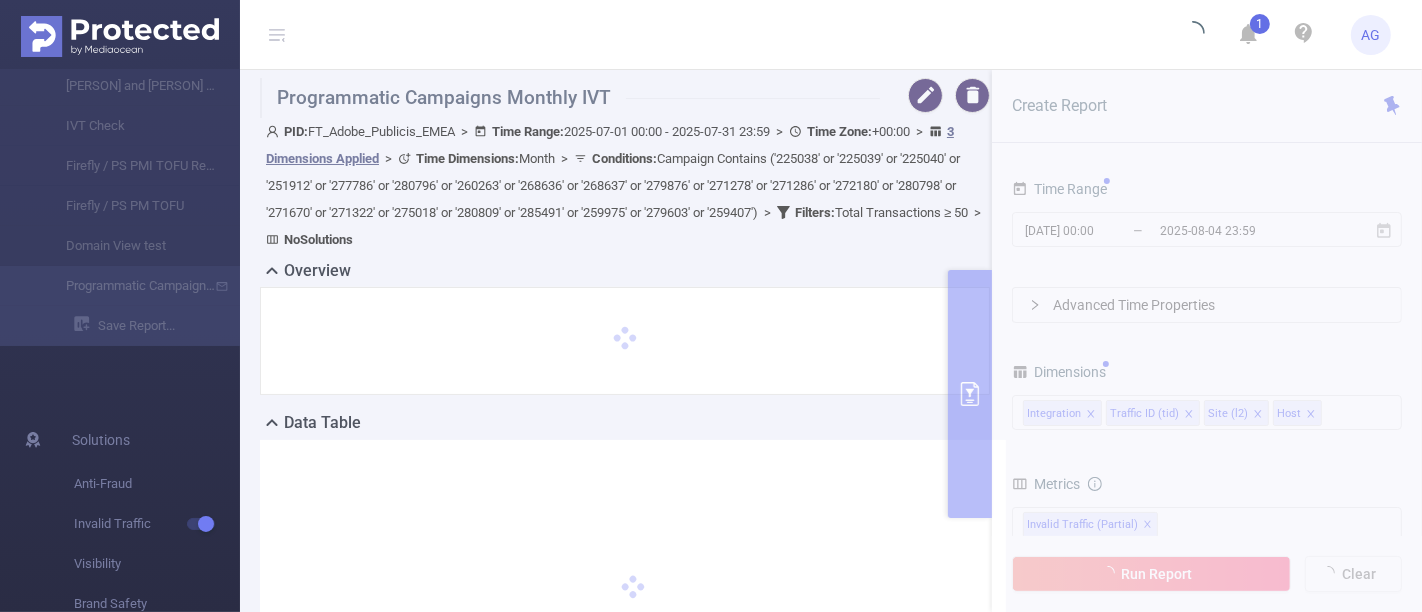 type on "2025-07-01 00:00" 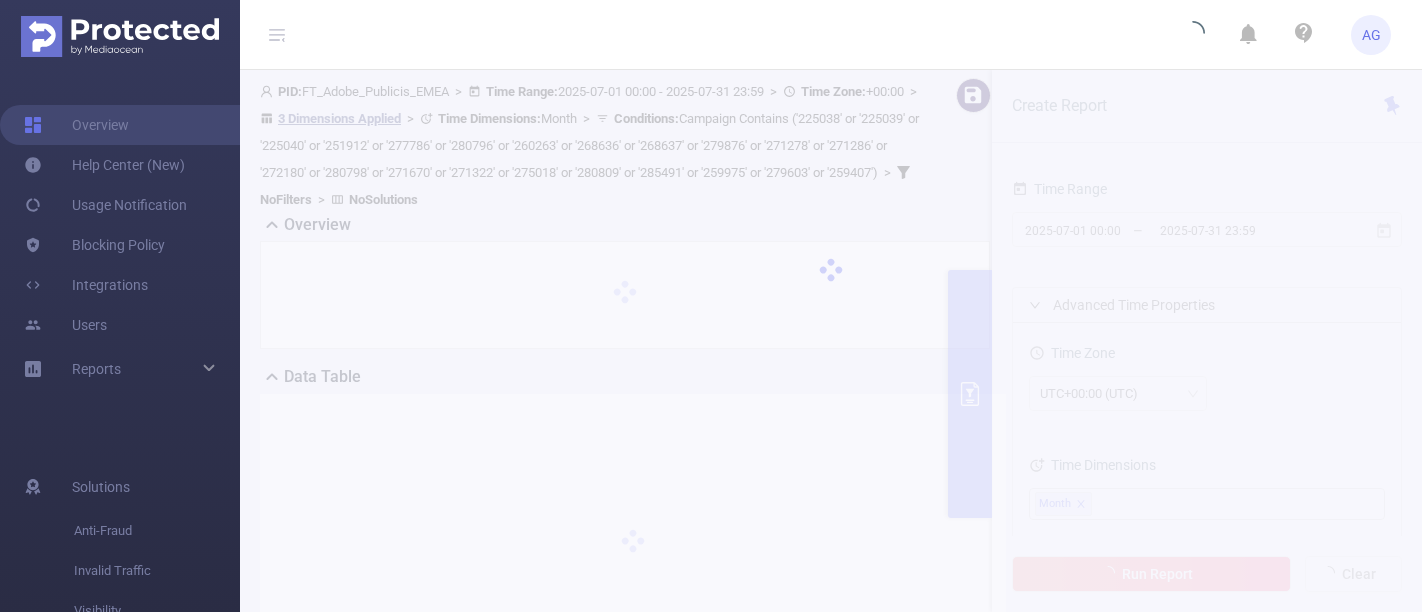 scroll, scrollTop: 0, scrollLeft: 0, axis: both 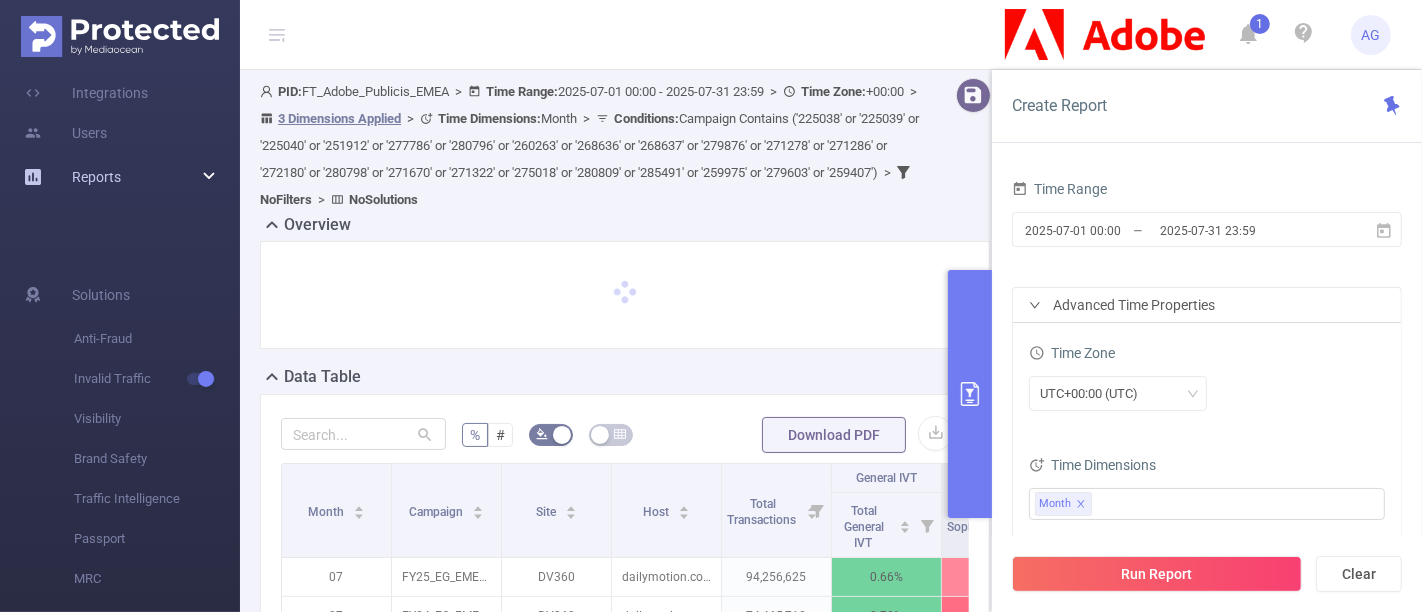 click on "Reports" at bounding box center [120, 177] 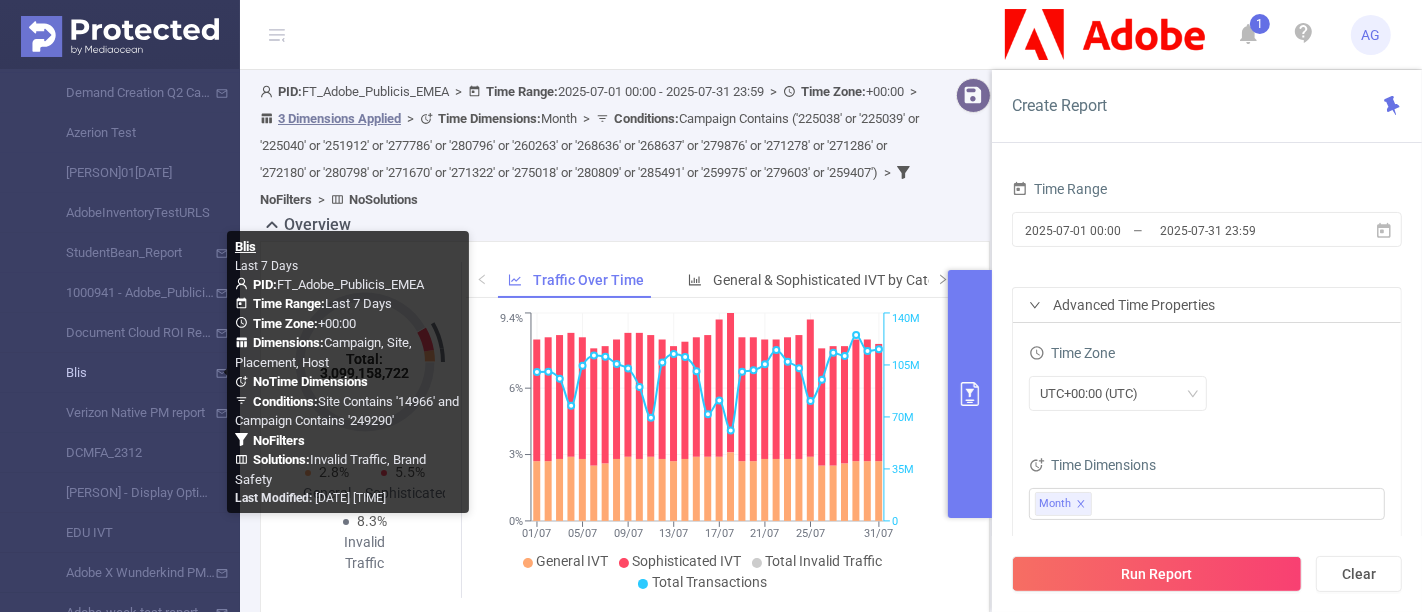 click on "Blis" at bounding box center [128, 373] 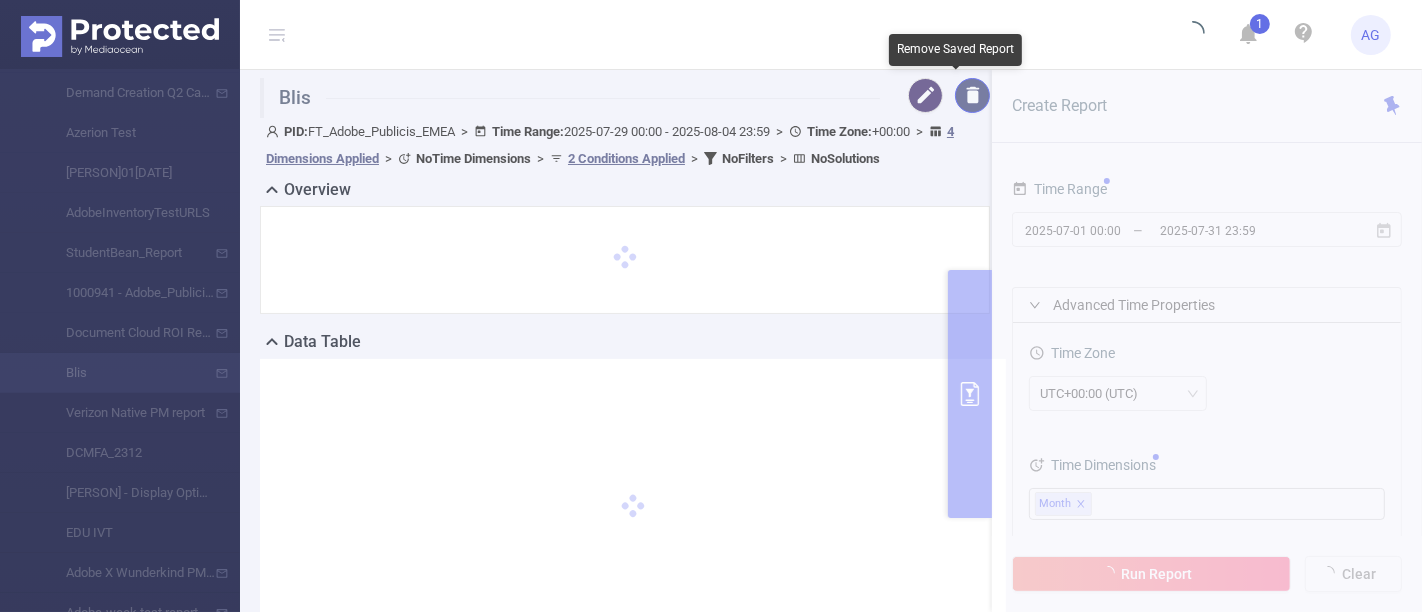 click at bounding box center (972, 95) 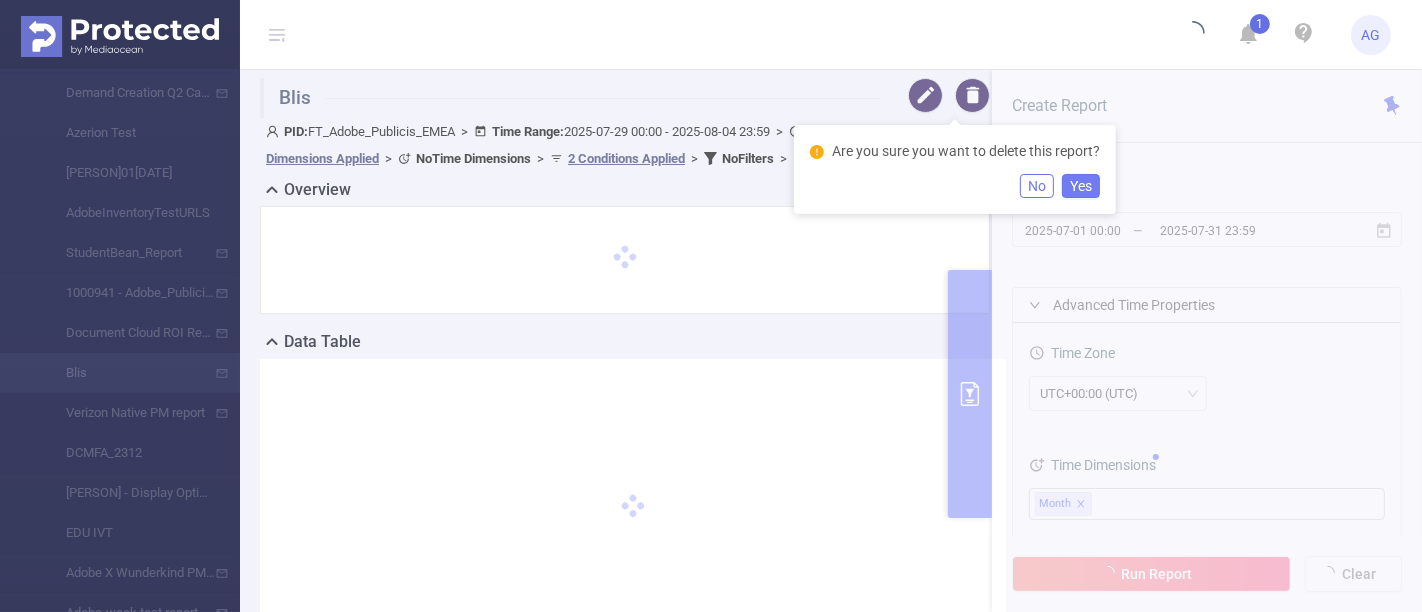 click on "Yes" at bounding box center (1081, 186) 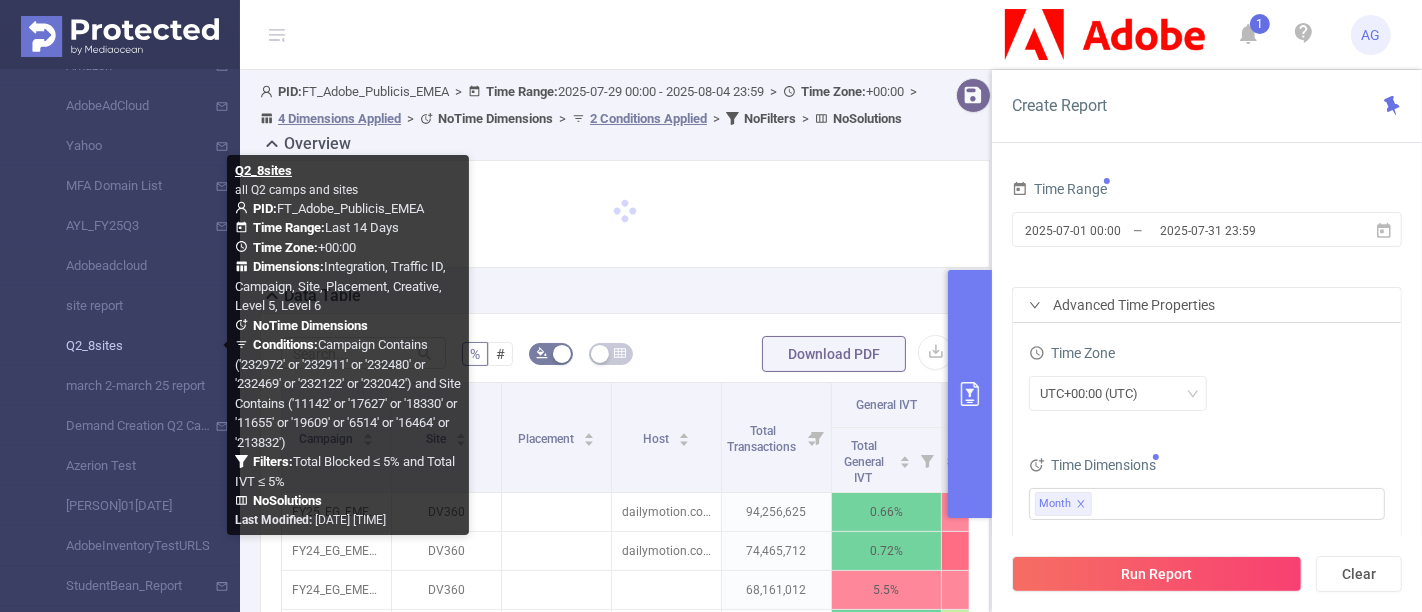 type on "2025-07-29 00:00" 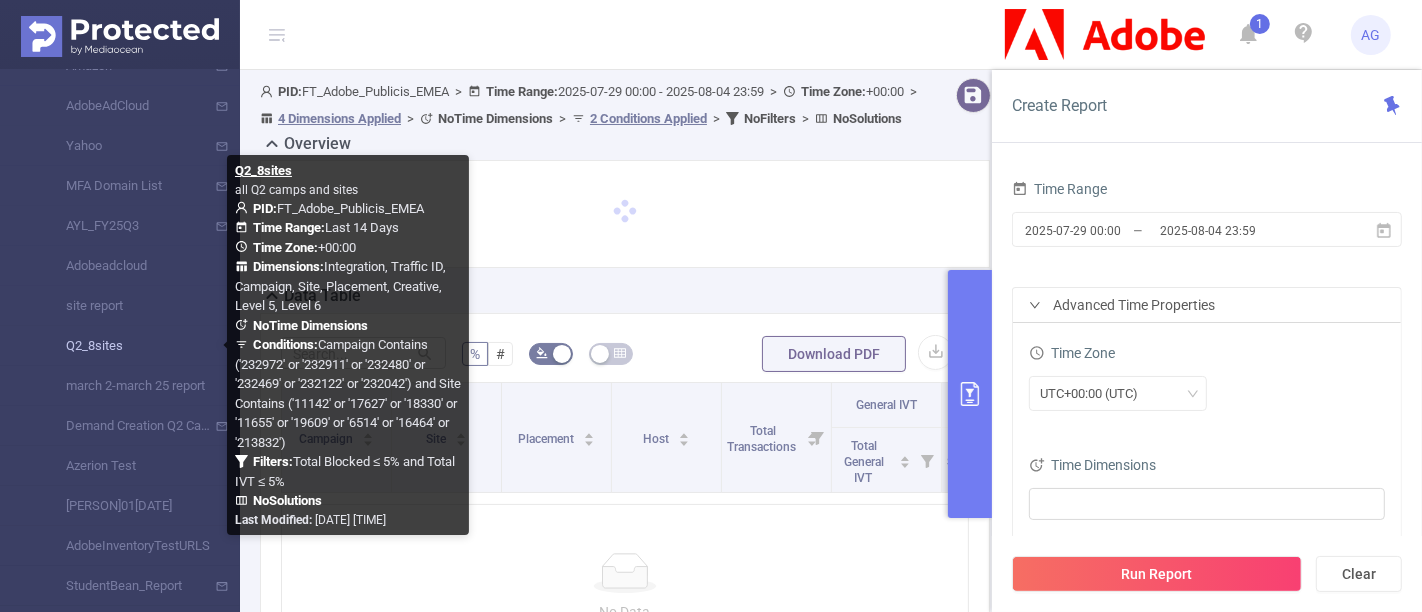 click on "Q2_8sites" at bounding box center (128, 346) 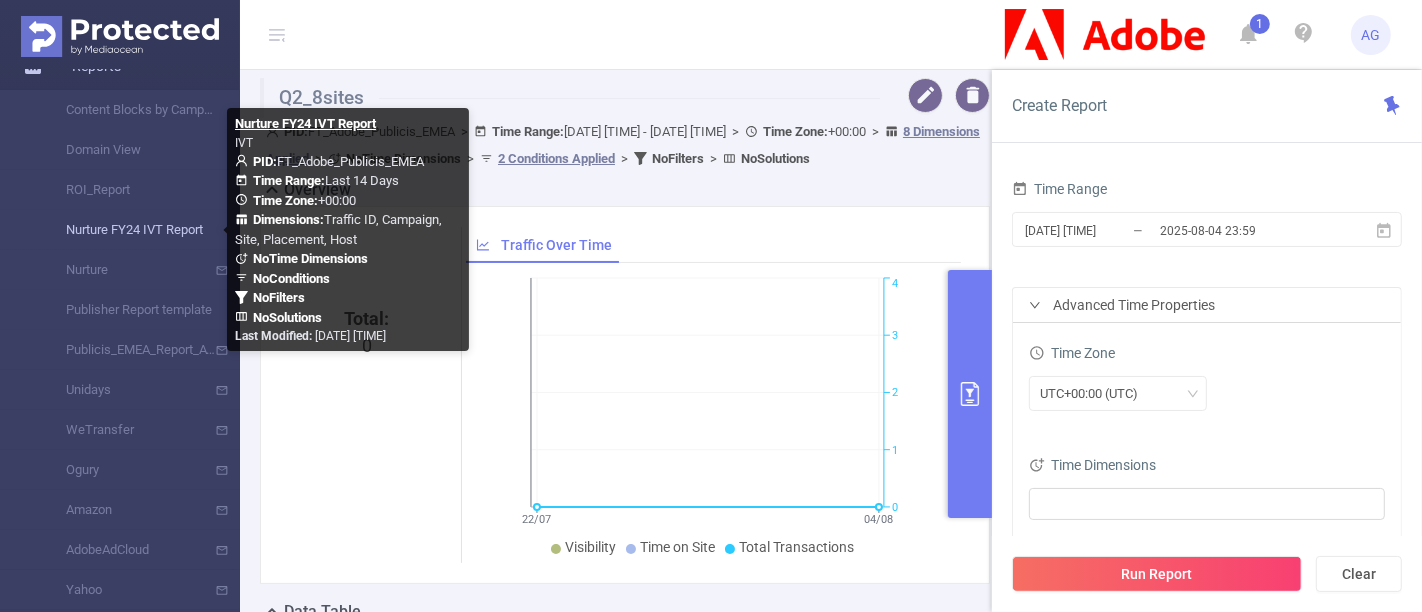 click on "Nurture FY24 IVT Report" at bounding box center (128, 230) 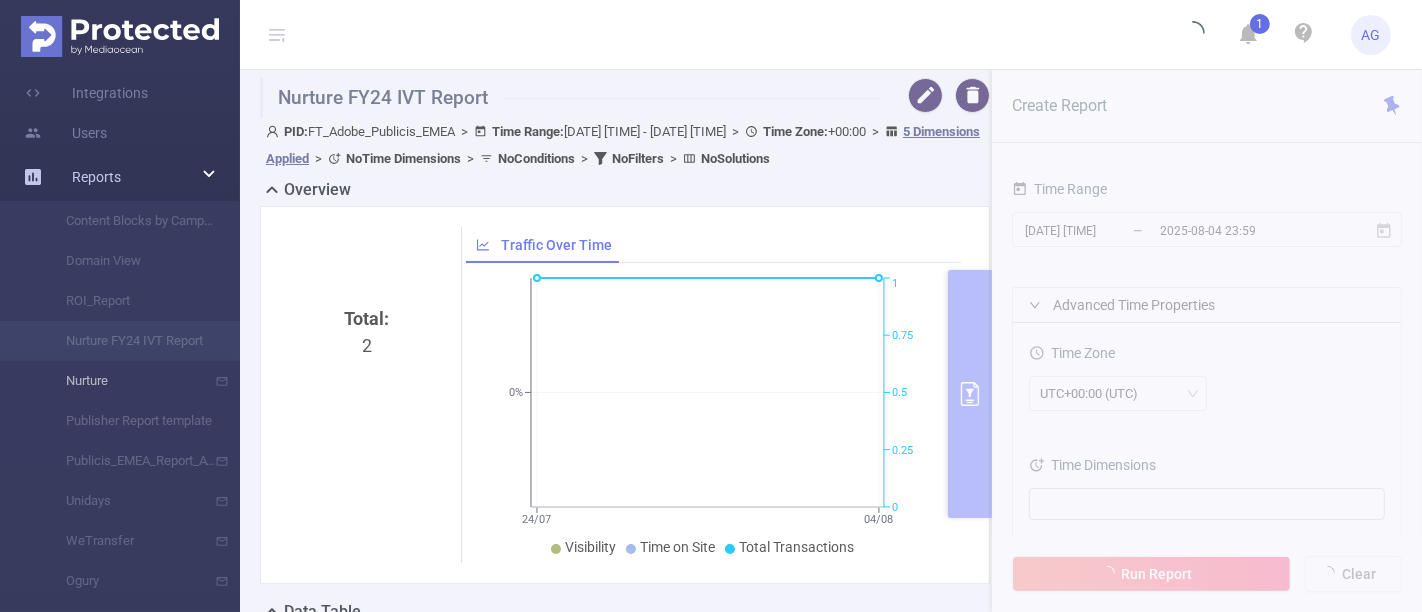 click on "Nurture" at bounding box center [120, 381] 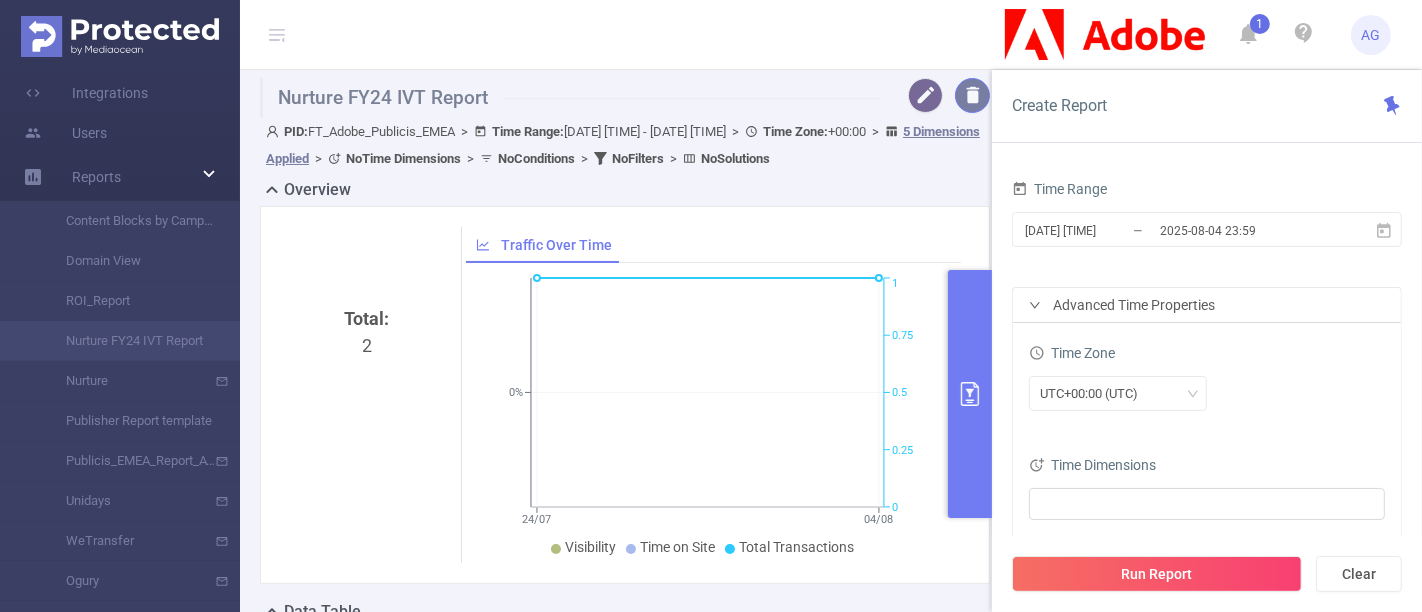 click at bounding box center [943, 95] 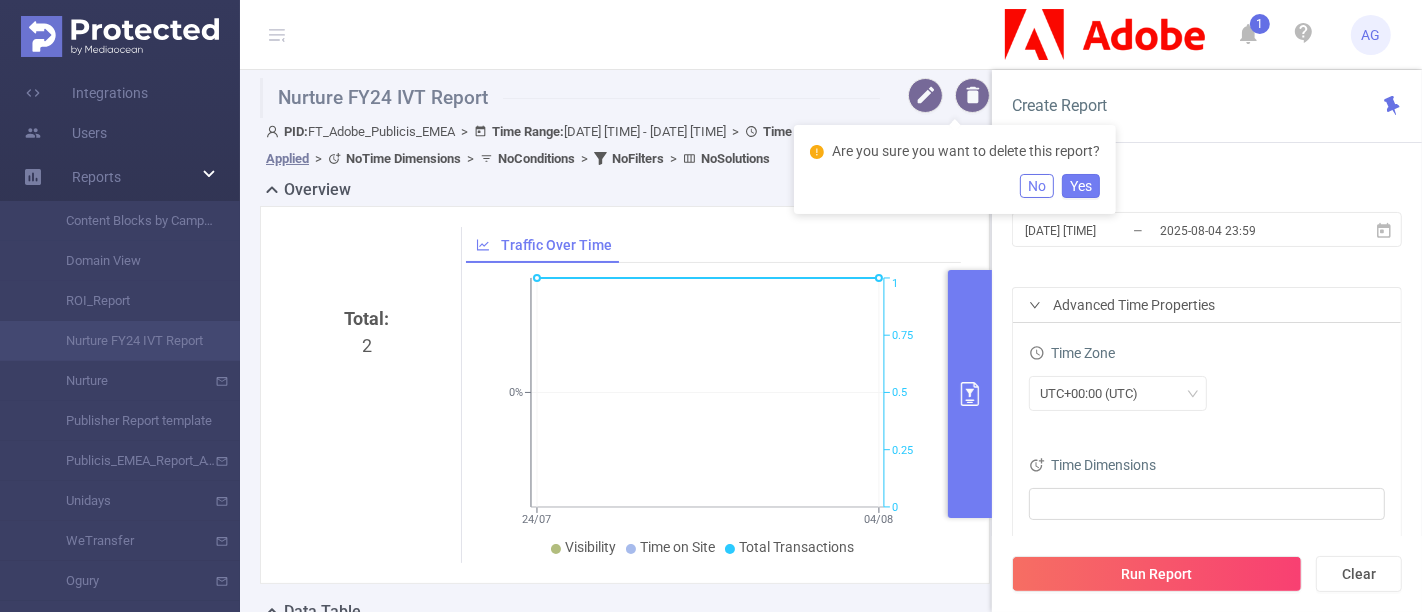 click on "Yes" at bounding box center [1081, 186] 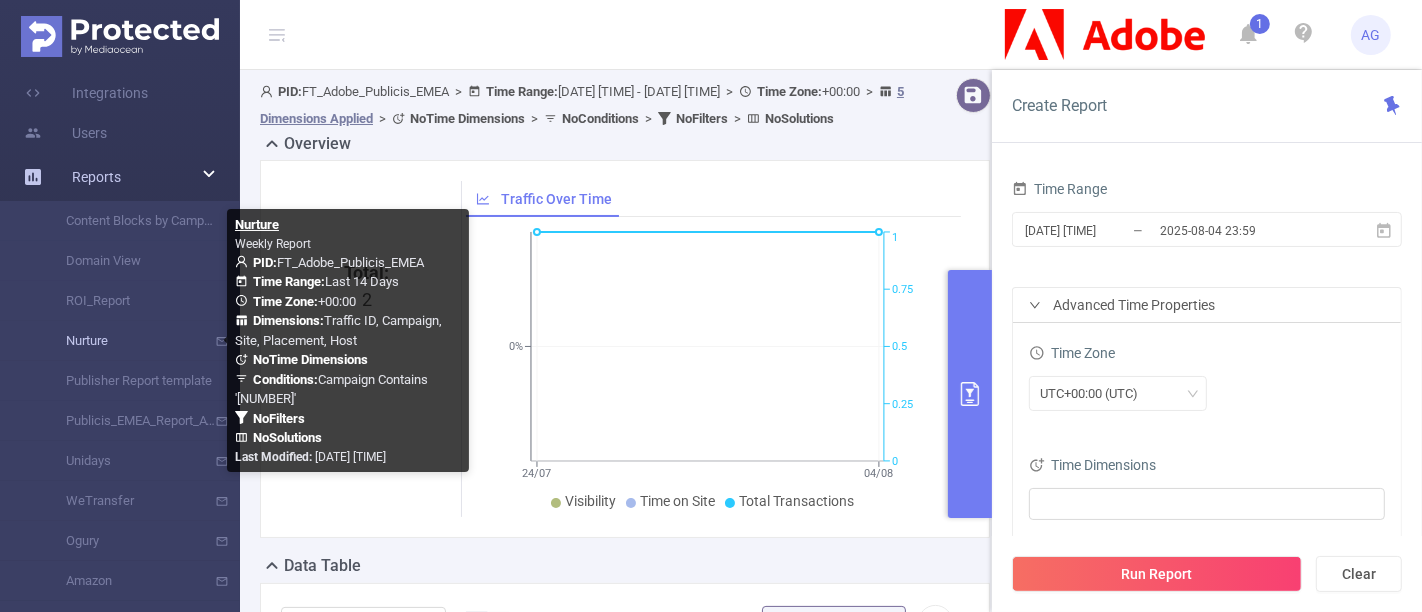 click on "Nurture" at bounding box center (128, 341) 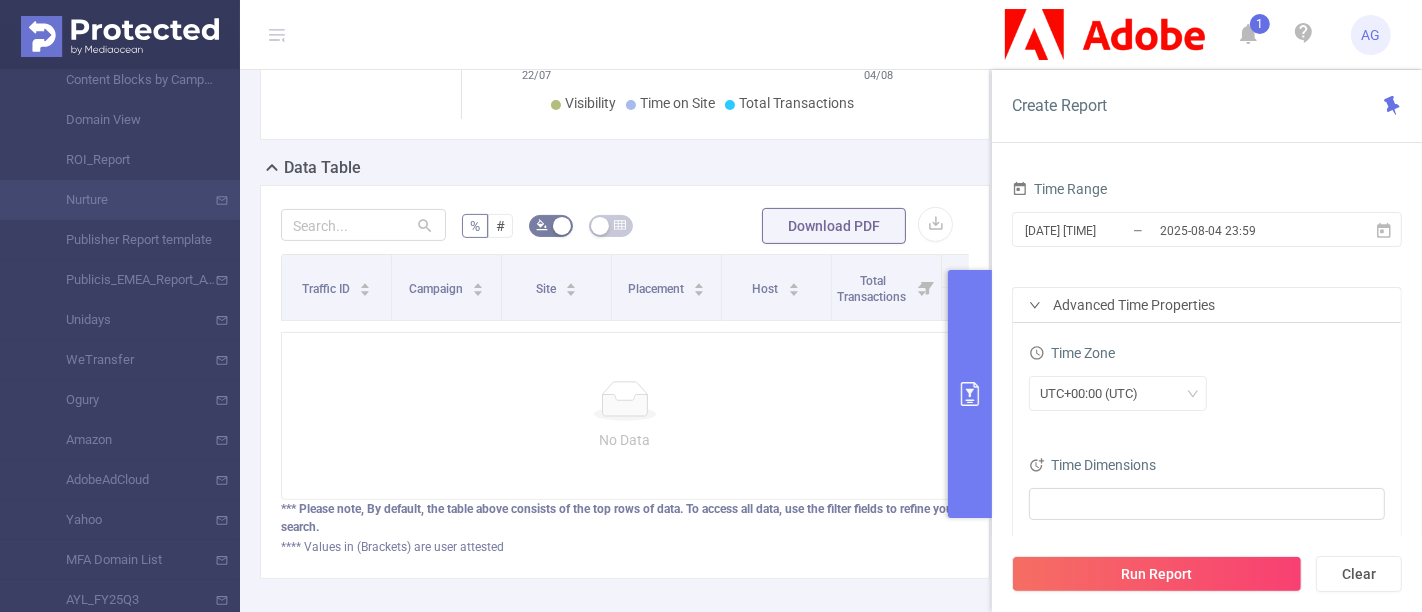 scroll, scrollTop: 0, scrollLeft: 0, axis: both 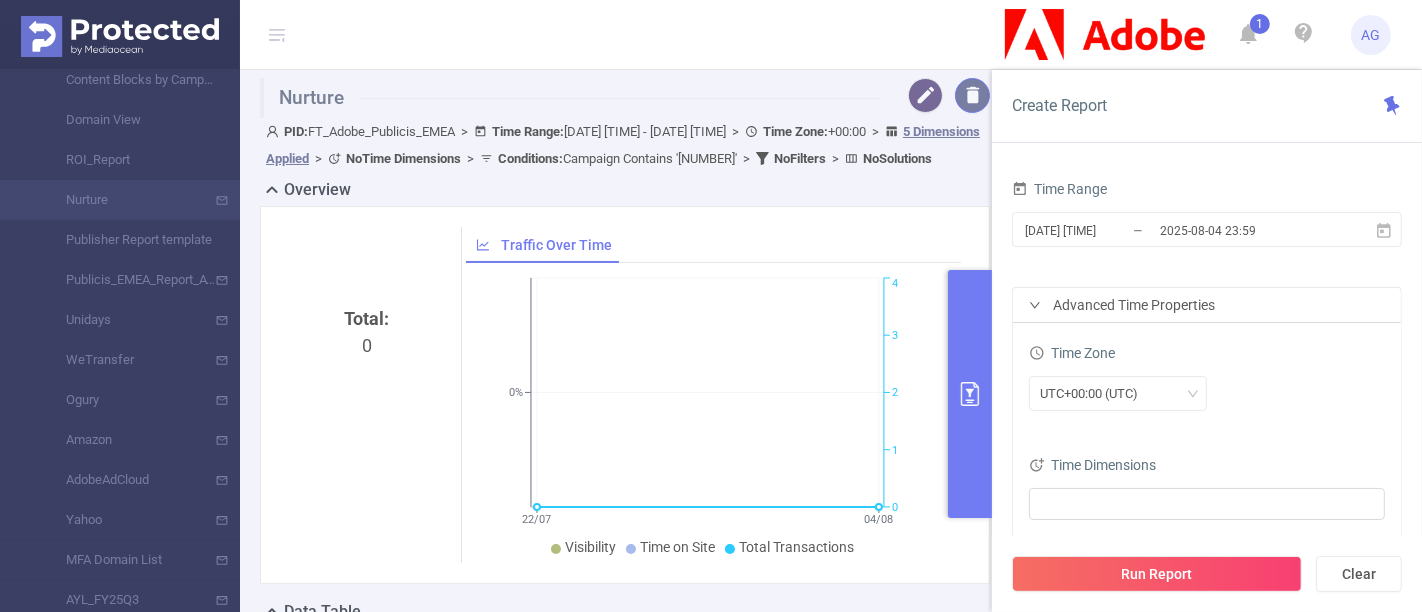 click at bounding box center (972, 95) 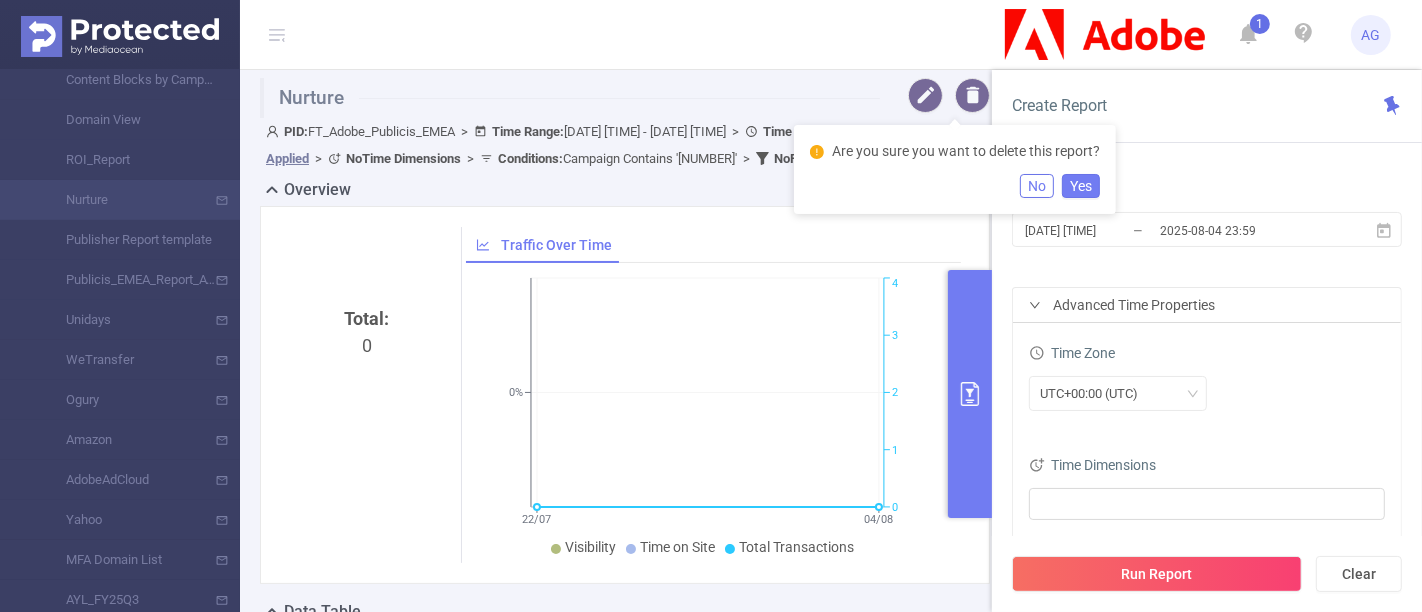 click on "Yes" at bounding box center [1081, 186] 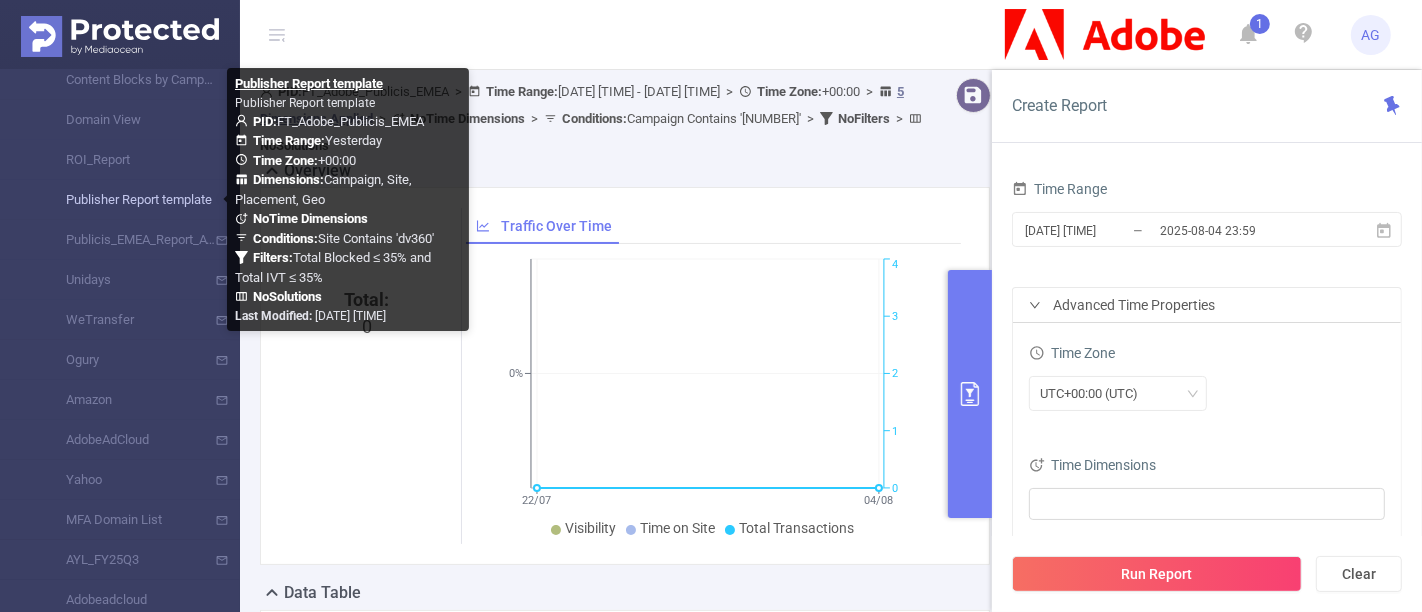 click on "Publisher Report template" at bounding box center (128, 200) 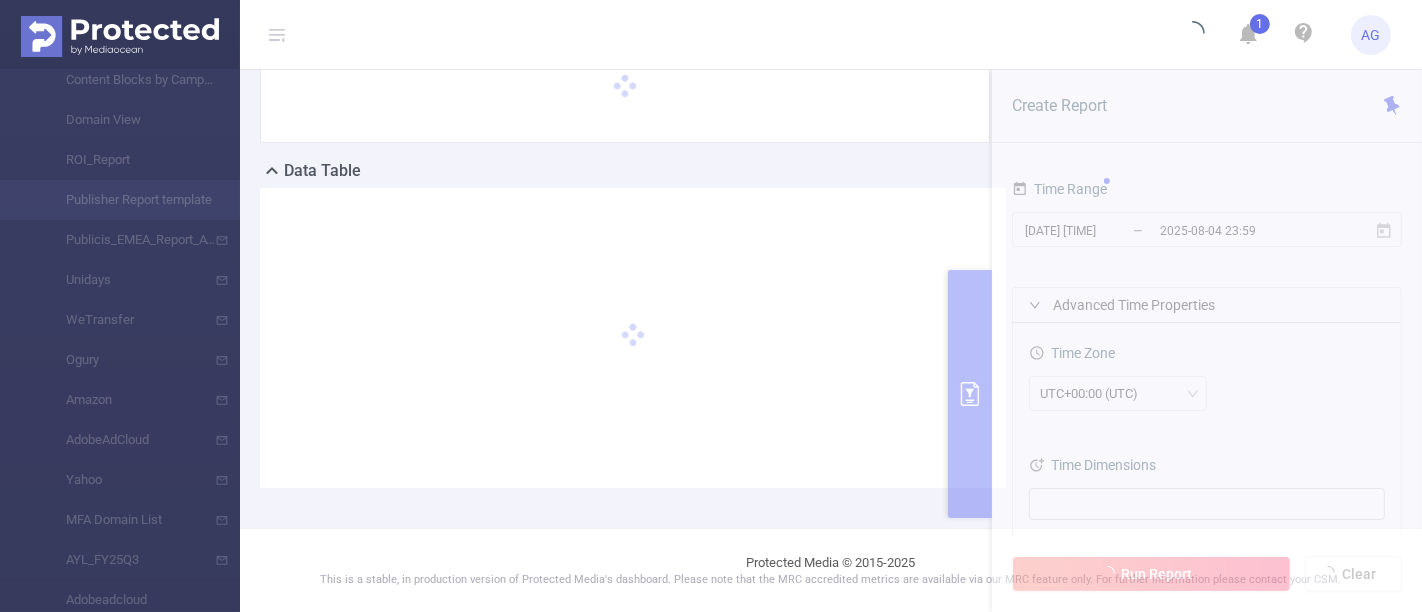 scroll, scrollTop: 198, scrollLeft: 0, axis: vertical 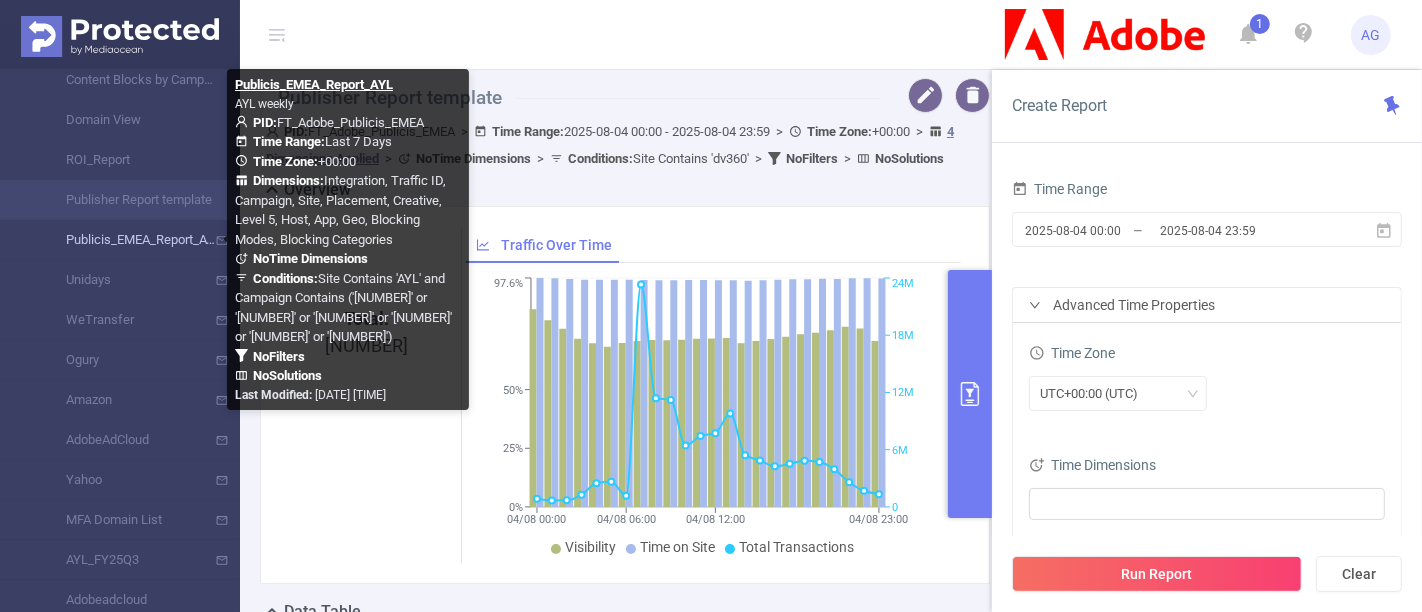 click on "Publicis_EMEA_Report_AYL" at bounding box center (128, 240) 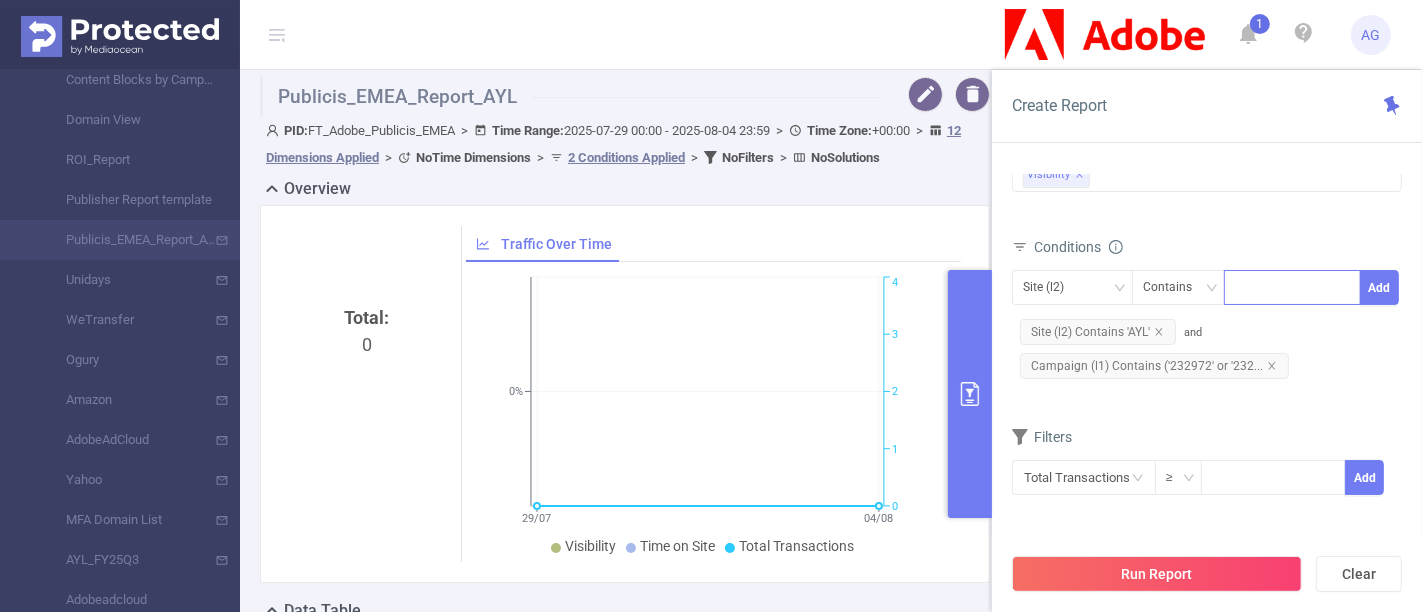 scroll, scrollTop: 0, scrollLeft: 0, axis: both 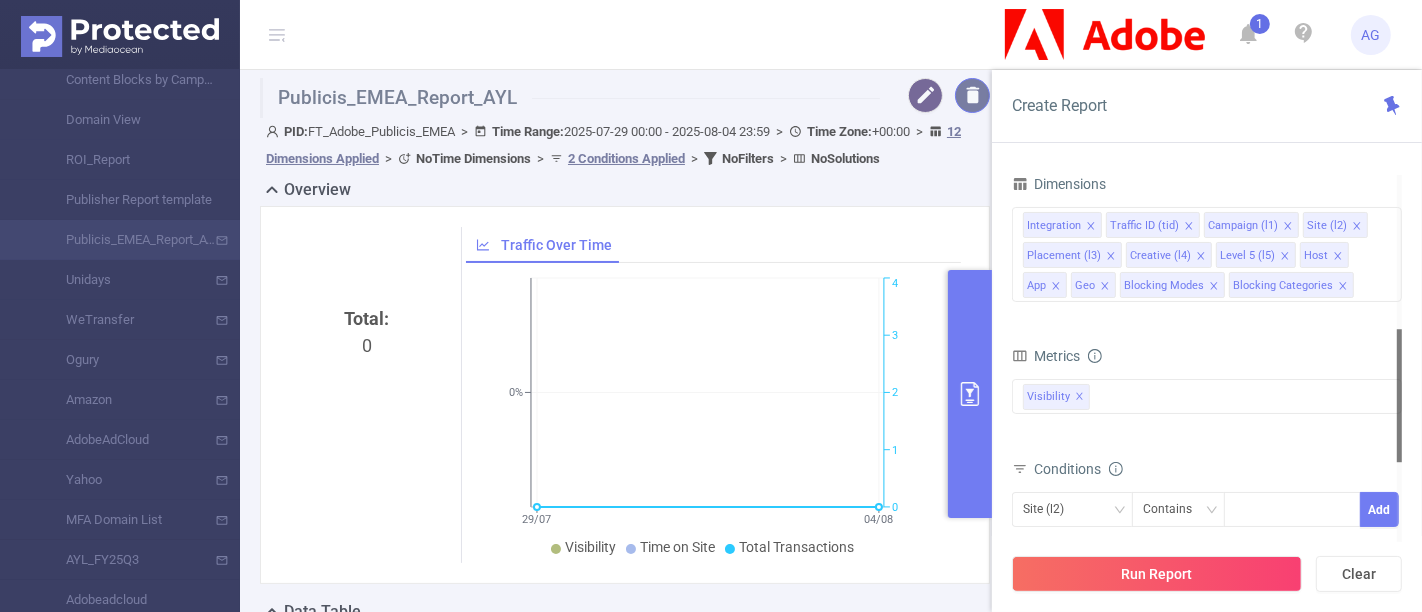 click at bounding box center [972, 95] 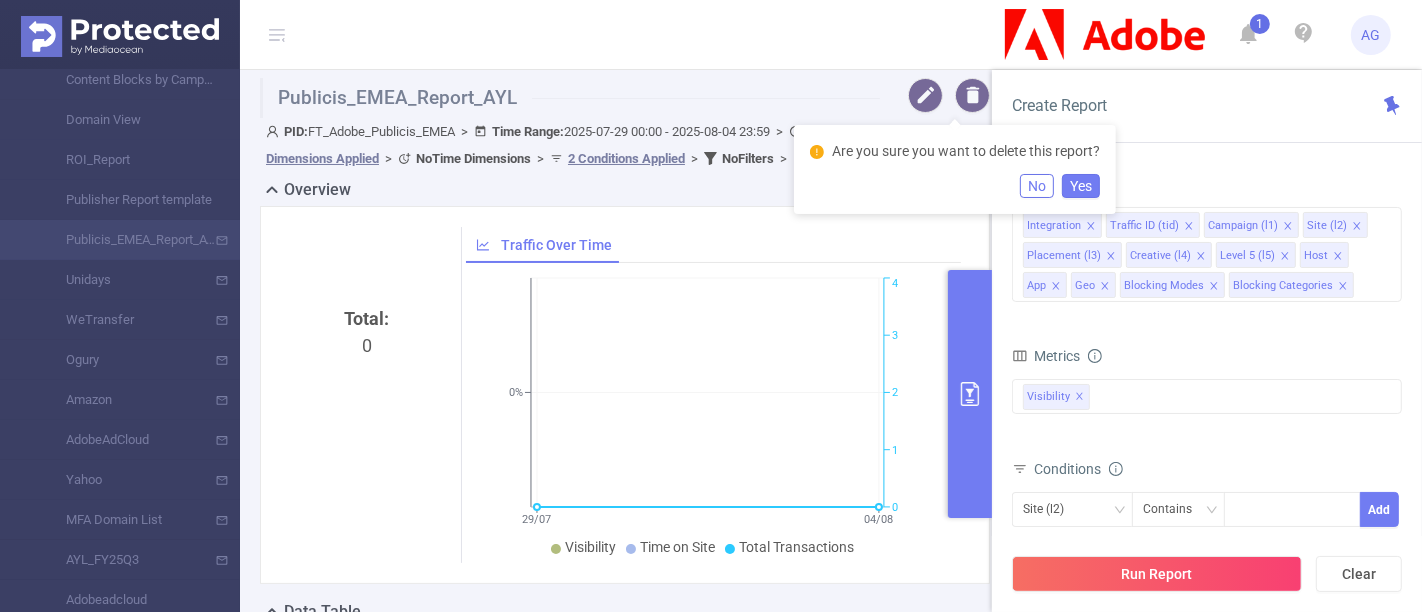 click on "Yes" at bounding box center (1081, 186) 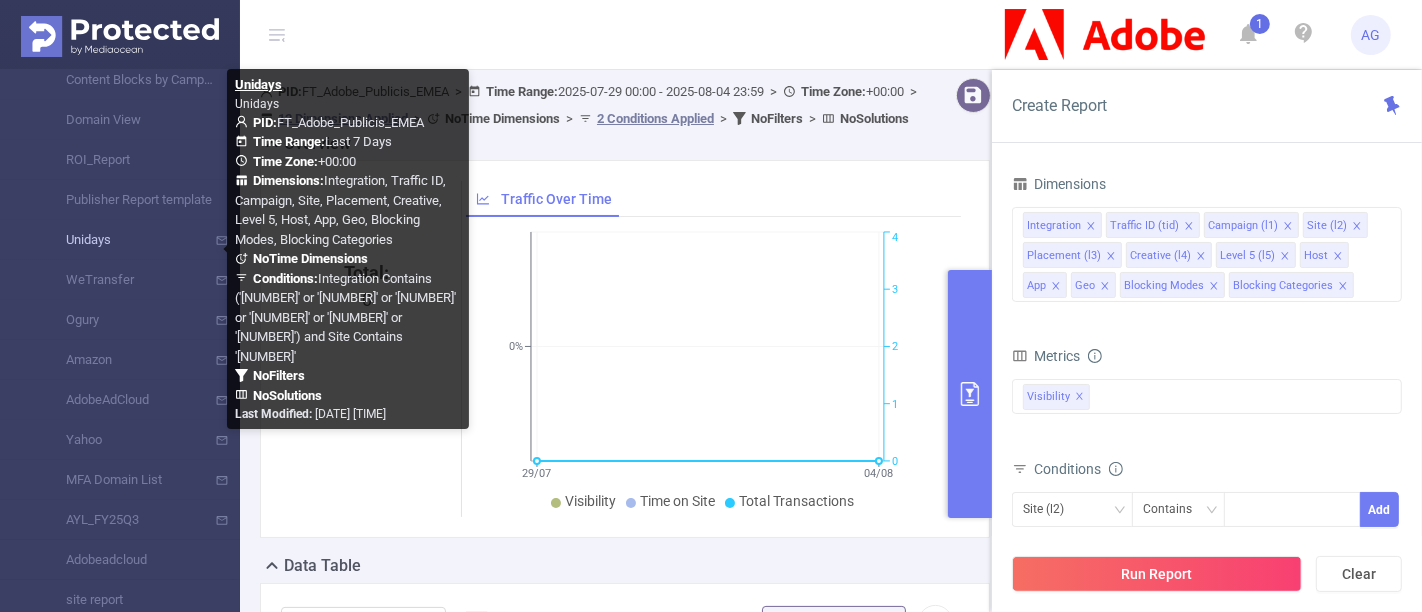 click on "Unidays" at bounding box center (128, 240) 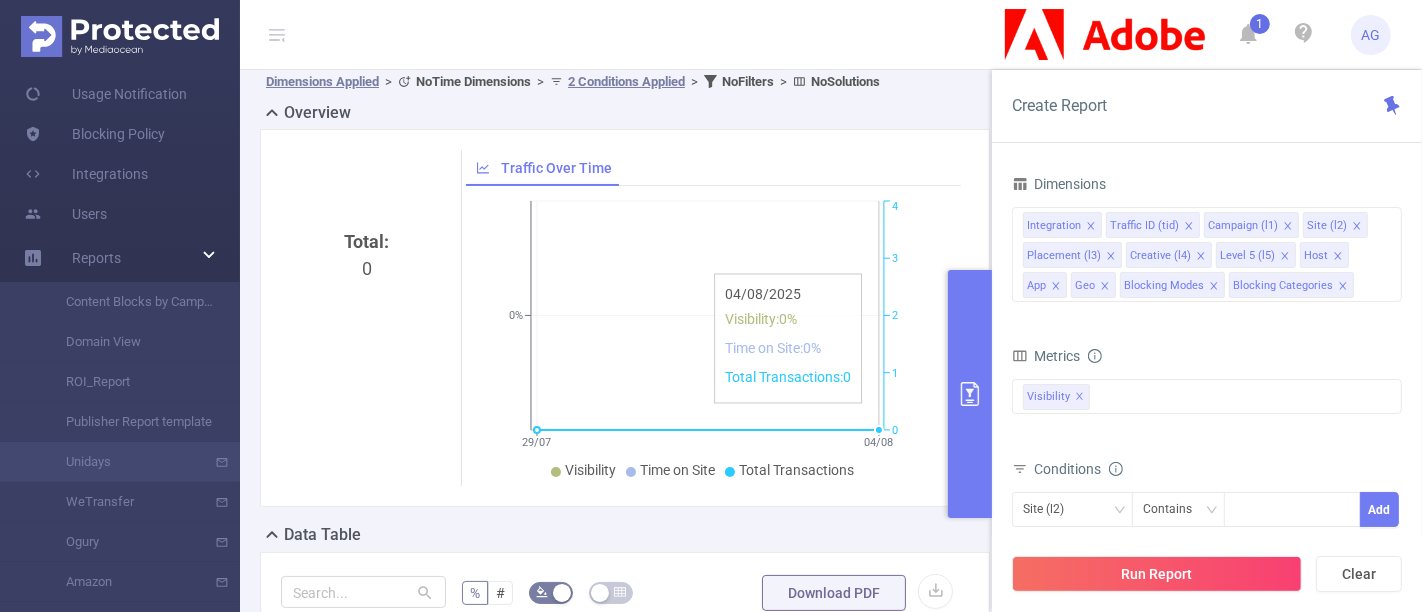 scroll, scrollTop: 0, scrollLeft: 0, axis: both 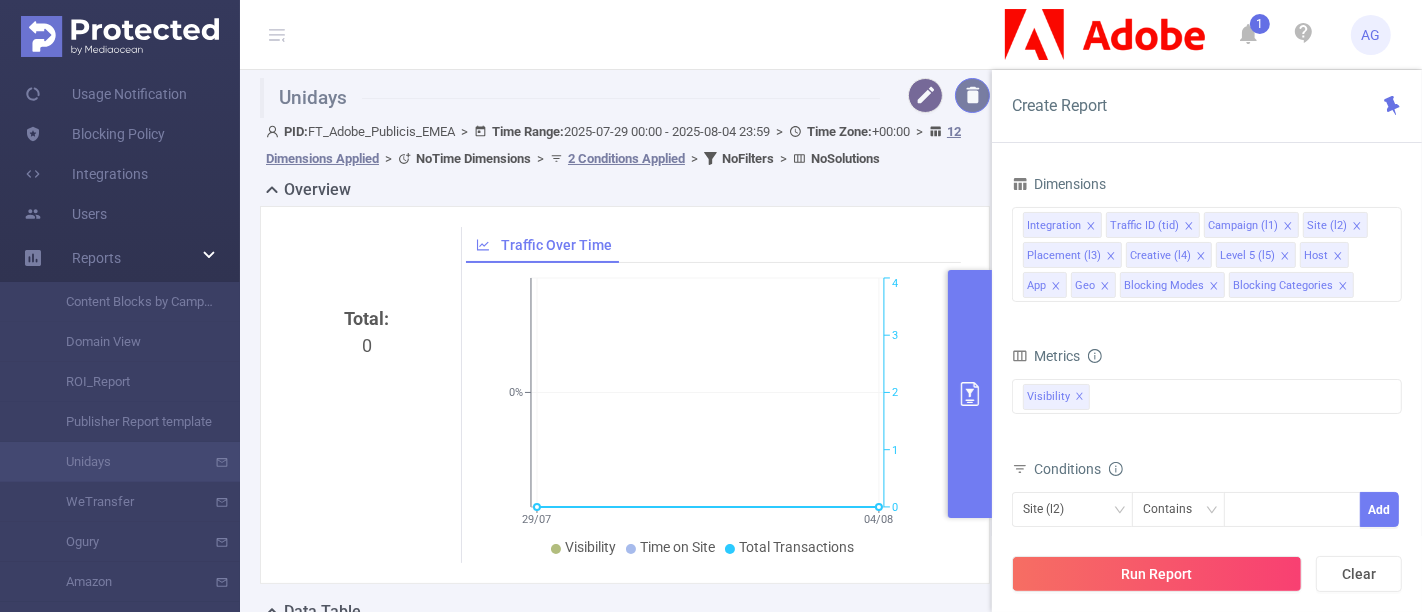 click at bounding box center [972, 95] 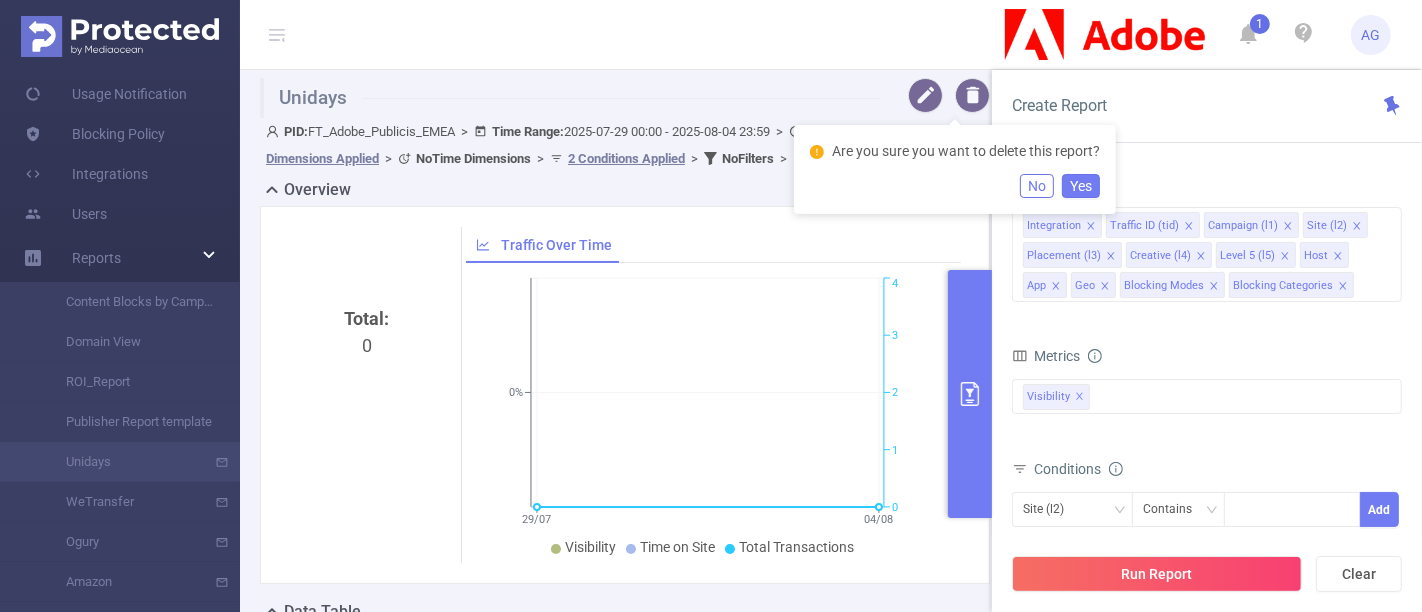 click on "Yes" at bounding box center [1081, 186] 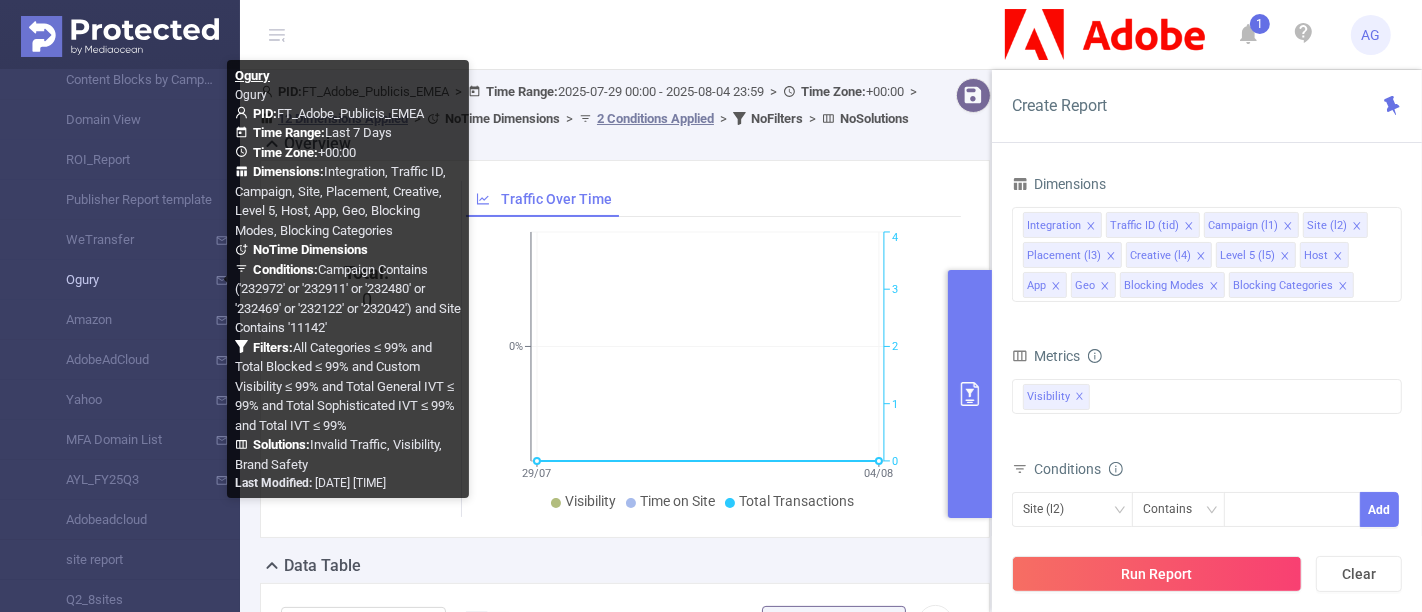 click on "Ogury" at bounding box center [128, 280] 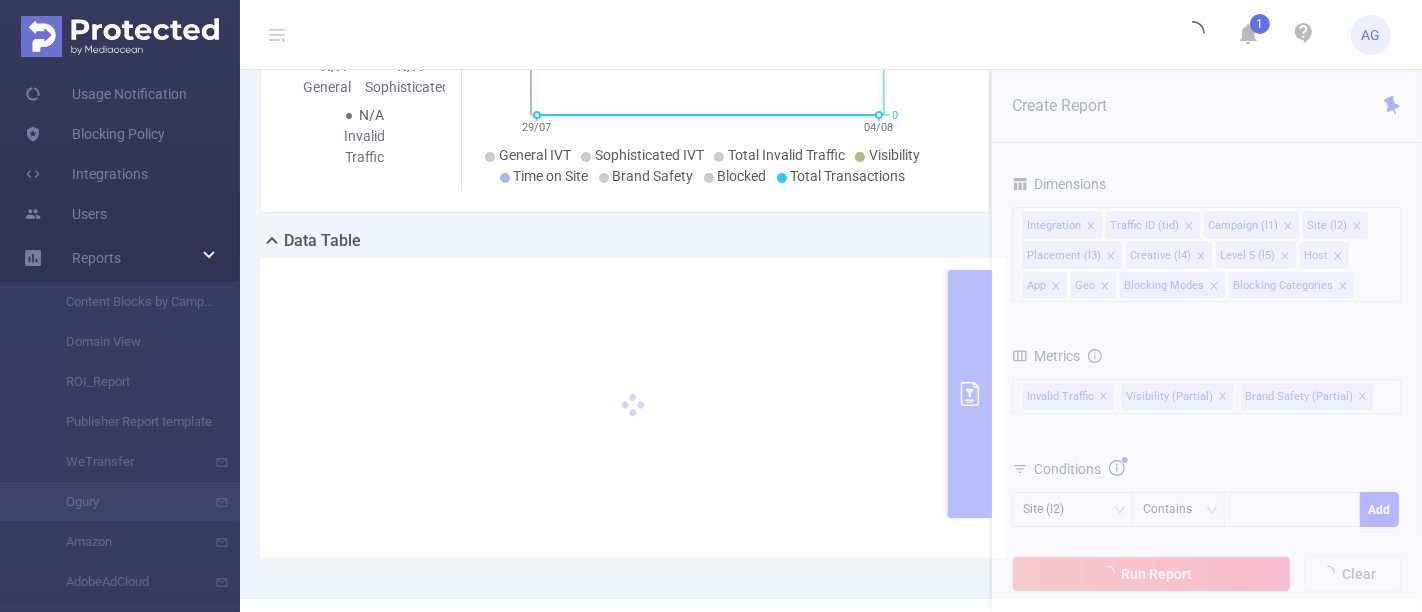 scroll, scrollTop: 444, scrollLeft: 0, axis: vertical 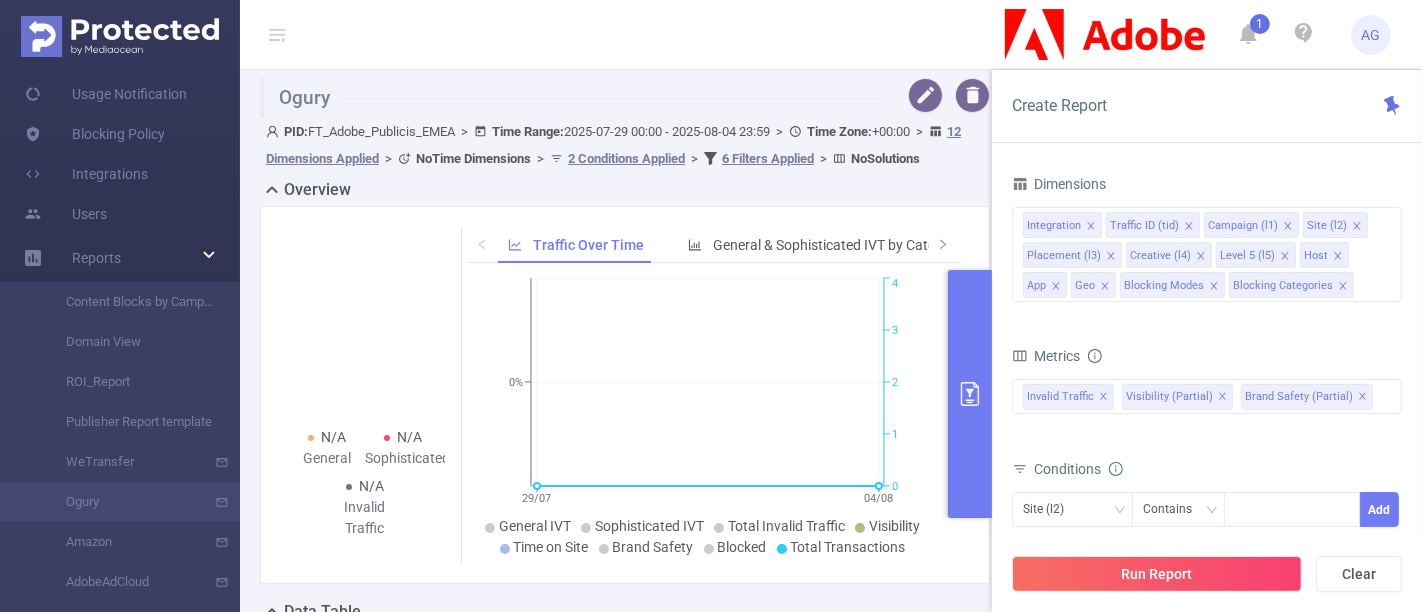 click at bounding box center [943, 95] 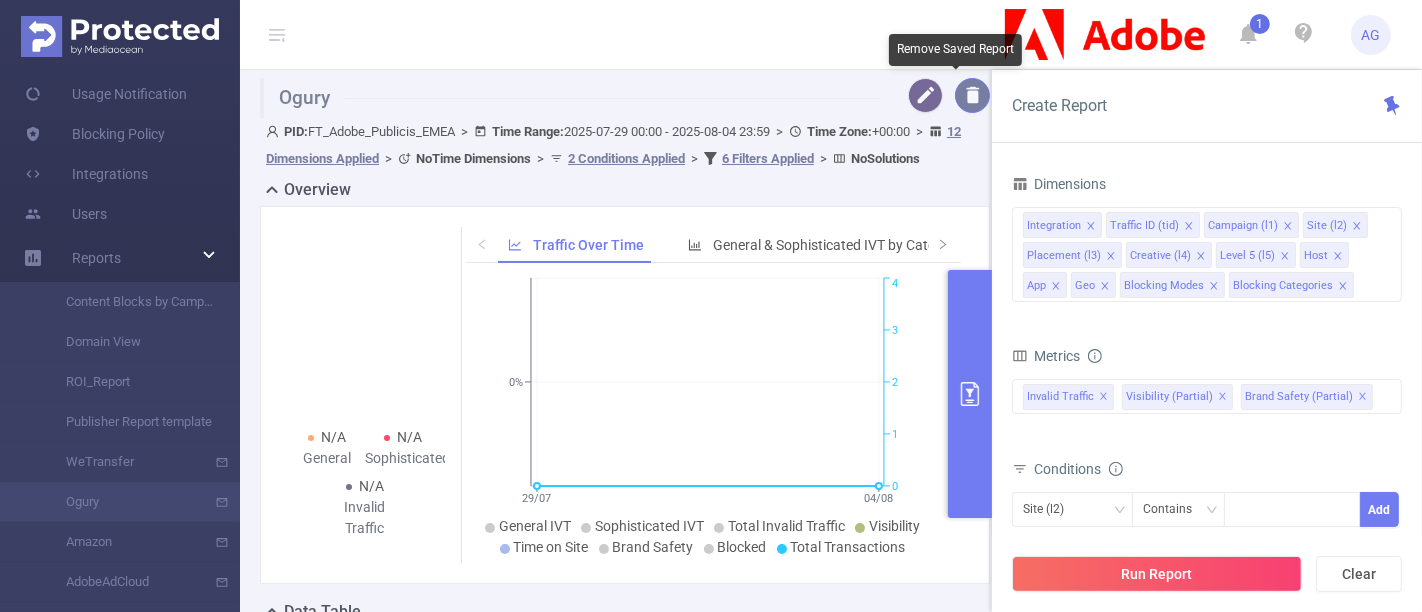 click at bounding box center [972, 95] 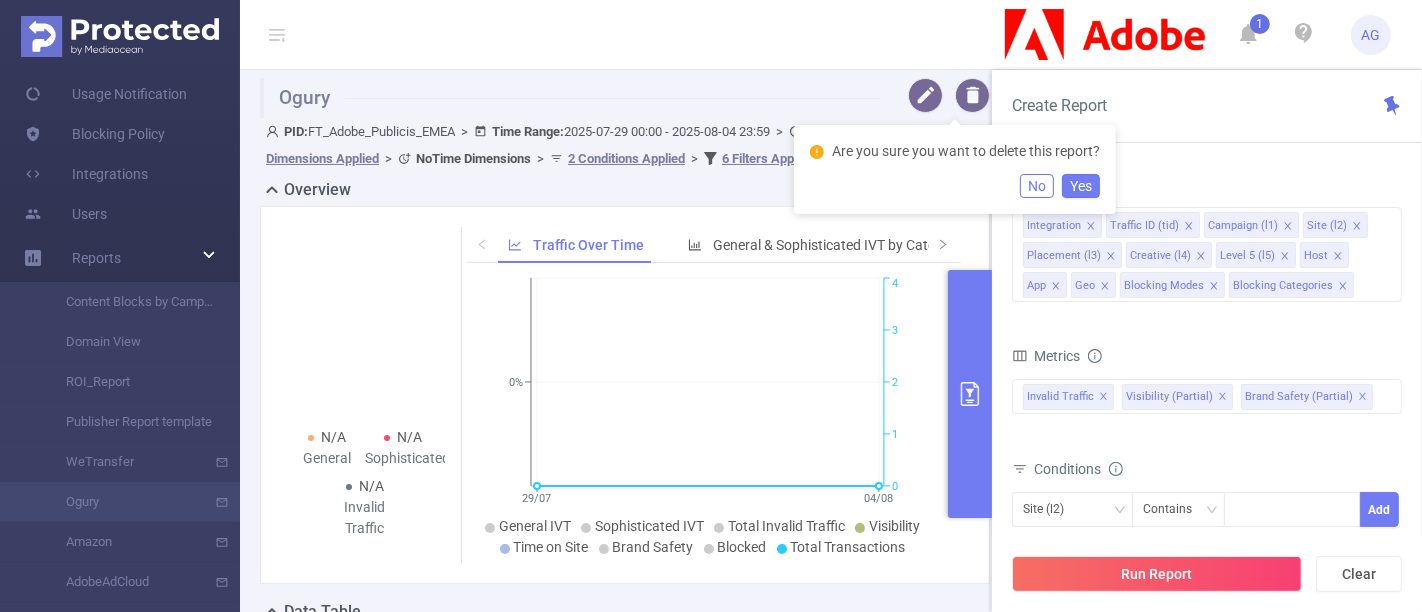 click on "Yes" at bounding box center (1081, 186) 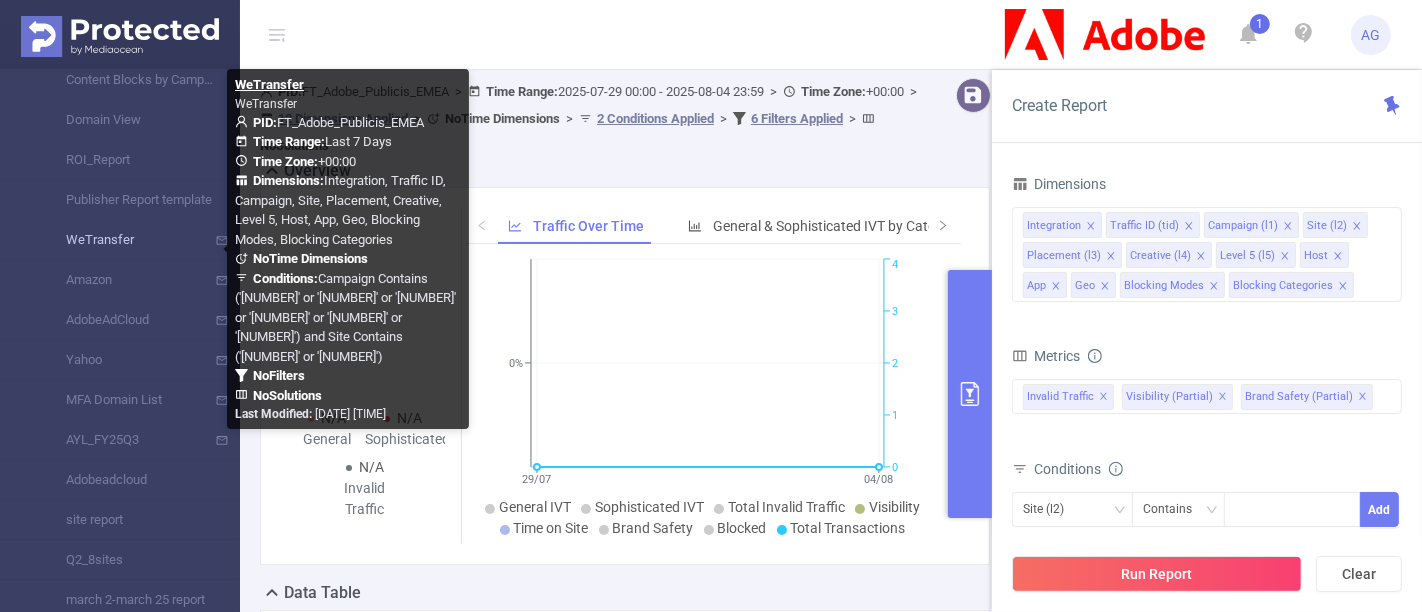click at bounding box center (227, 257) 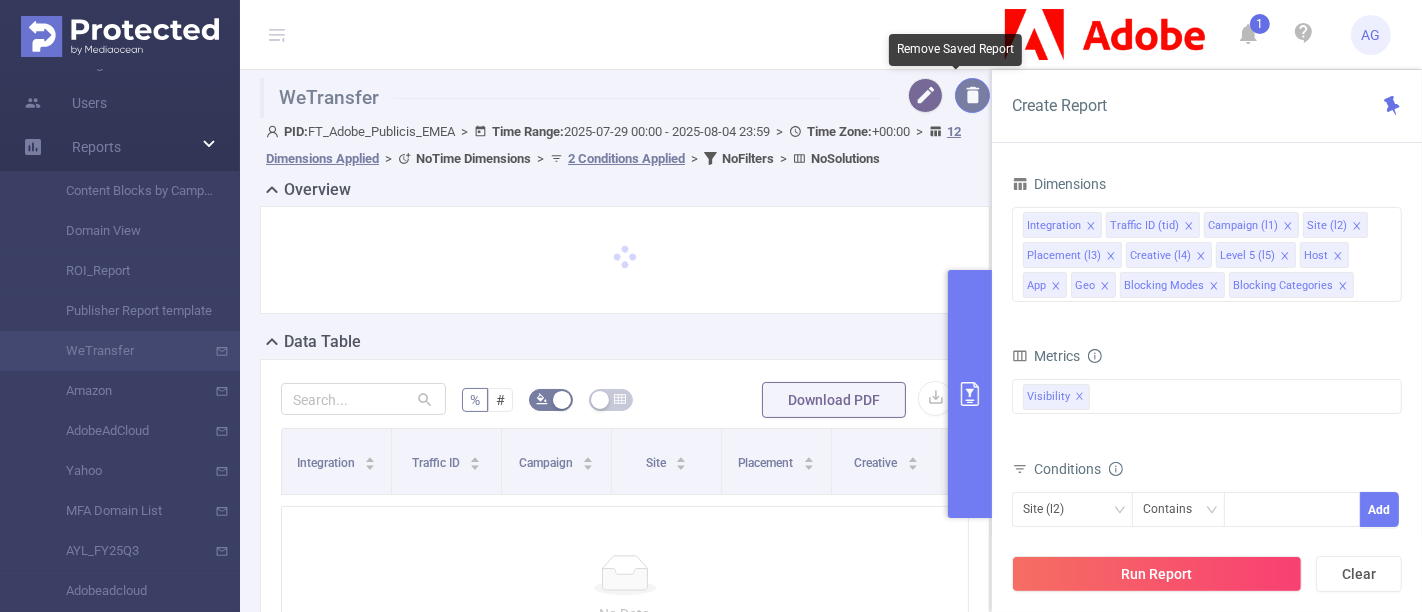 click at bounding box center (972, 95) 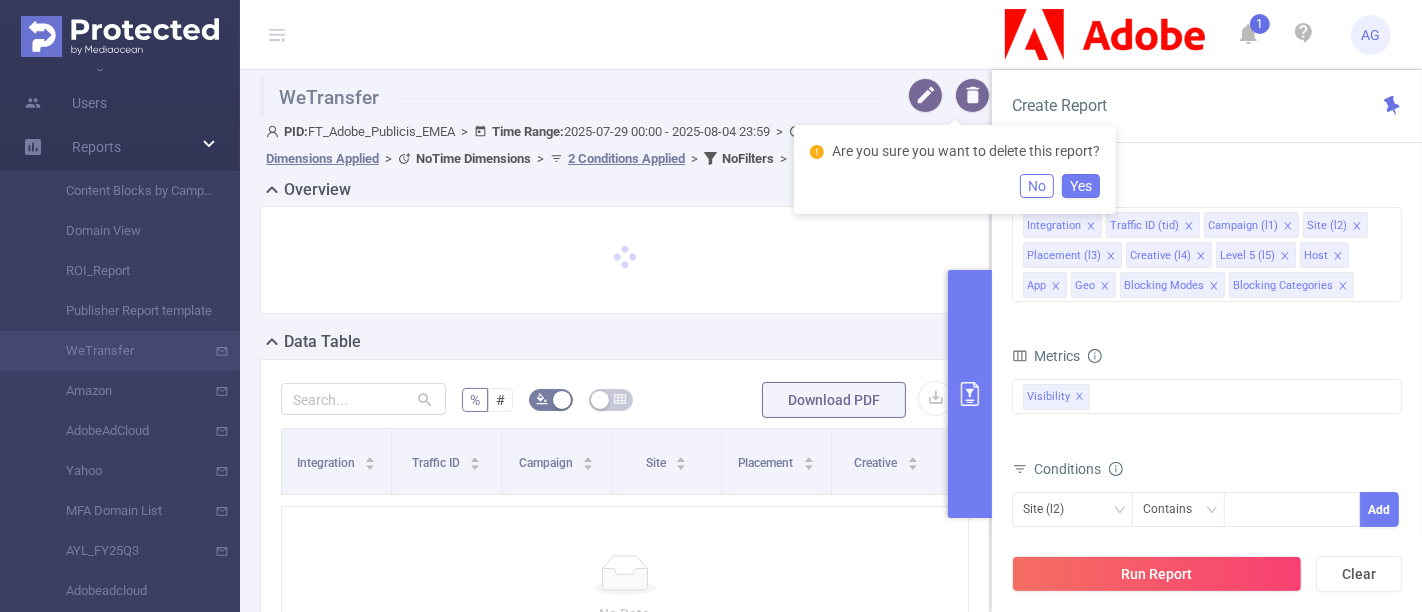 click on "Yes" at bounding box center (1081, 186) 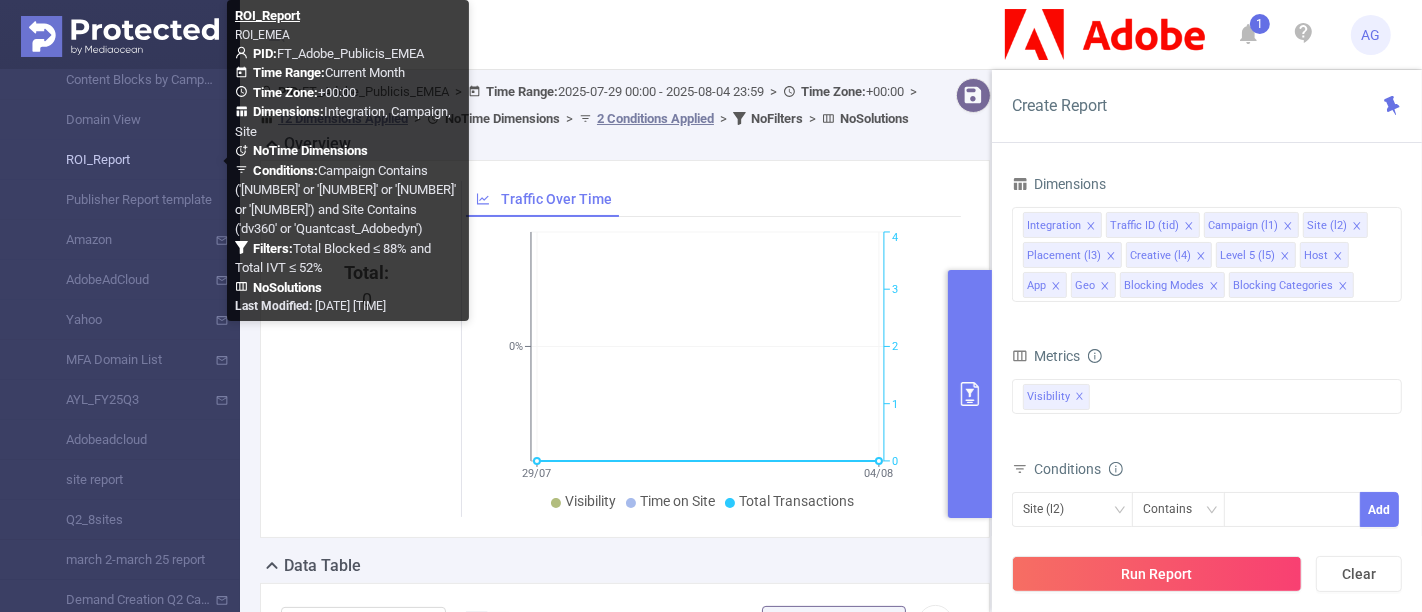 click on "ROI_Report" at bounding box center (128, 160) 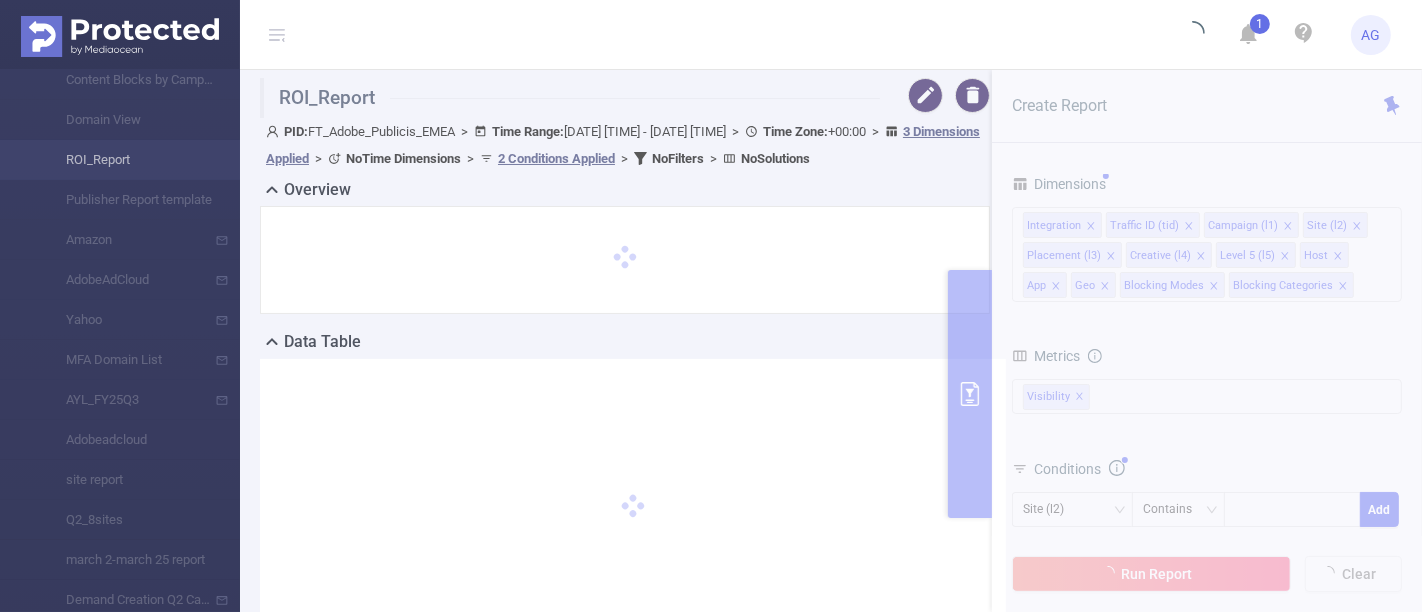 type on "2025-08-01 00:00" 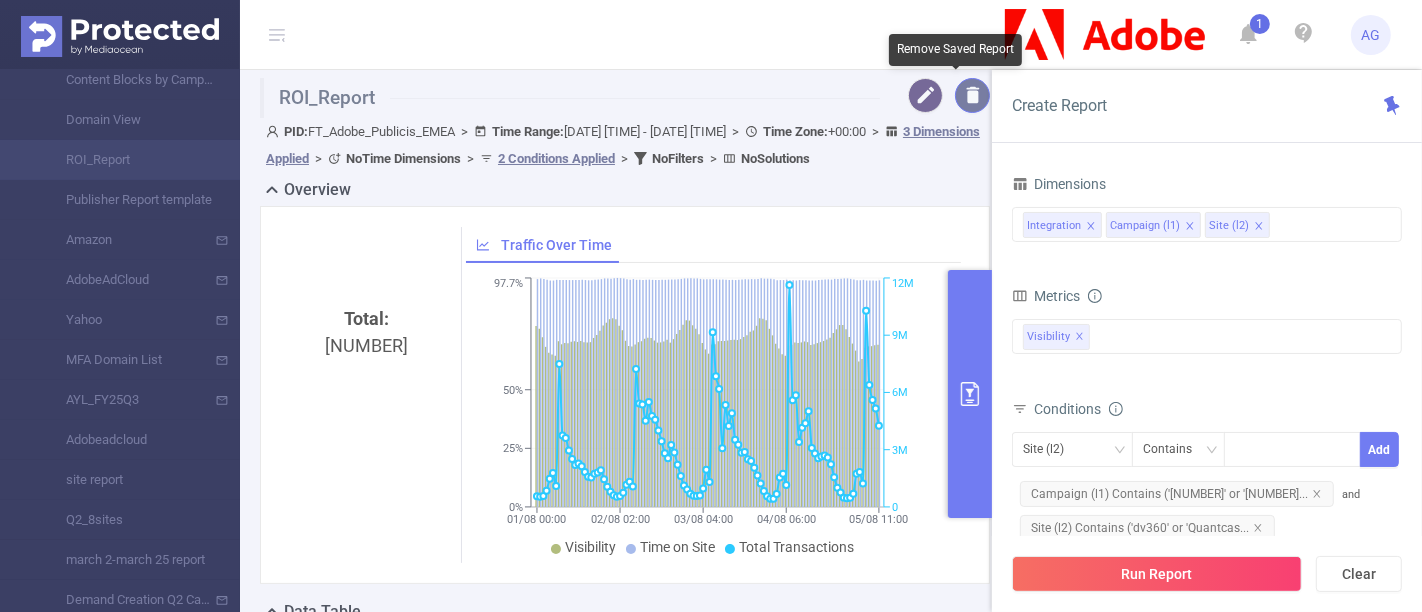 click at bounding box center (972, 95) 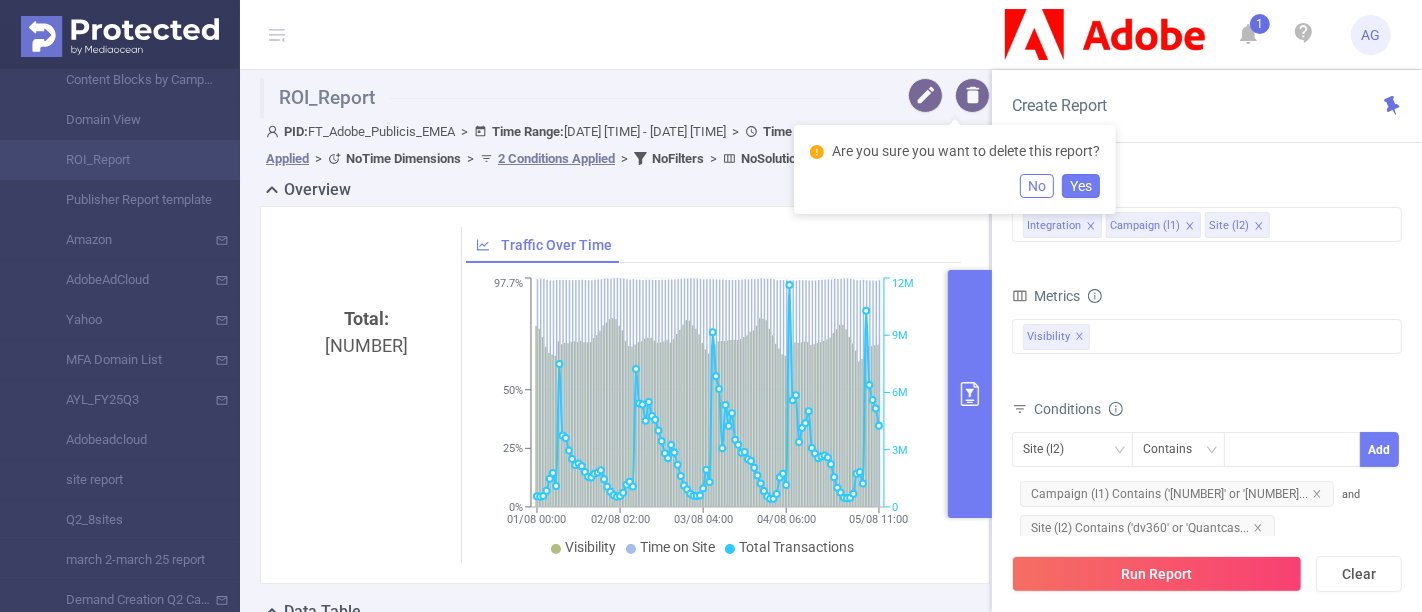 click on "Yes" at bounding box center (1081, 186) 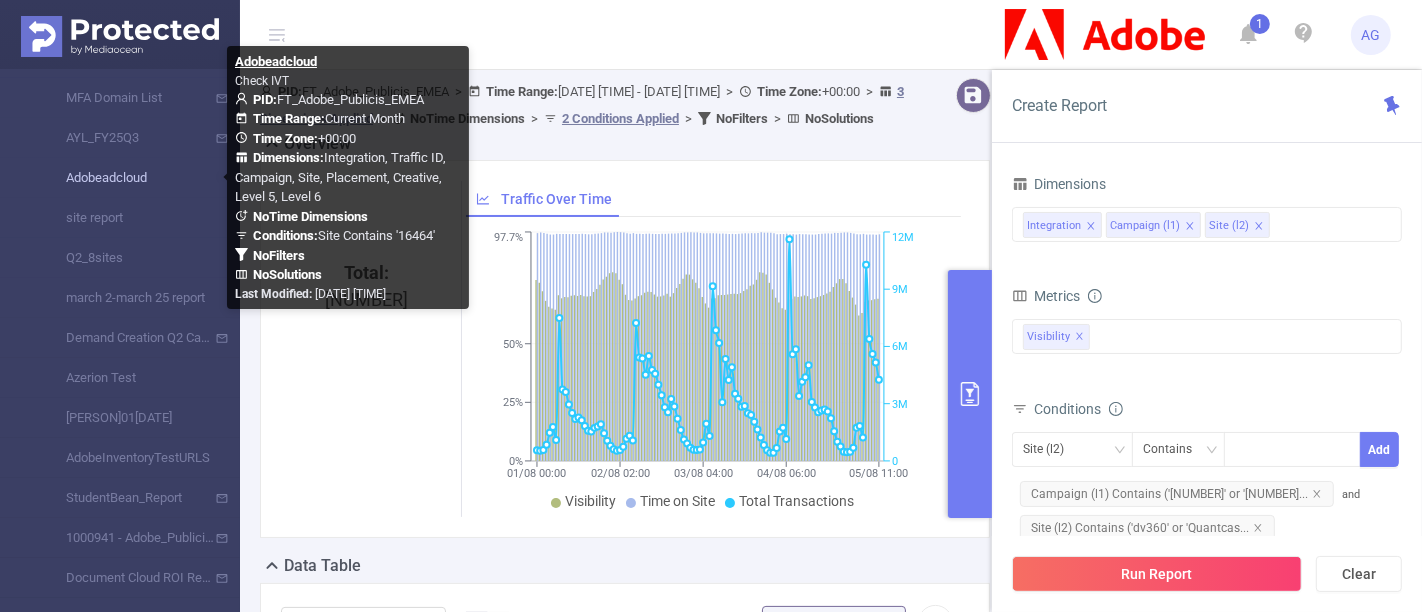click on "Adobeadcloud" at bounding box center (128, 178) 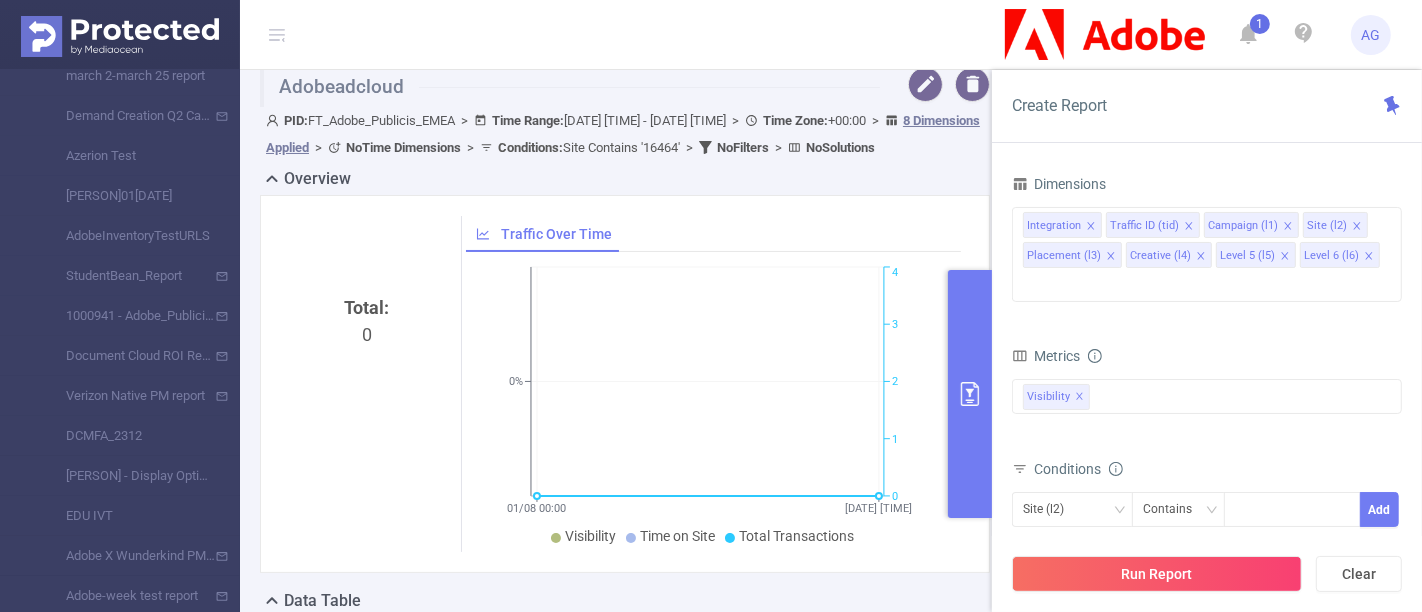 scroll, scrollTop: 0, scrollLeft: 0, axis: both 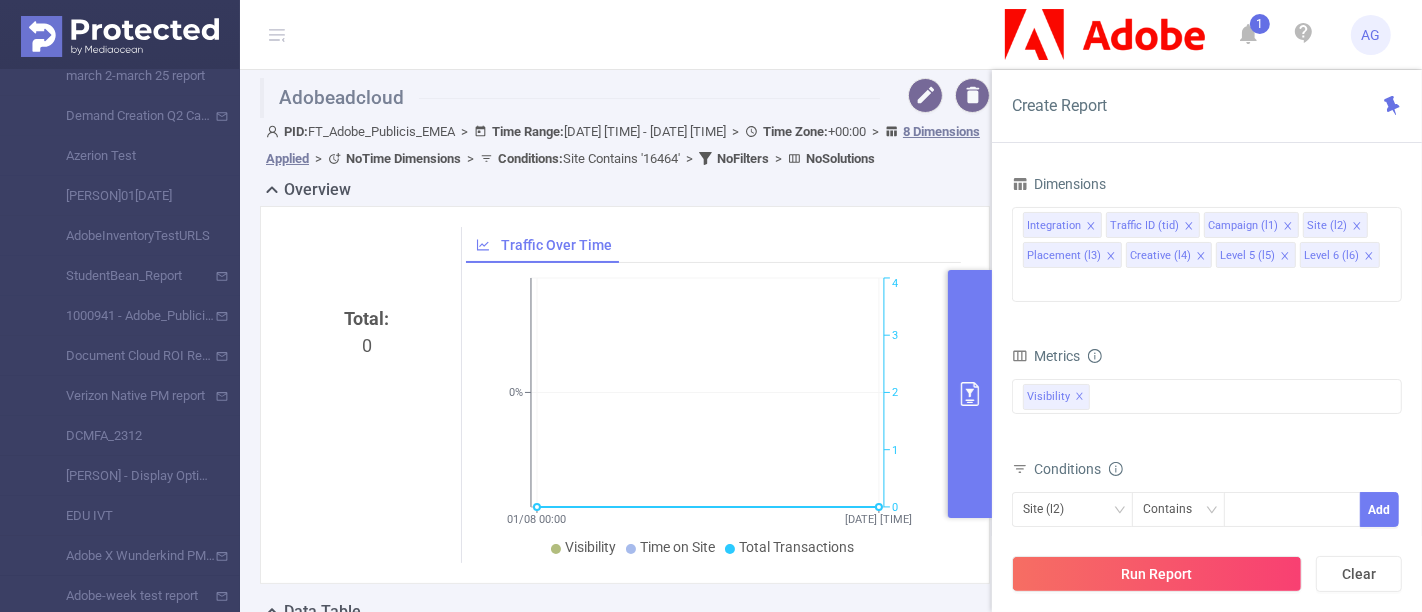 click at bounding box center [943, 95] 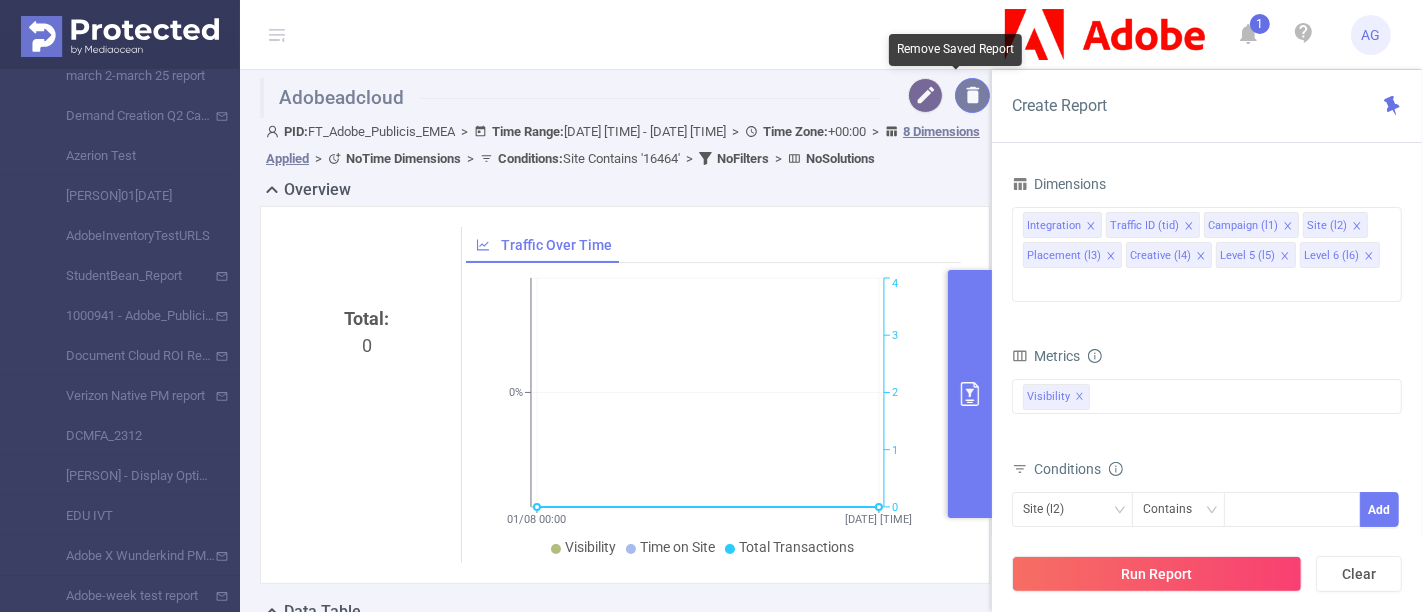 click at bounding box center (972, 95) 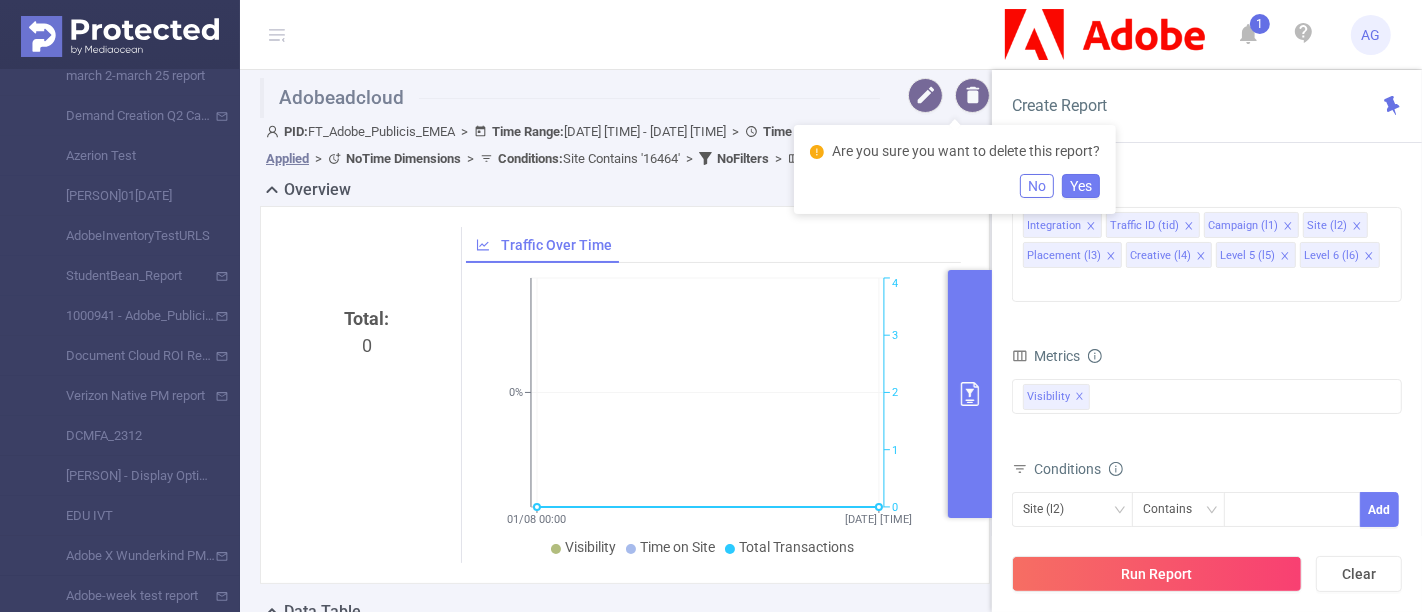 click on "Yes" at bounding box center [1081, 186] 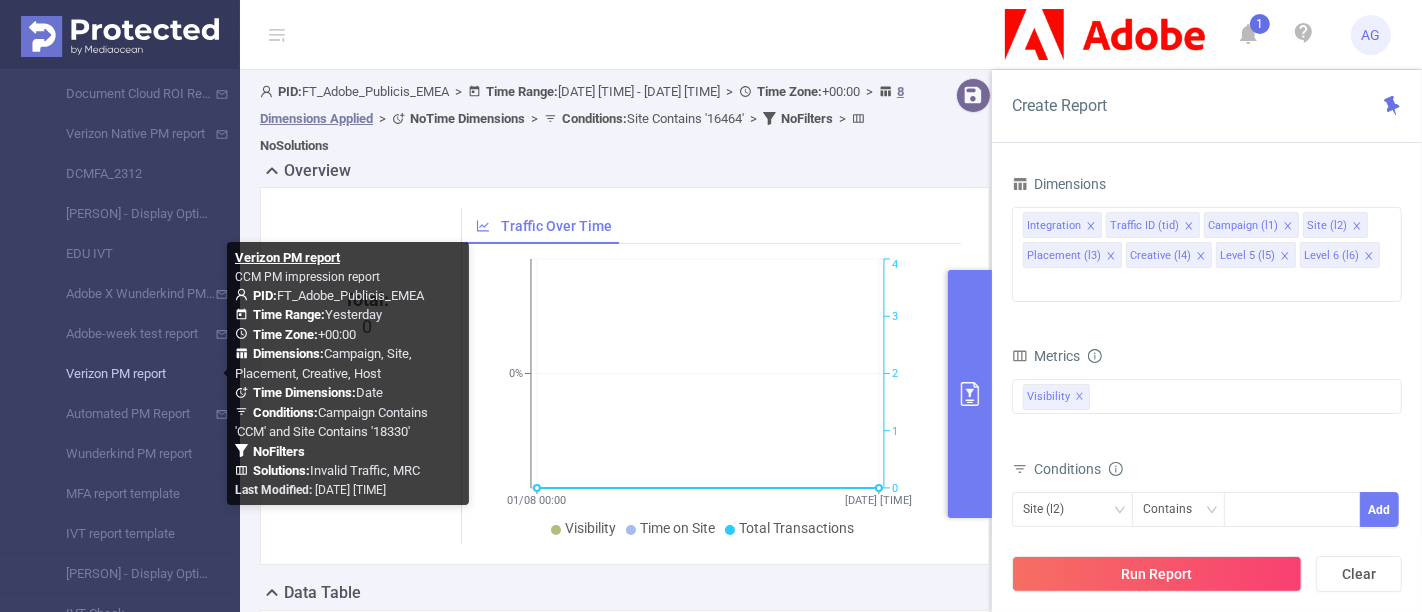 click on "Verizon PM report" at bounding box center (128, 374) 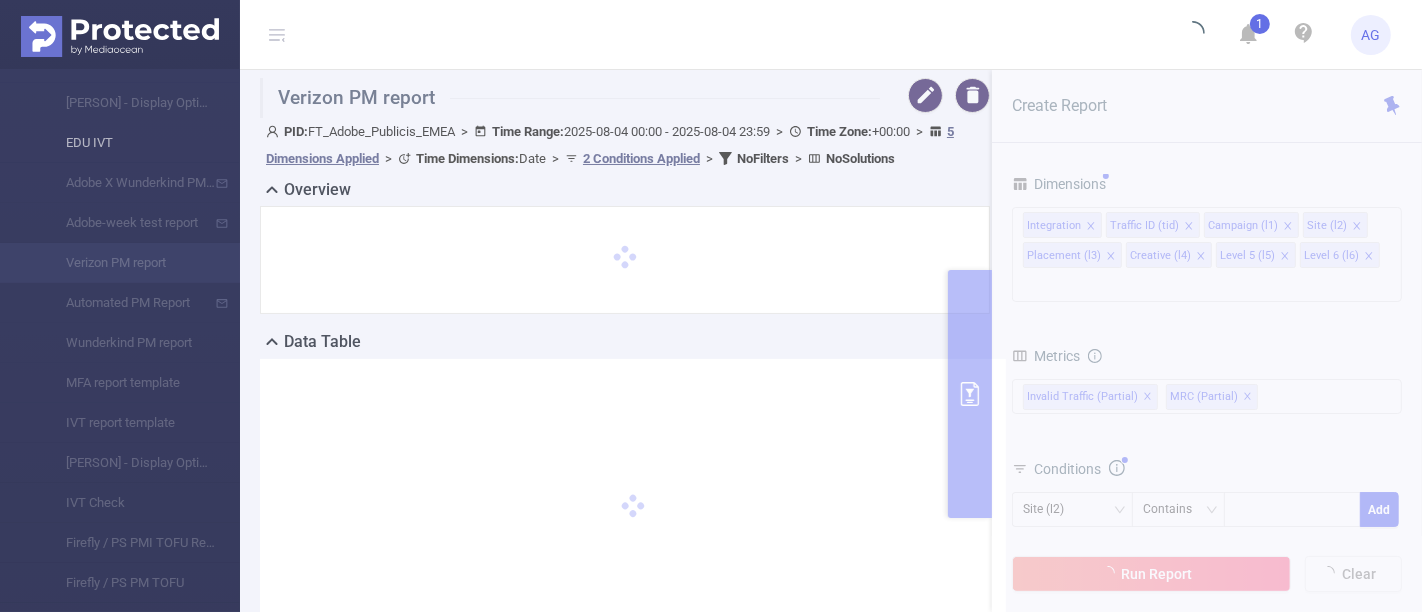 type on "2025-08-04 00:00" 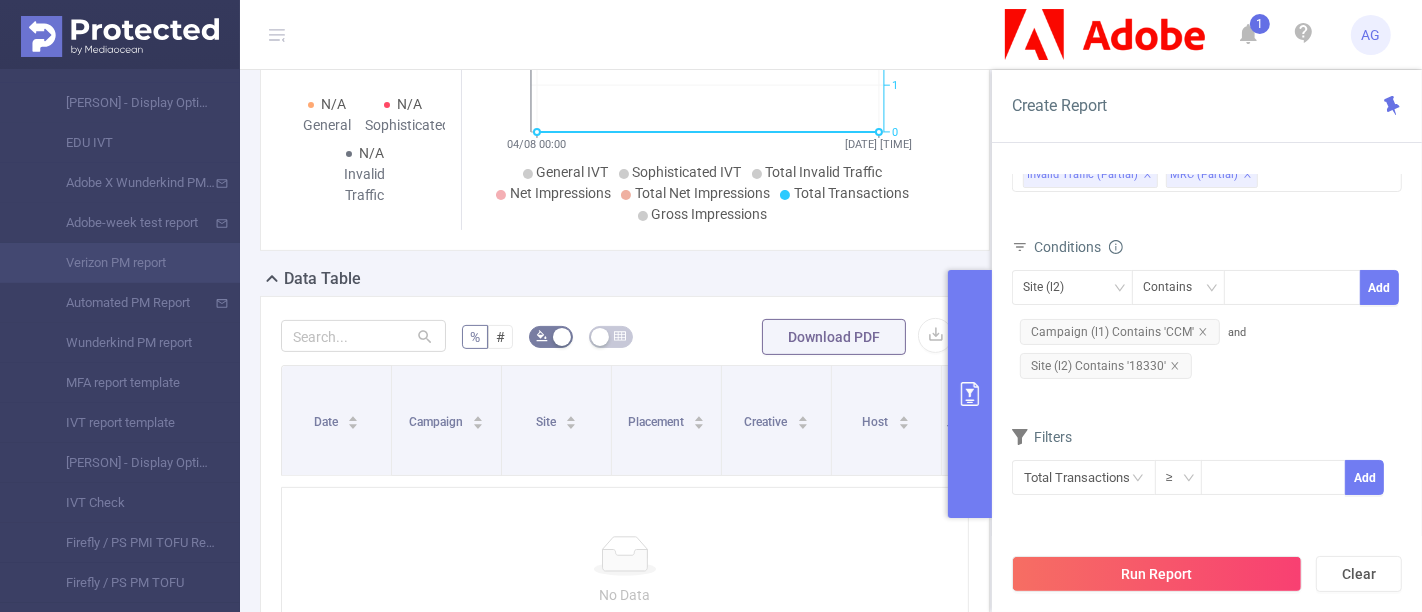 scroll, scrollTop: 0, scrollLeft: 0, axis: both 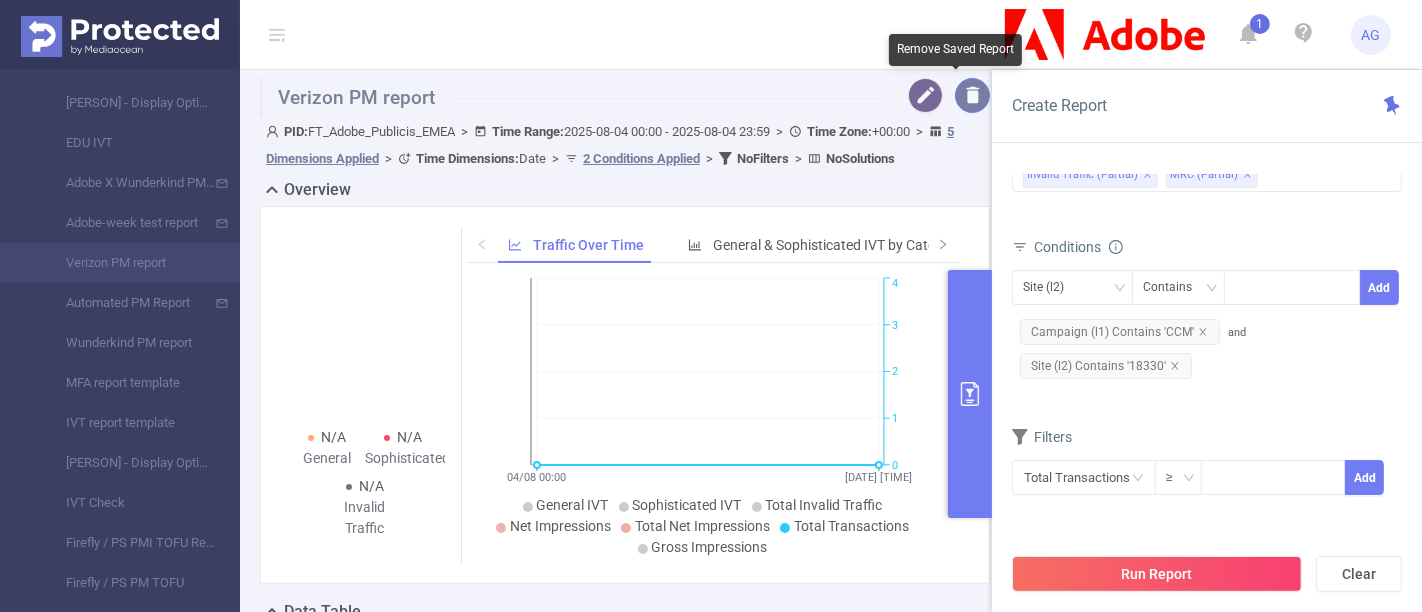 click at bounding box center [972, 95] 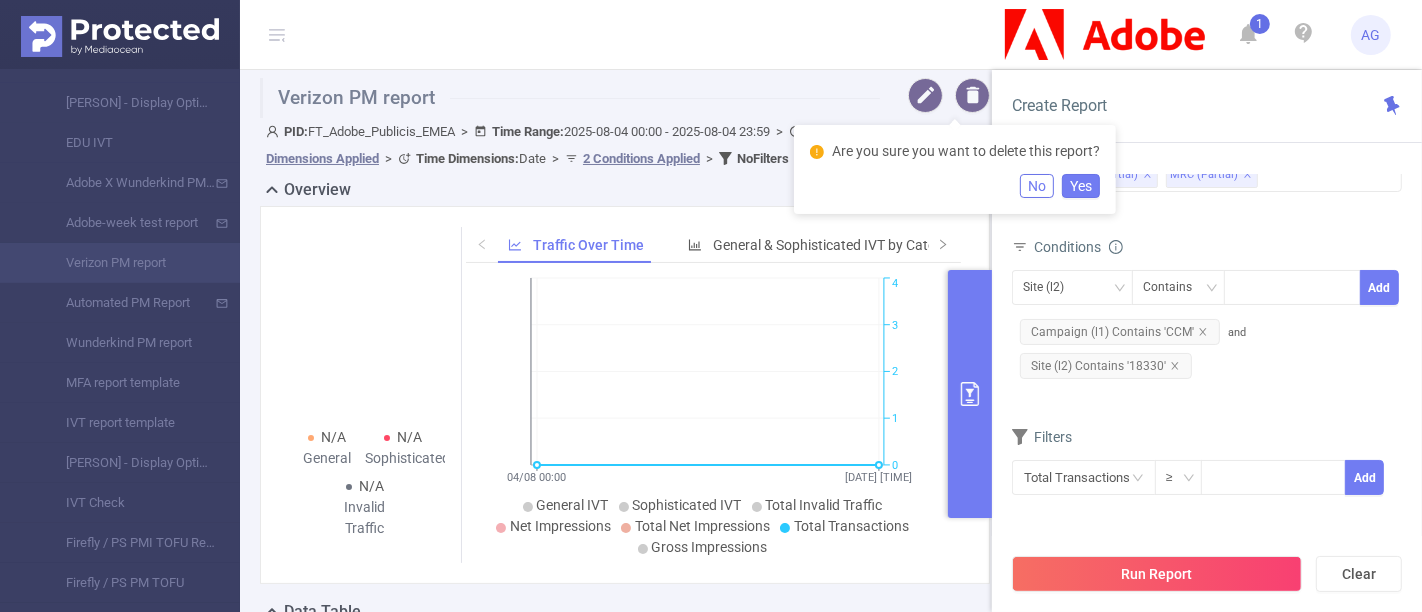 click on "Yes" at bounding box center [1081, 186] 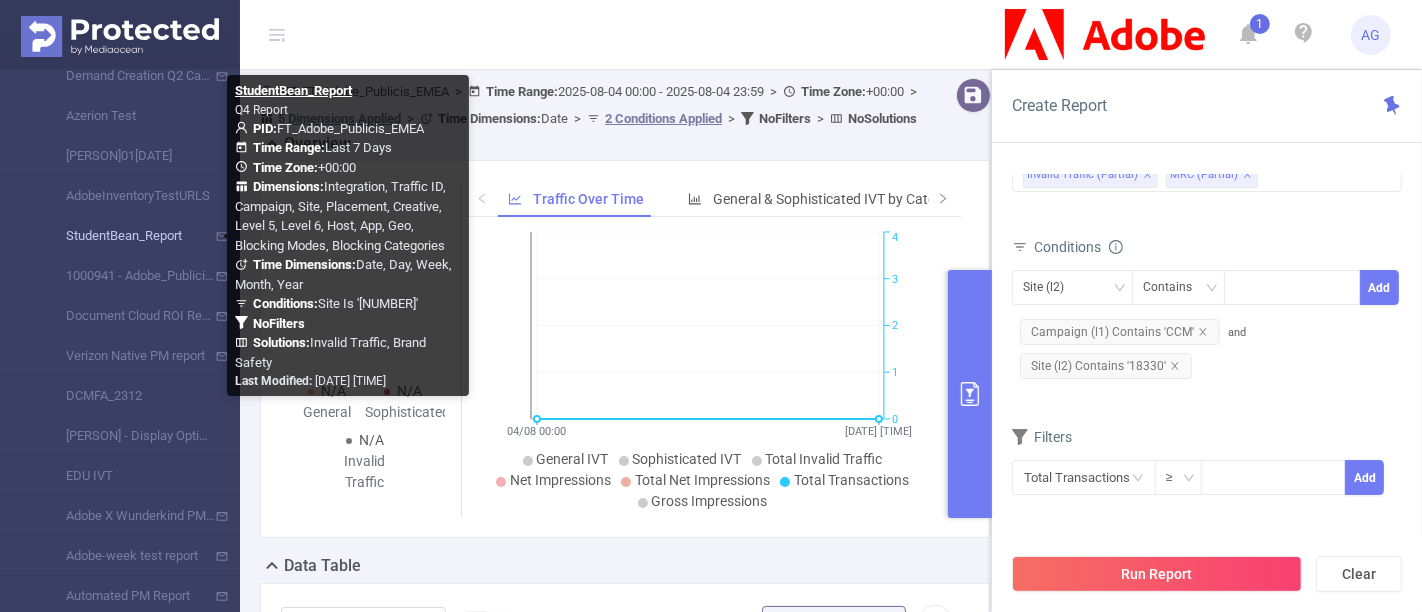 click on "StudentBean_Report" at bounding box center [128, 236] 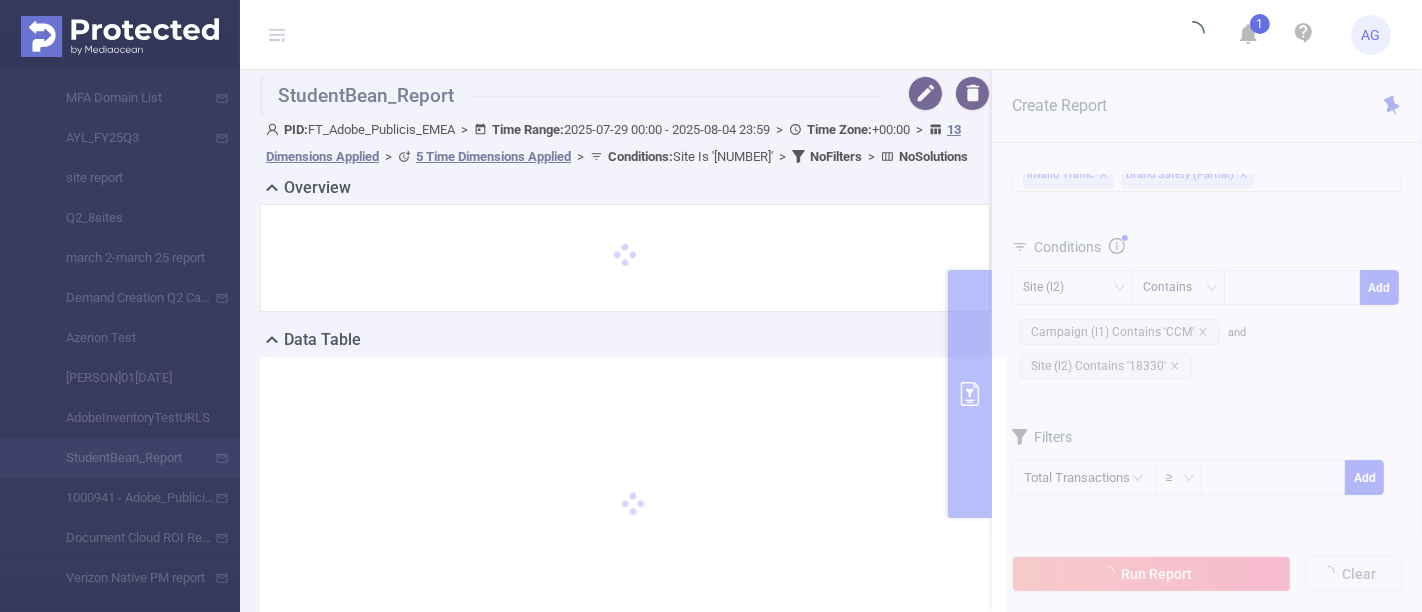 scroll, scrollTop: 0, scrollLeft: 0, axis: both 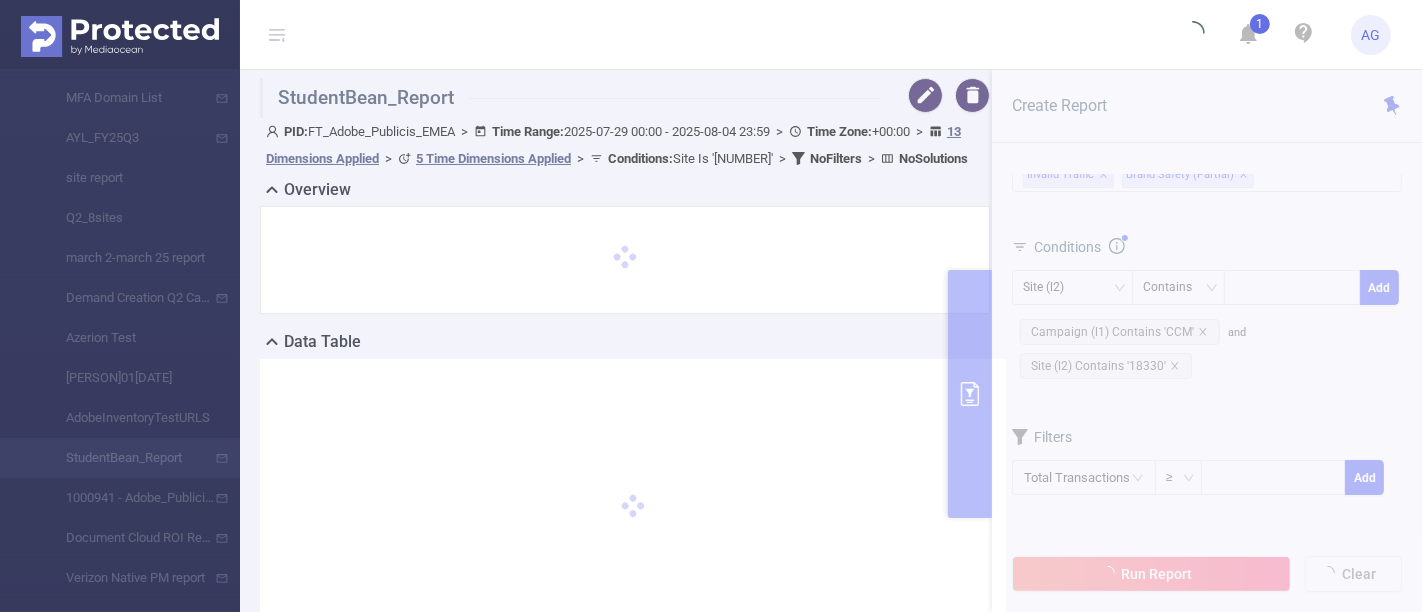 click at bounding box center [633, 509] 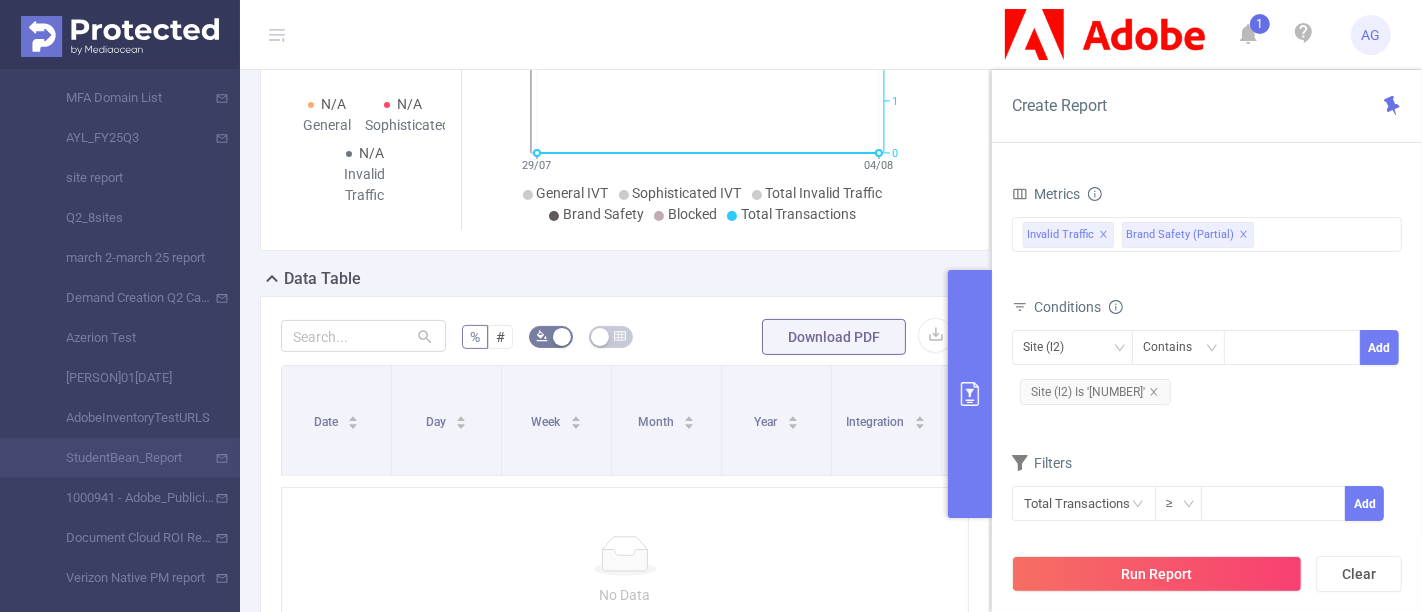 scroll, scrollTop: 0, scrollLeft: 0, axis: both 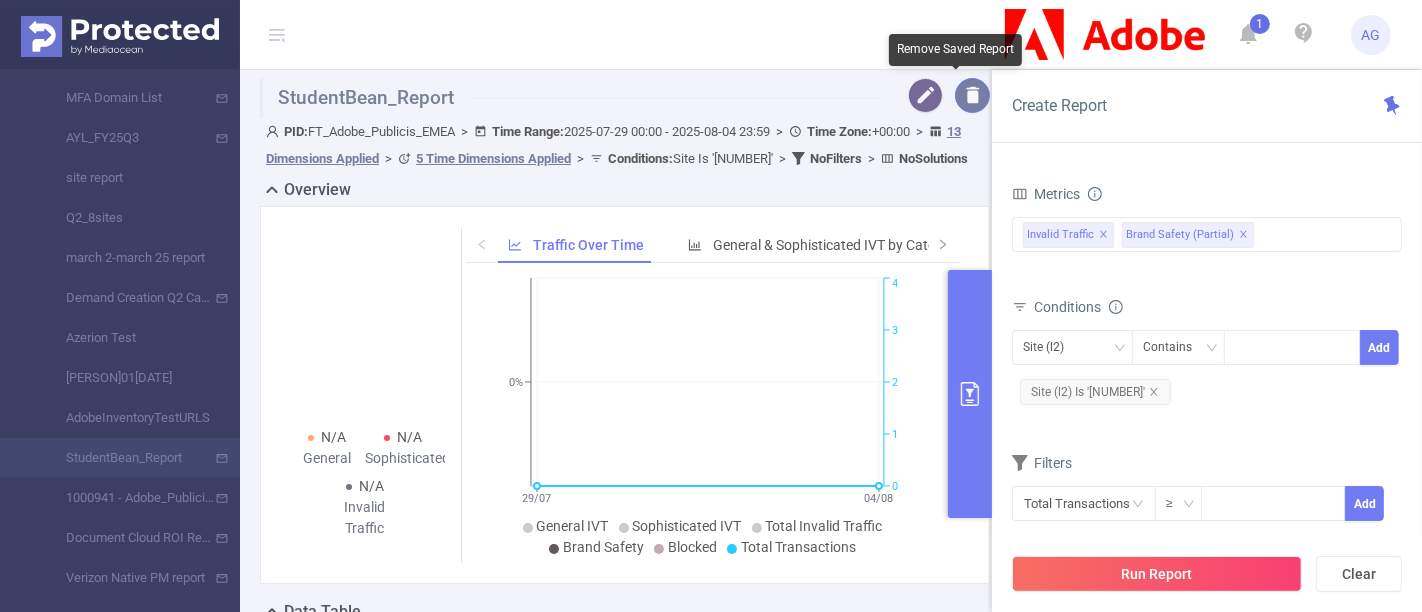 click at bounding box center (972, 95) 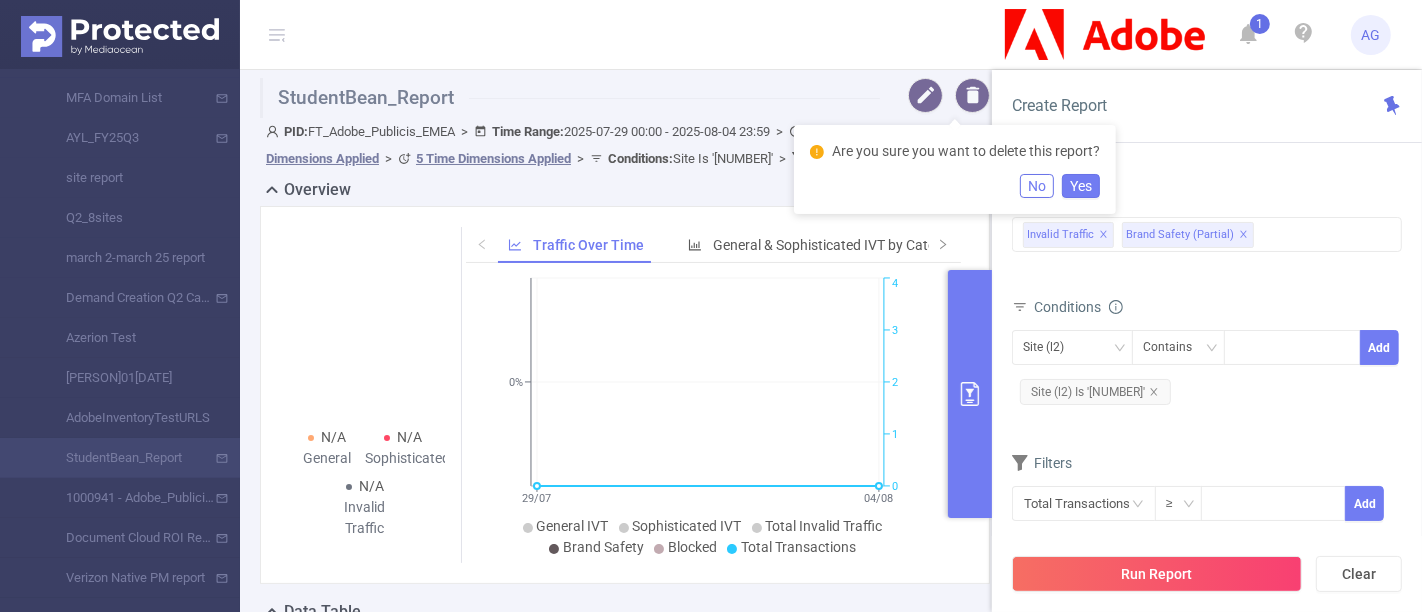 click on "Yes" at bounding box center (1081, 186) 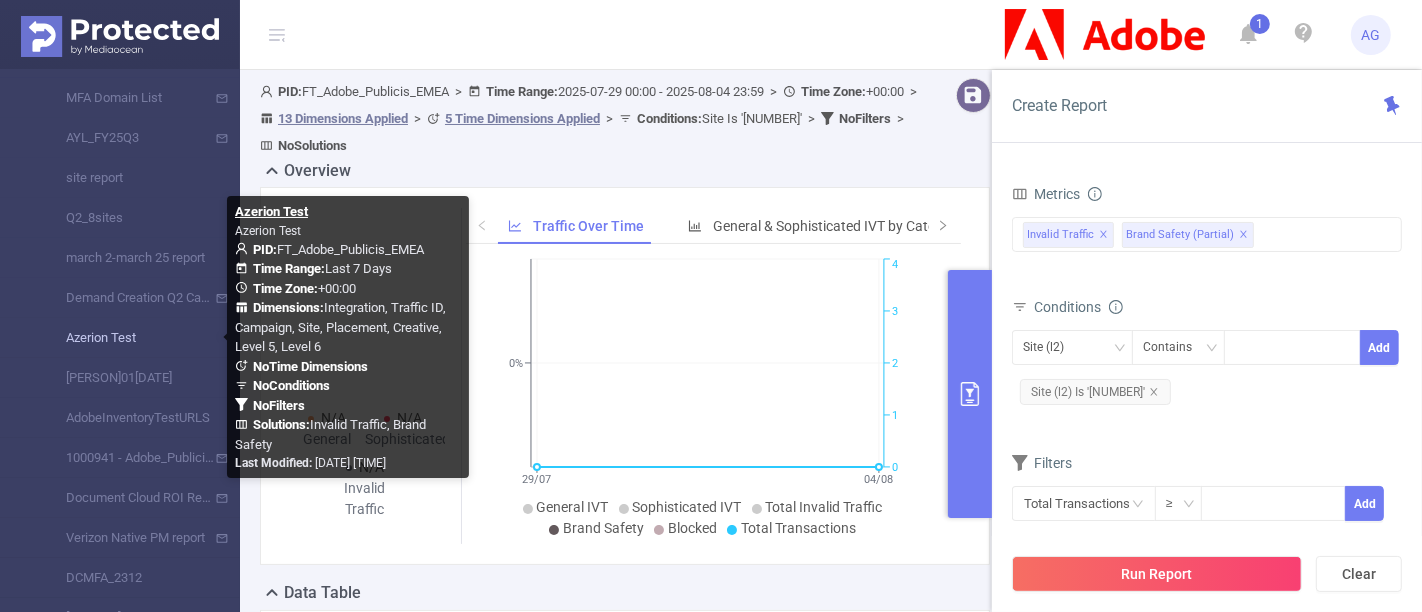 click on "Azerion Test" at bounding box center (128, 338) 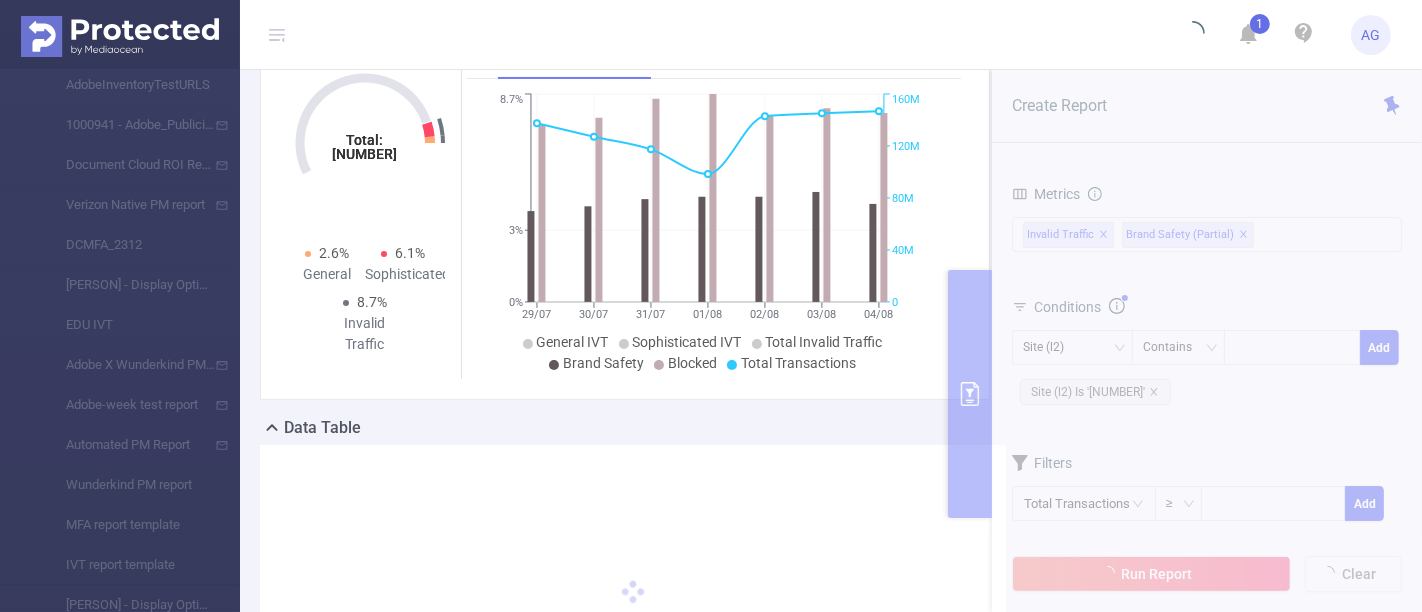 scroll, scrollTop: 333, scrollLeft: 0, axis: vertical 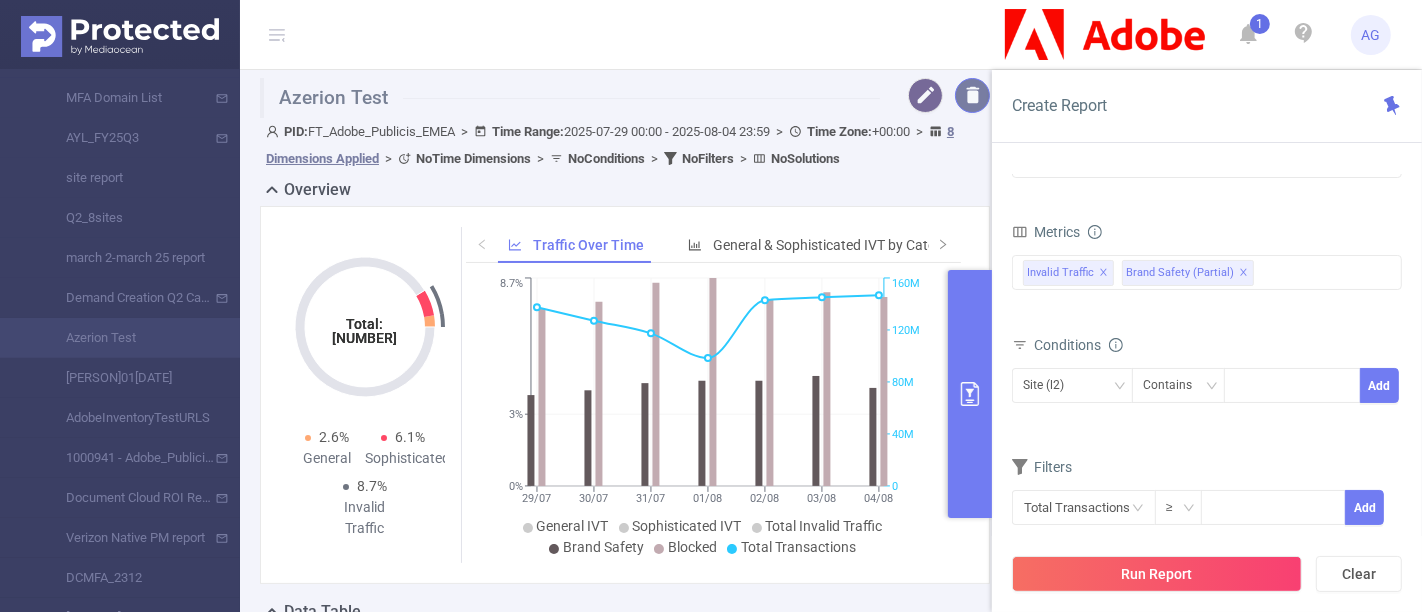 click at bounding box center [972, 95] 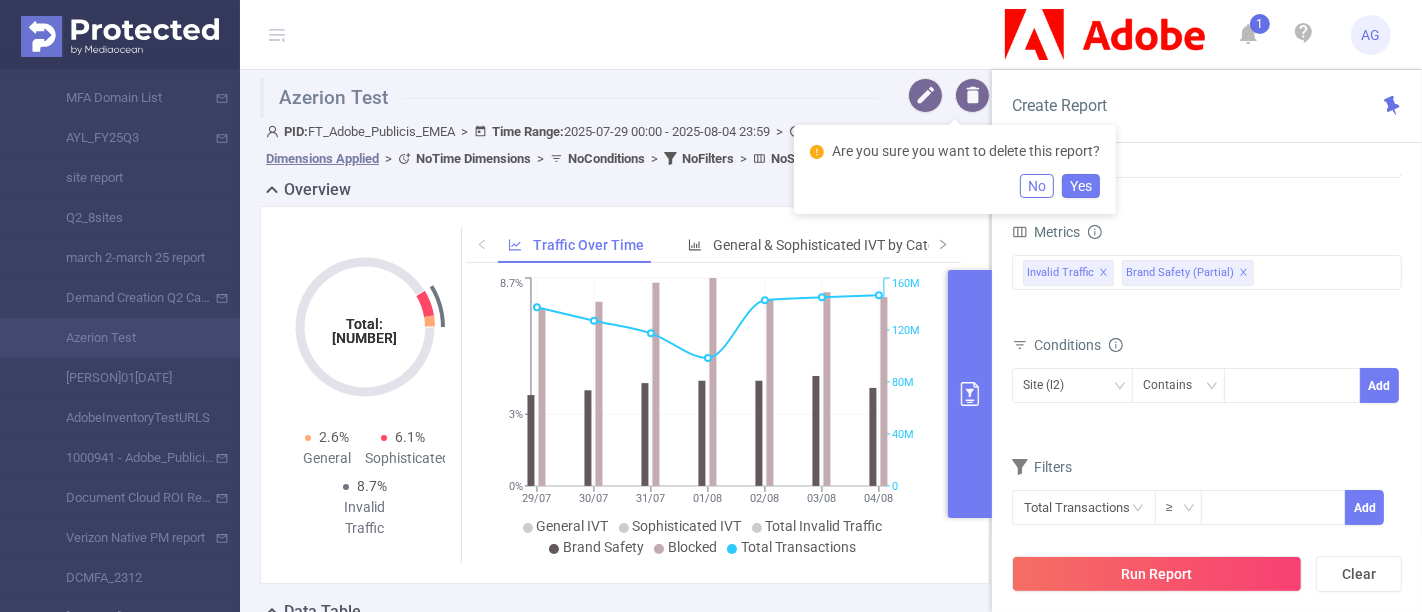 click on "Yes" at bounding box center [1081, 186] 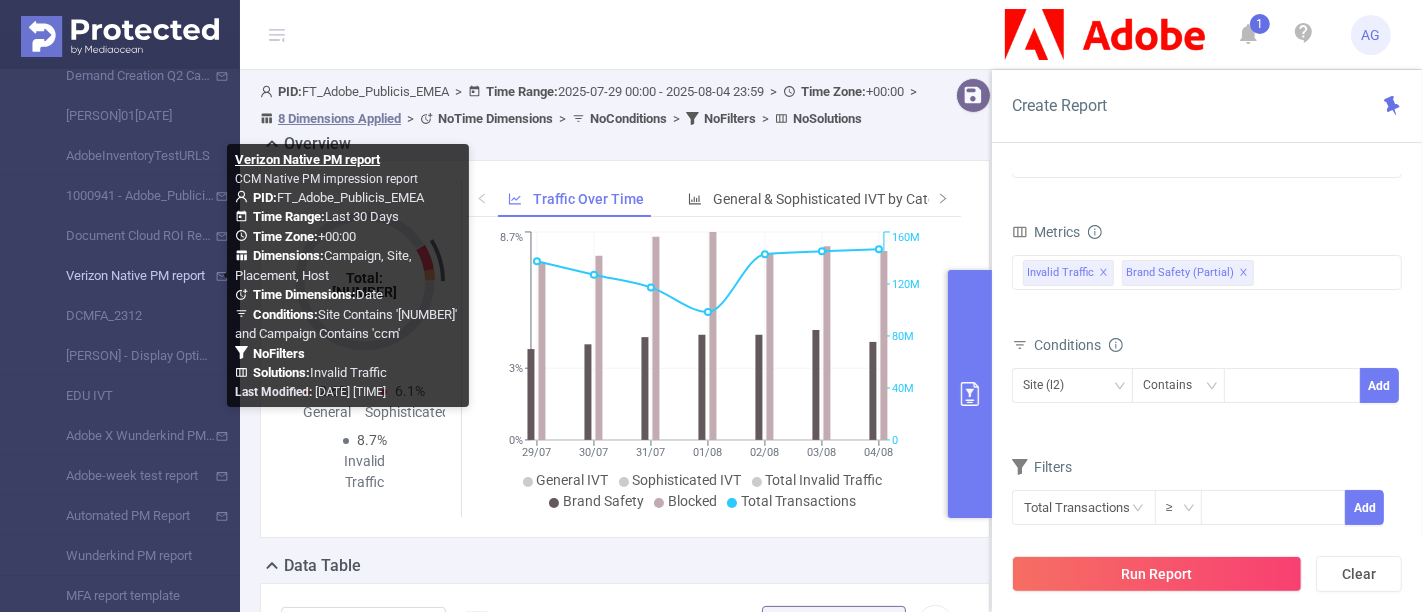 click on "Verizon Native PM report" at bounding box center (128, 276) 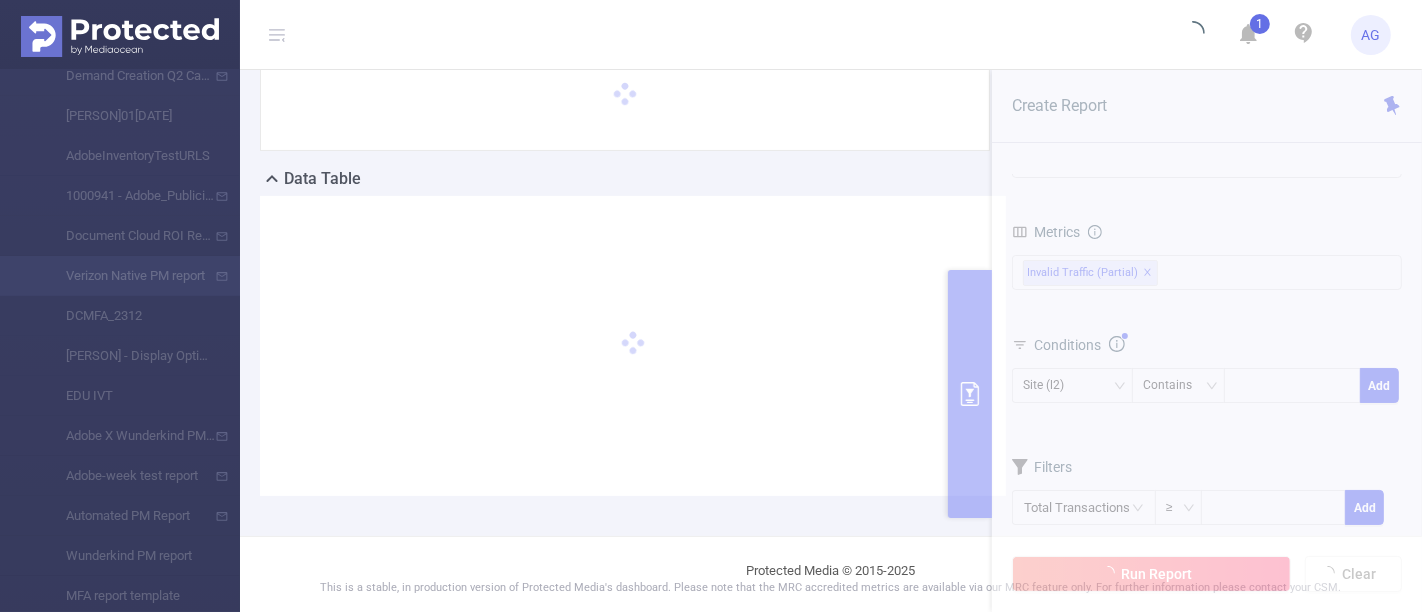scroll, scrollTop: 171, scrollLeft: 0, axis: vertical 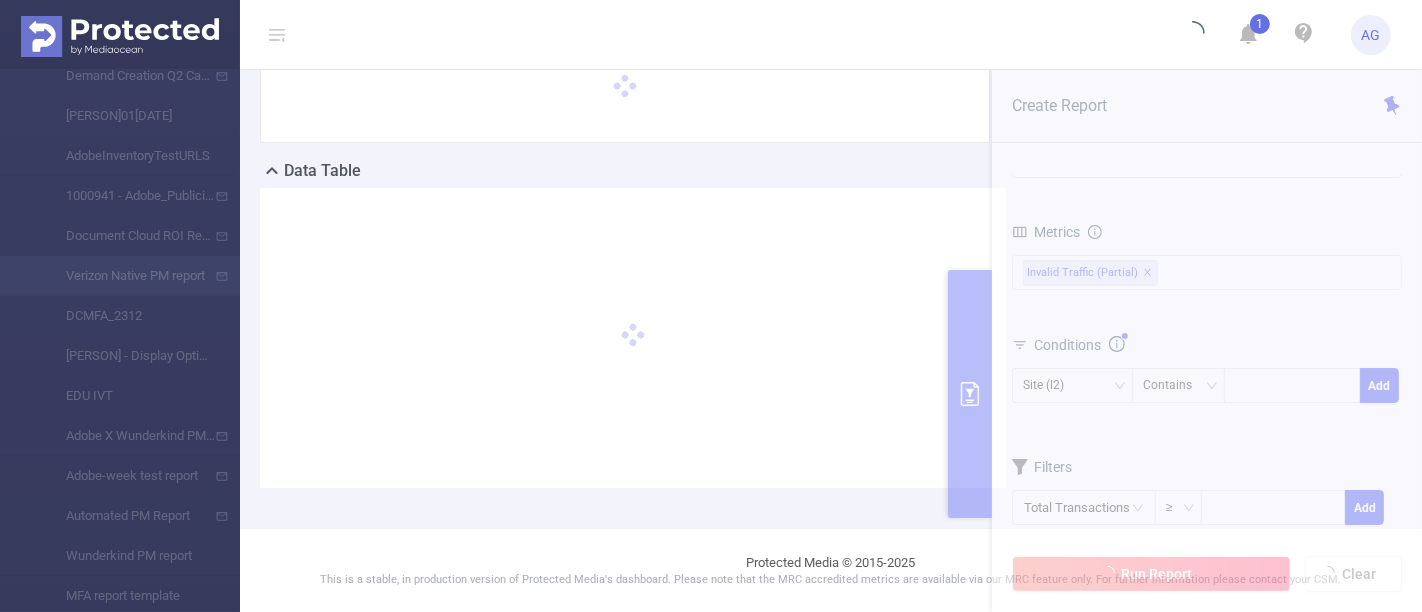 type on "2025-07-06 00:00" 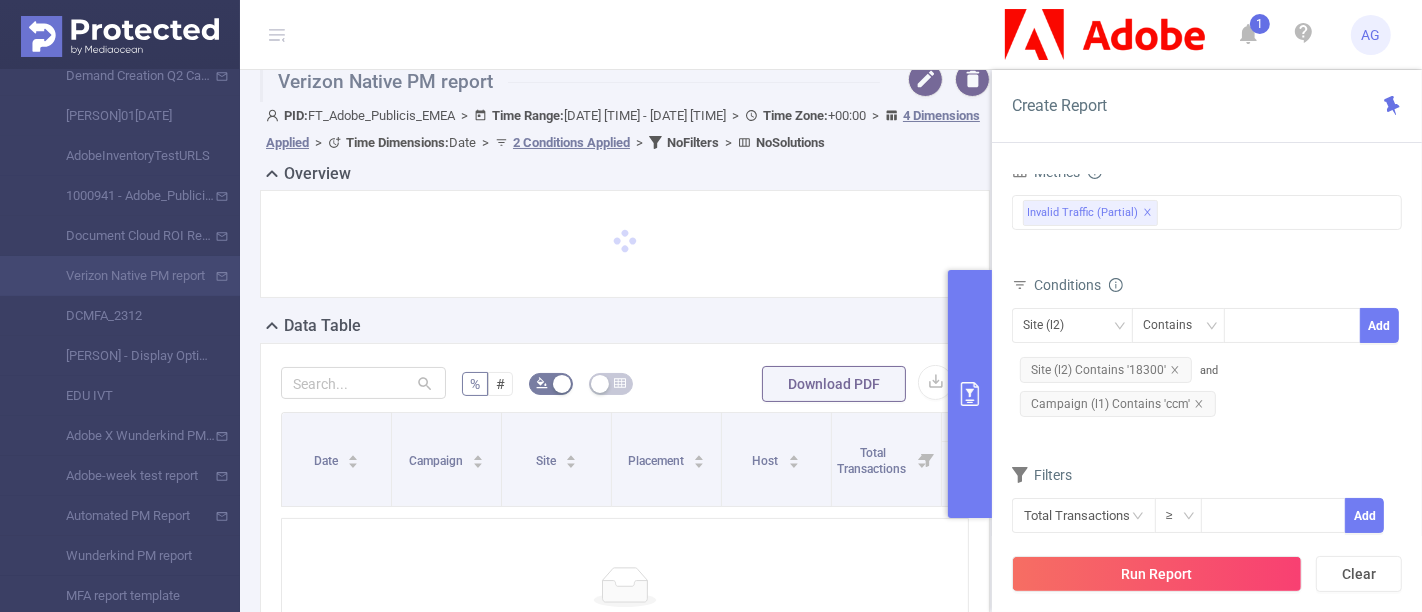 scroll, scrollTop: 0, scrollLeft: 0, axis: both 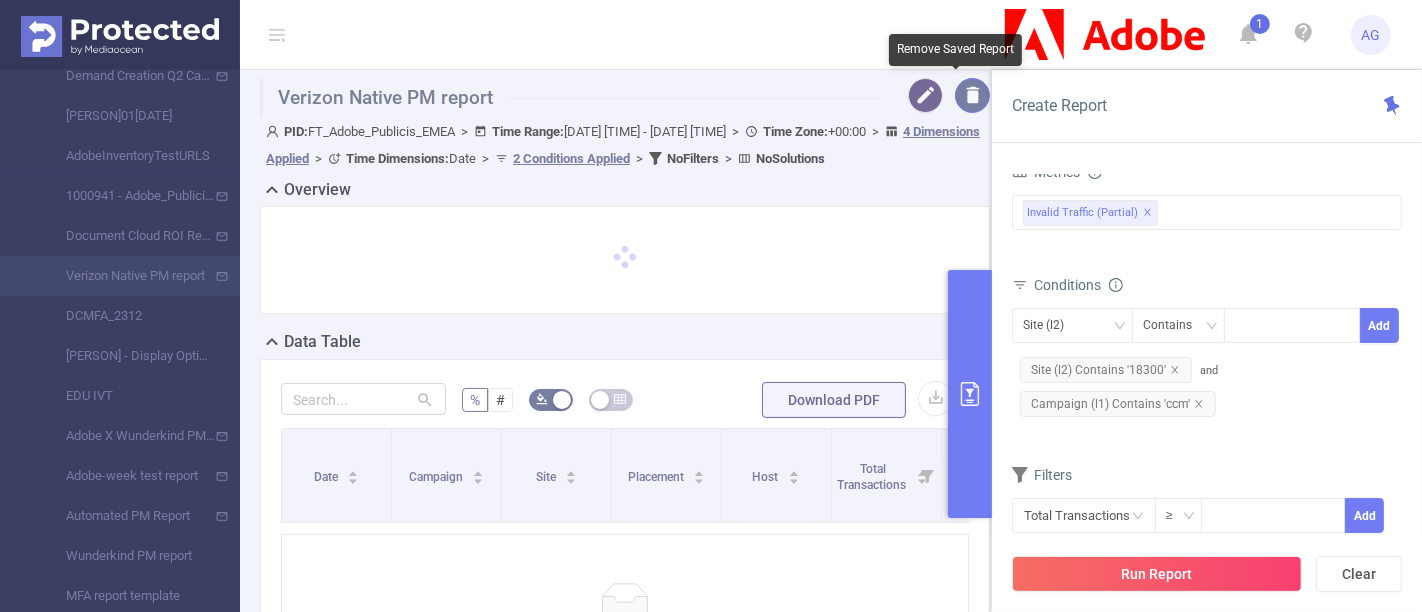 click at bounding box center (972, 95) 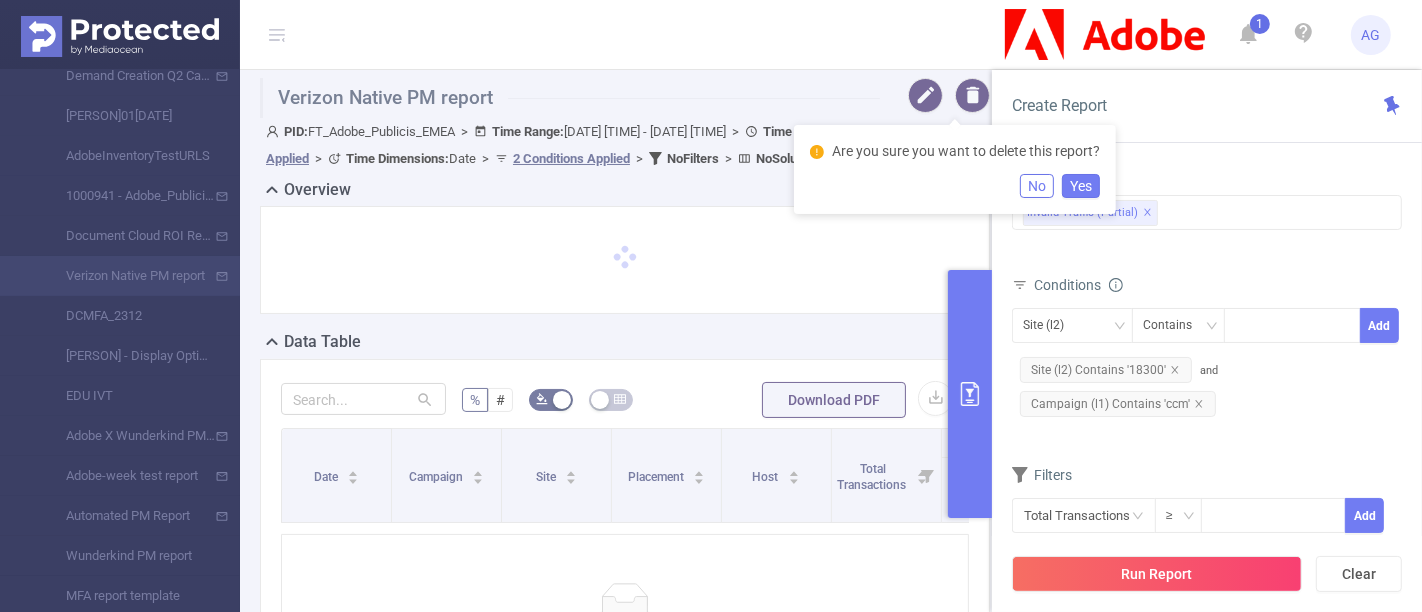 click on "Yes" at bounding box center (1081, 186) 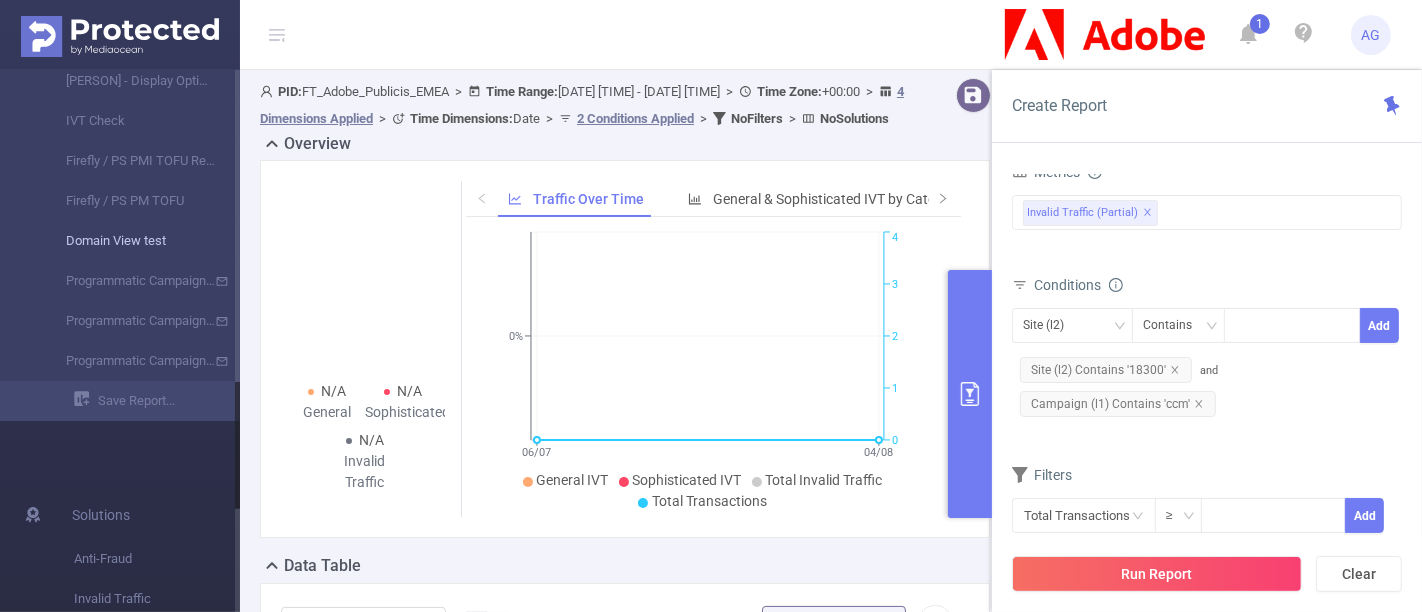 click on "Domain View test" at bounding box center (128, 241) 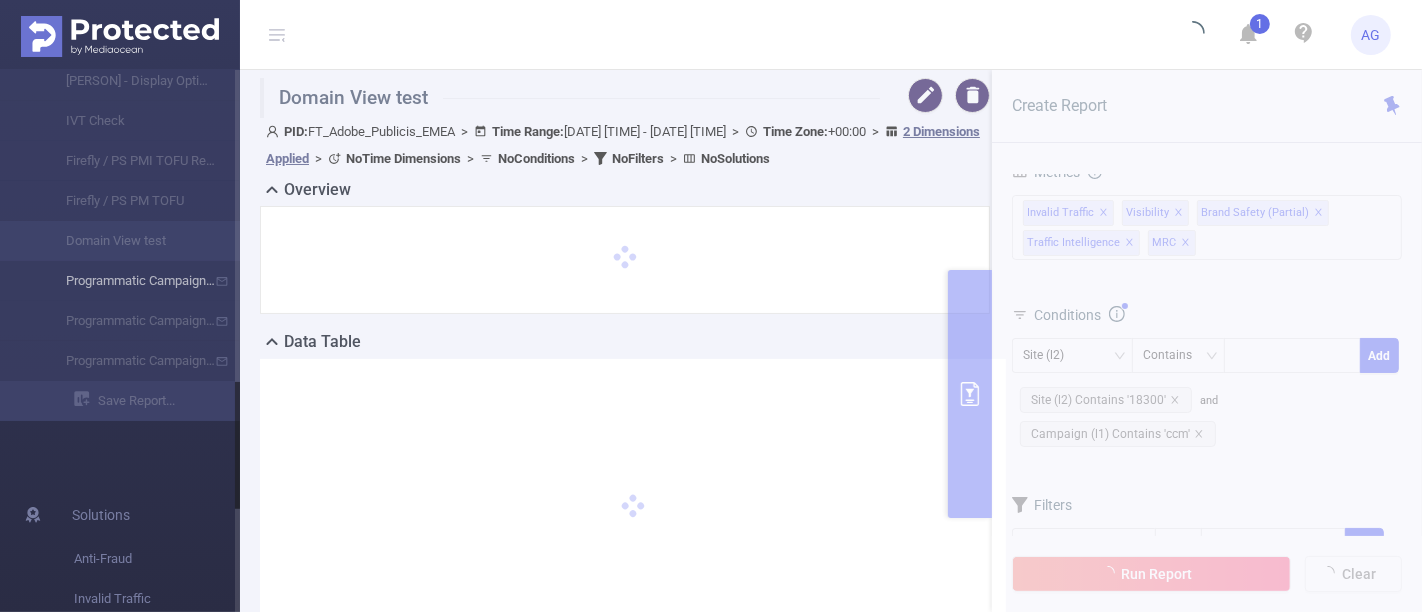 click on "Programmatic Campaigns Monthly IVT" at bounding box center (120, 281) 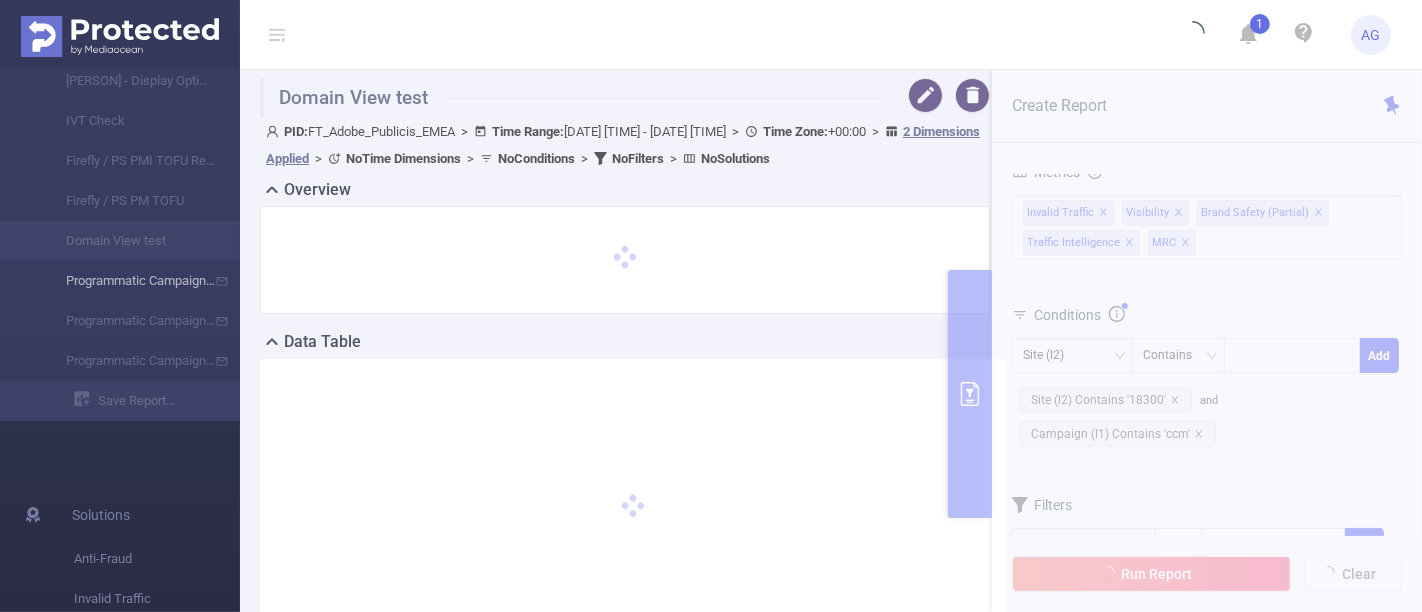 click on "Programmatic Campaigns Monthly IVT" at bounding box center [120, 281] 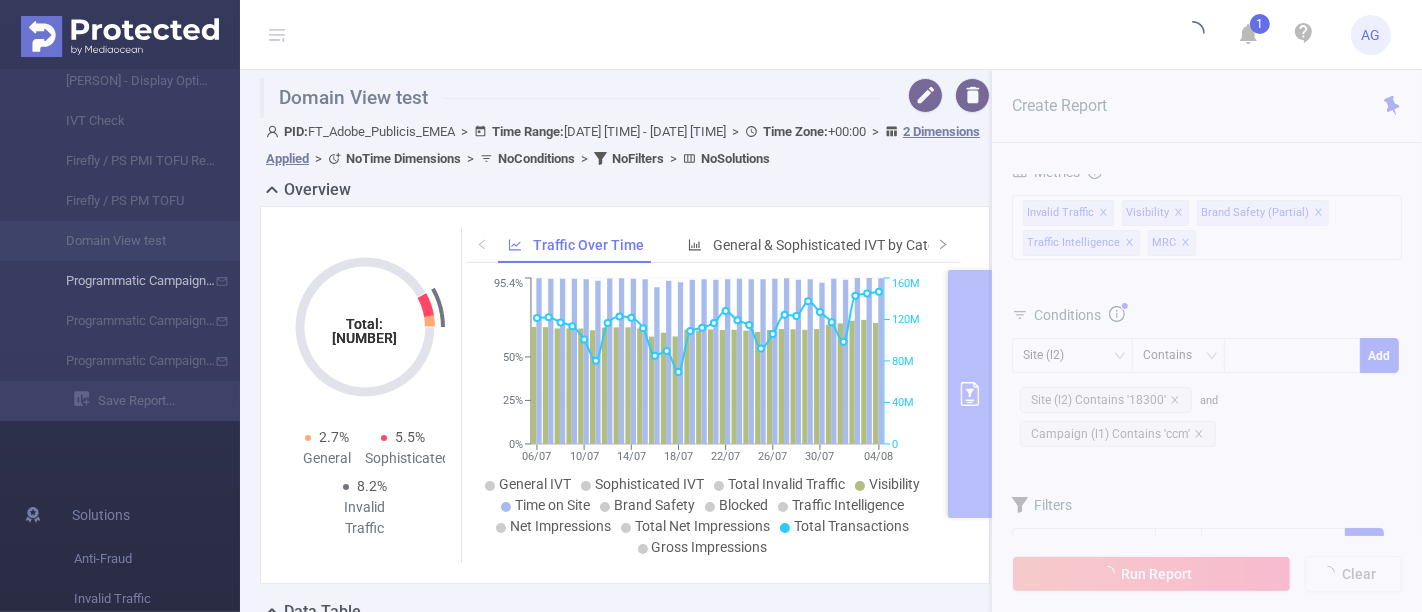 click on "Programmatic Campaigns Monthly IVT" at bounding box center (120, 281) 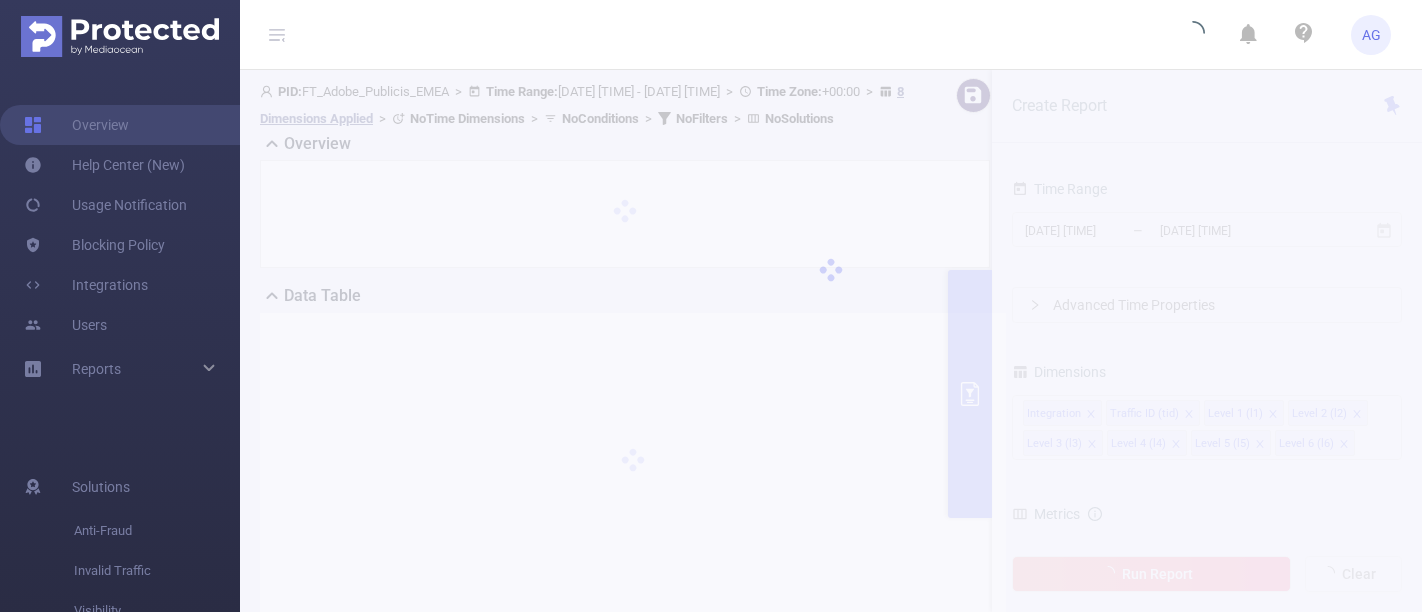 scroll, scrollTop: 0, scrollLeft: 0, axis: both 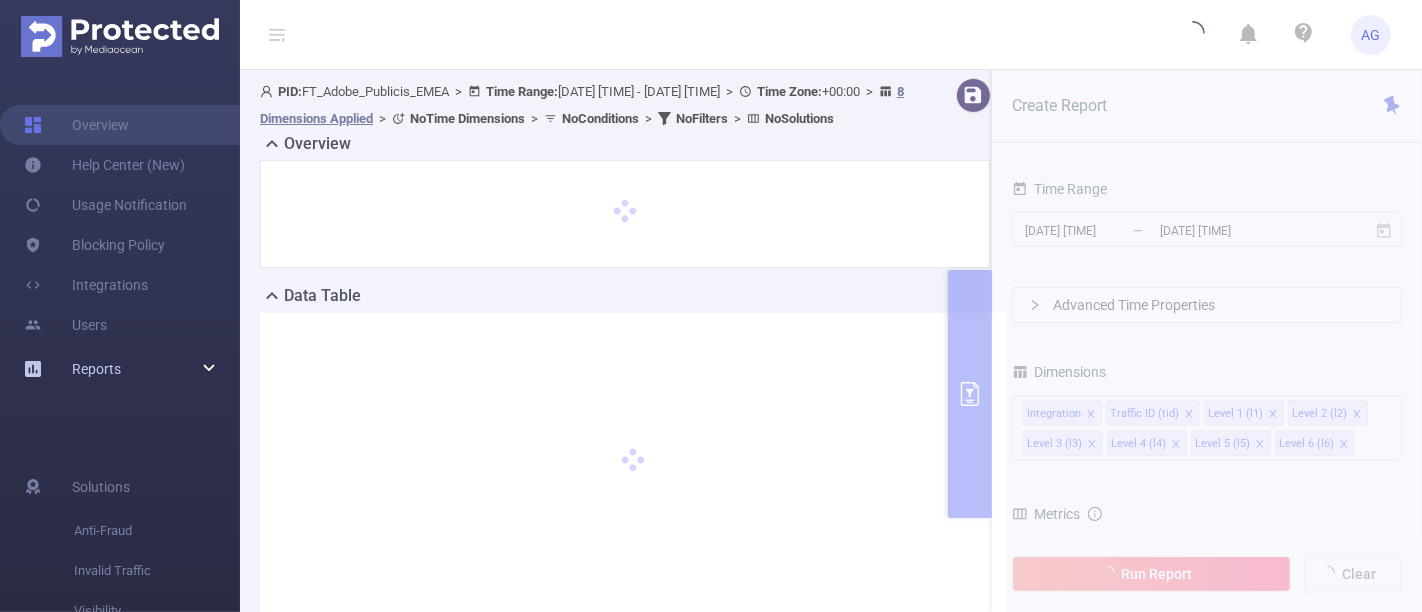 click at bounding box center [210, 369] 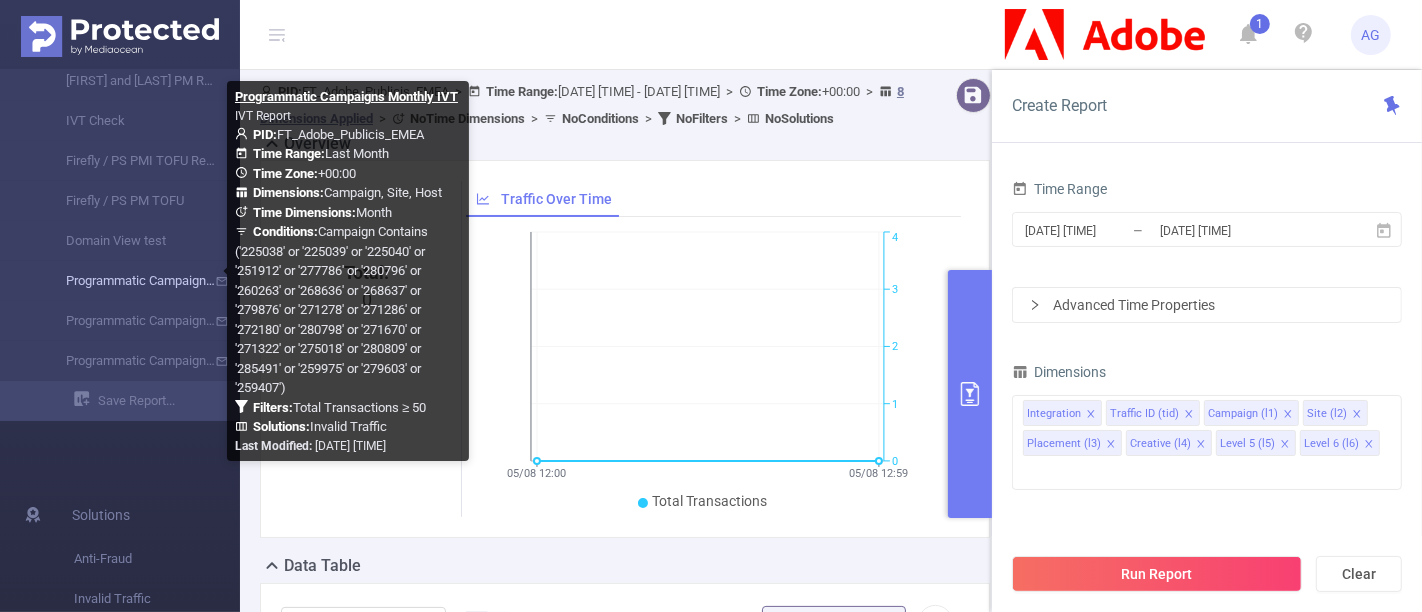 click on "Programmatic Campaigns Monthly IVT" at bounding box center (128, 281) 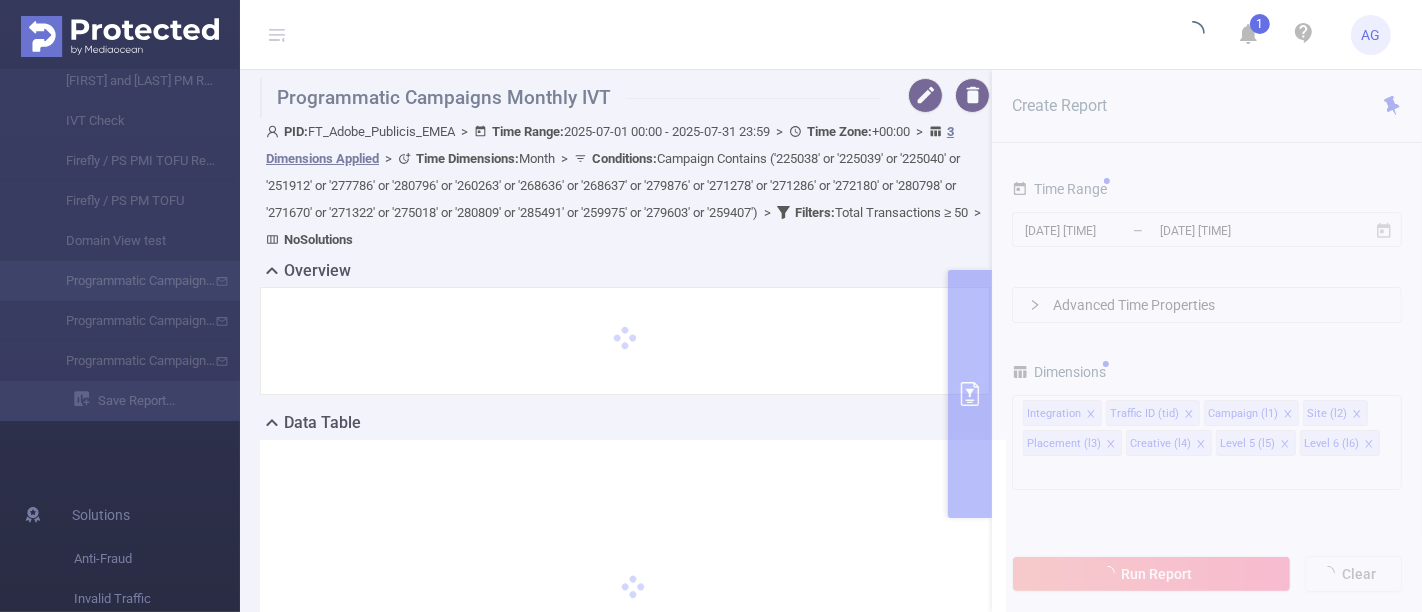 click on "1   AG" at bounding box center [711, 35] 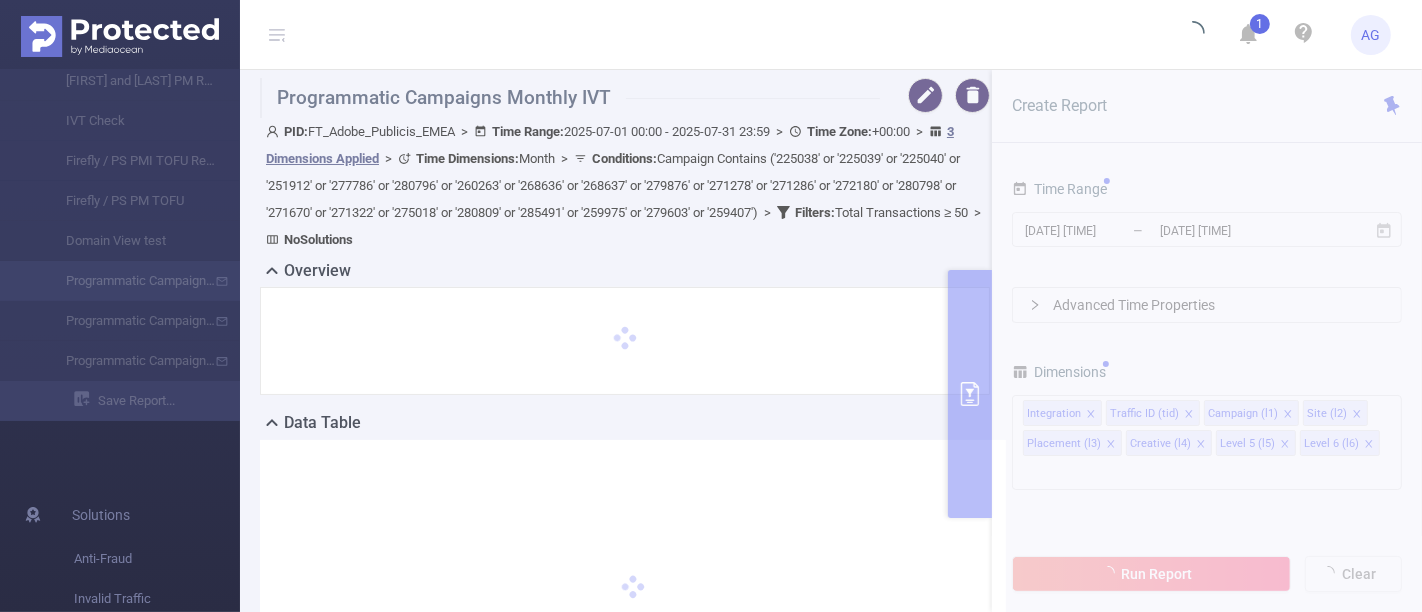 type on "2025-07-01 00:00" 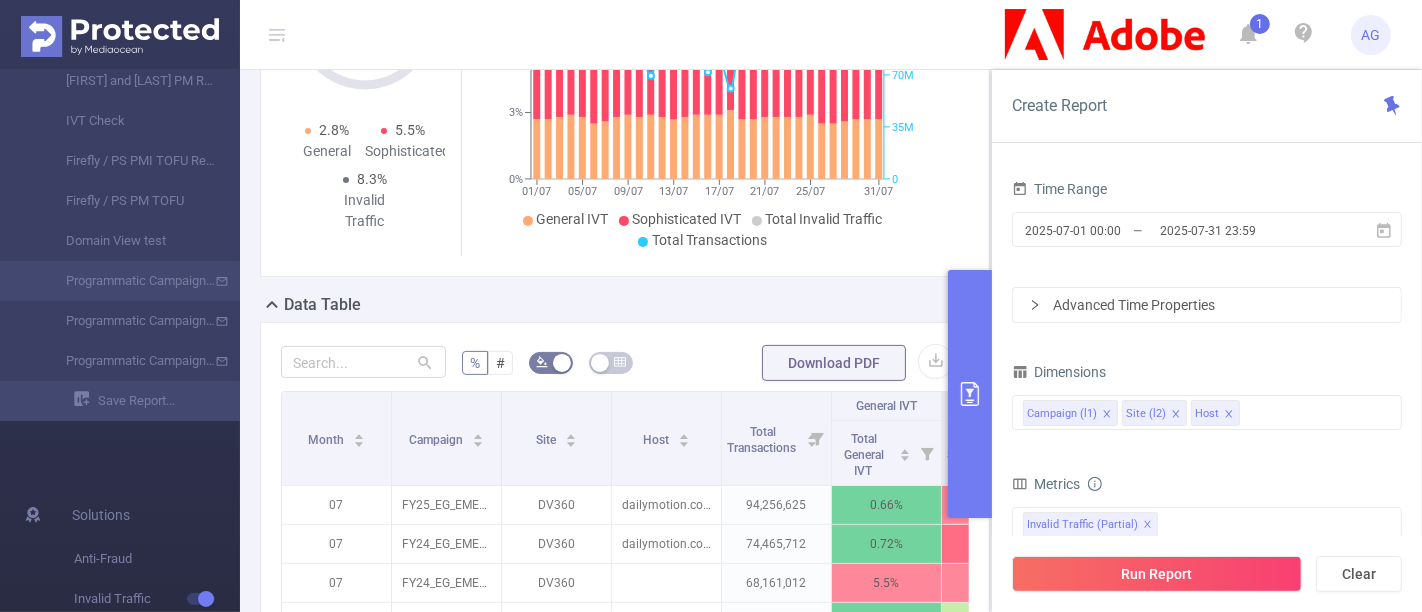 scroll, scrollTop: 0, scrollLeft: 0, axis: both 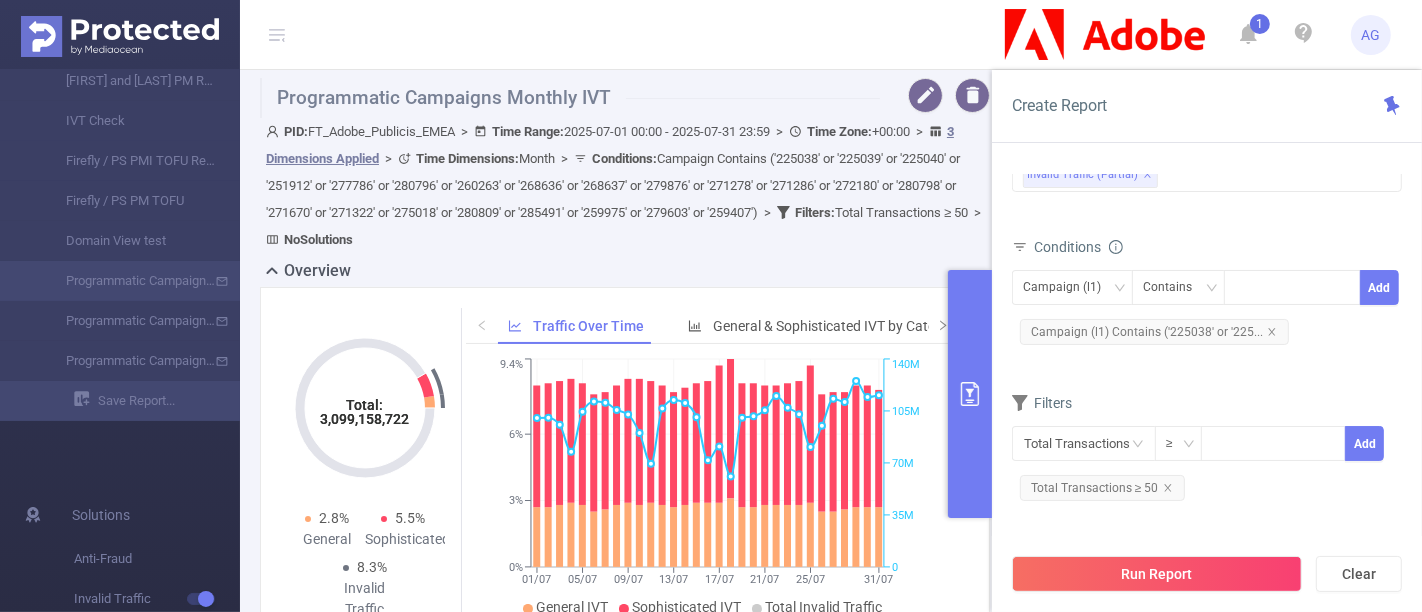 click on "Overview" at bounding box center [633, 273] 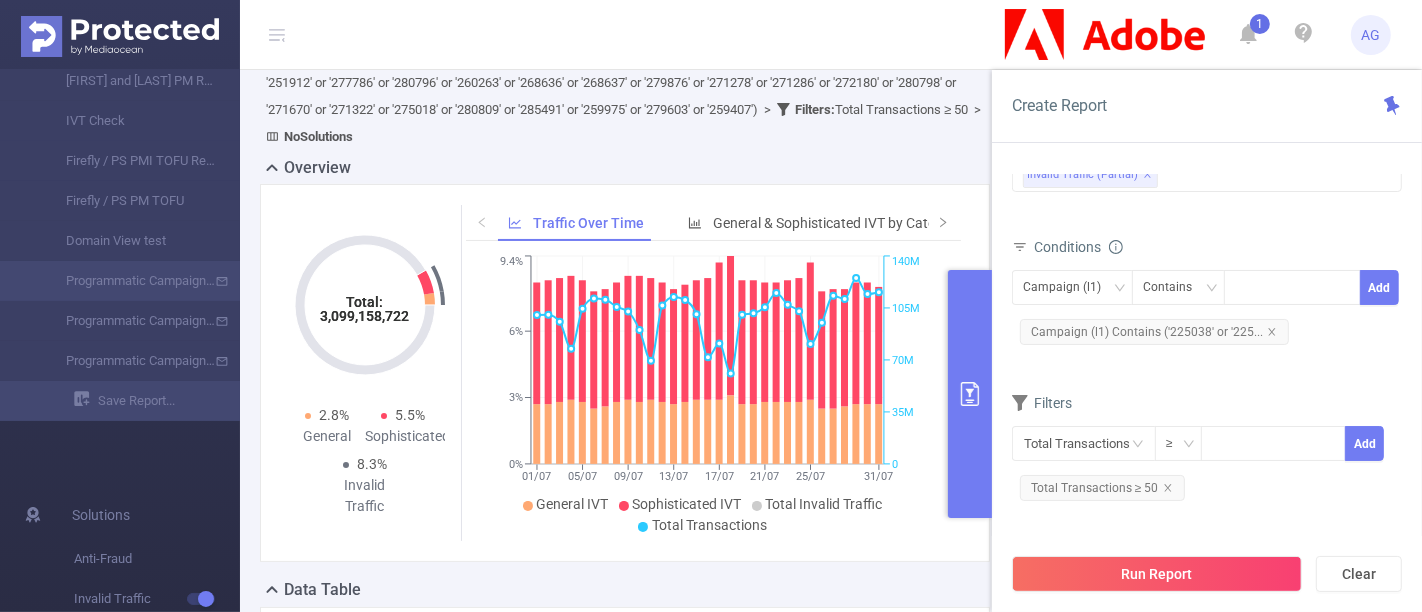 scroll, scrollTop: 0, scrollLeft: 0, axis: both 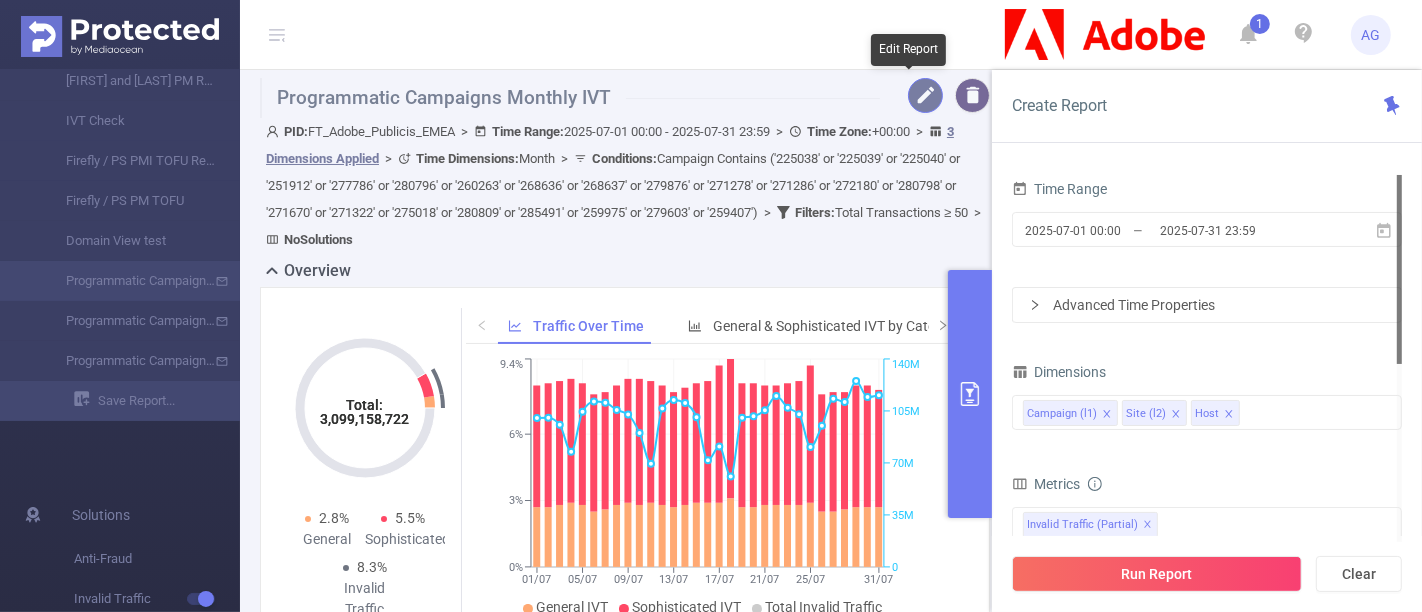 click at bounding box center [925, 95] 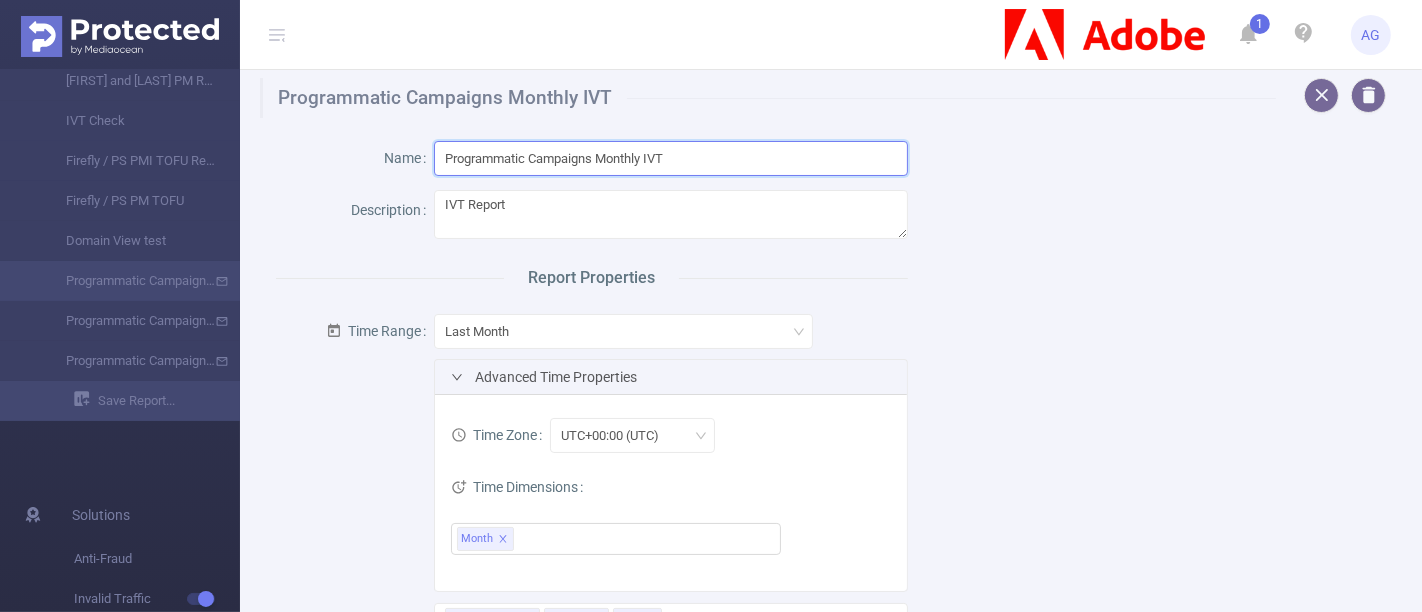 drag, startPoint x: 443, startPoint y: 160, endPoint x: 671, endPoint y: 167, distance: 228.10744 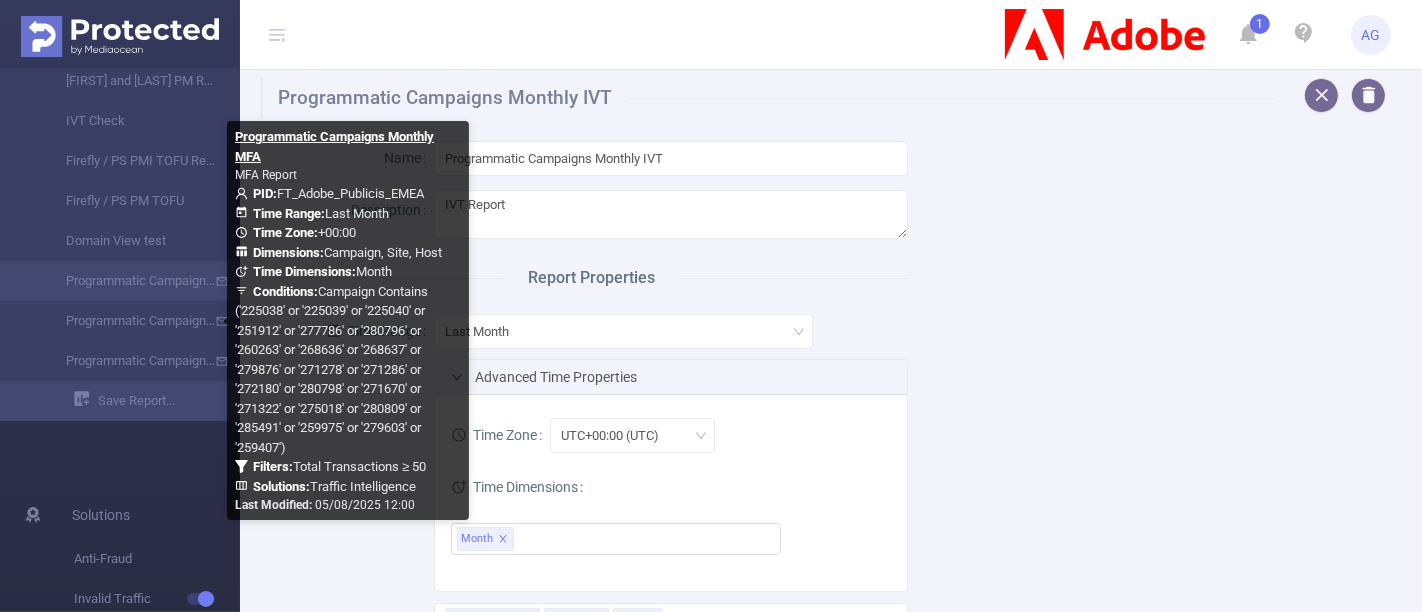 click on "Name Programmatic Campaigns Monthly IVT Description IVT Report  Report Properties     Time Range Last Month Advanced Time Properties    Time Zone UTC+00:00 (UTC)    Time Dimensions Month      Dimensions Campaign (l1) Site (l2) Host      Metrics Total IVT Total General IVT Total Sophisticated IVT   Invalid Traffic (partial)    ✕    Conditions  Site (l2) Contains   Add Campaign (l1) Contains ('225038' or '225...    Filters Total Transactions ≥ Add Total Transactions ≥ 50  Alert Configurations  Activate notification Sample interval Sample Monthly Alert time (UTC) 6 Reminder If still relevant, Would you like to get a reminder? Remind me after 1 days. Resolved alert If the conditions and thresholds that triggered your alert no longer apply, would you like to receive a “resolved” message? Mailing List [EMAIL] [EMAIL]   Add CSV Attachment CSV Attachment Properties Save Report" at bounding box center [823, 851] 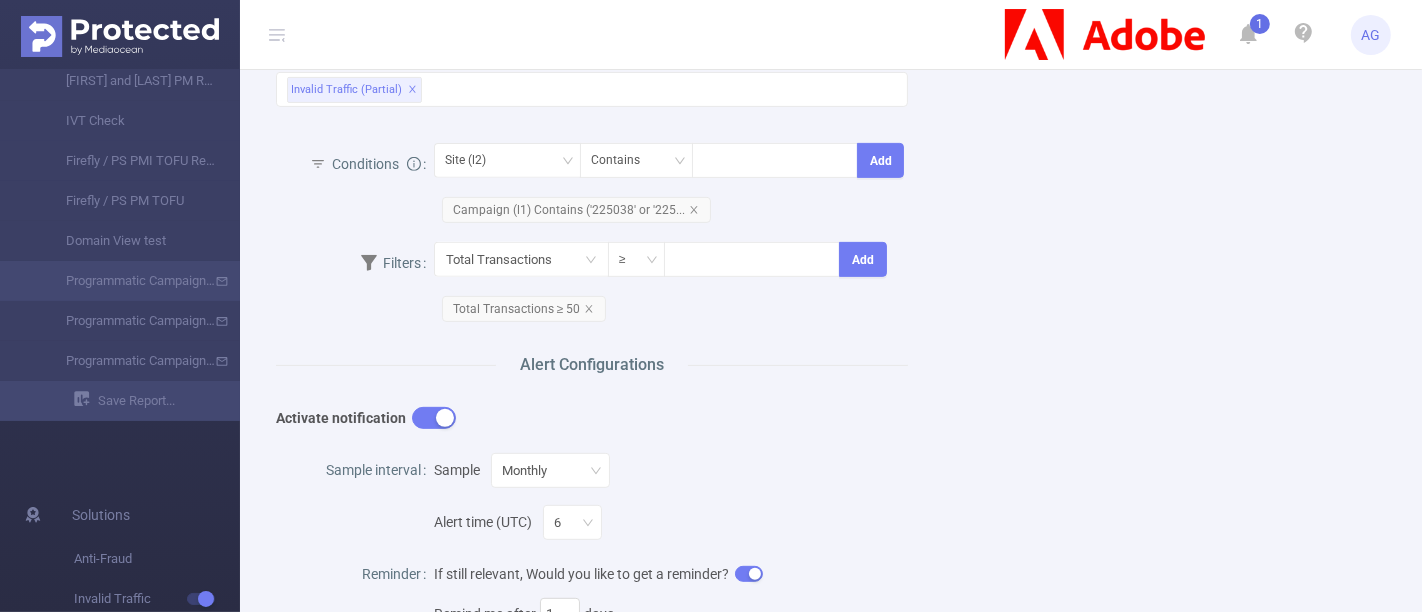 scroll, scrollTop: 666, scrollLeft: 0, axis: vertical 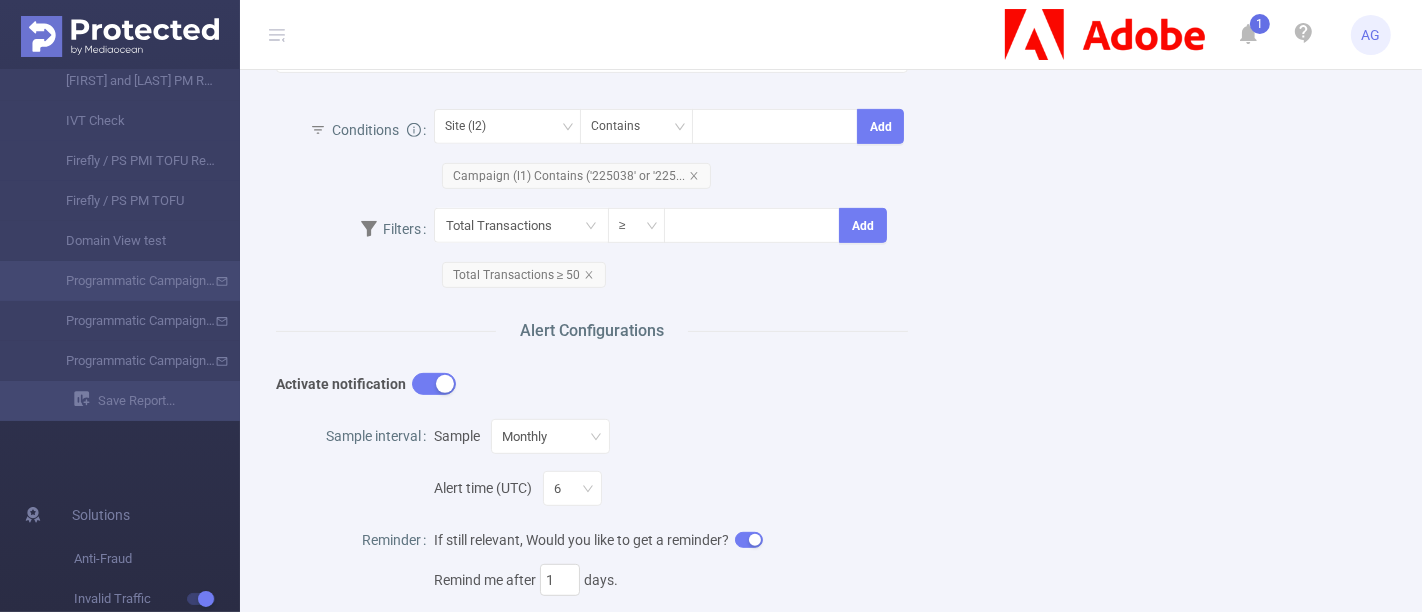 click on "Name Programmatic Campaigns Monthly IVT Description IVT Report  Report Properties     Time Range Last Month Advanced Time Properties    Time Zone UTC+00:00 (UTC)    Time Dimensions Month      Dimensions Campaign (l1) Site (l2) Host      Metrics Total IVT Total General IVT Total Sophisticated IVT   Invalid Traffic (partial)    ✕    Conditions  Site (l2) Contains   Add Campaign (l1) Contains ('225038' or '225...    Filters Total Transactions ≥ Add Total Transactions ≥ 50  Alert Configurations  Activate notification Sample interval Sample Monthly Alert time (UTC) 6 Reminder If still relevant, Would you like to get a reminder? Remind me after 1 days. Resolved alert If the conditions and thresholds that triggered your alert no longer apply, would you like to receive a “resolved” message? Mailing List [EMAIL] [EMAIL]   Add CSV Attachment CSV Attachment Properties Save Report" at bounding box center [823, 185] 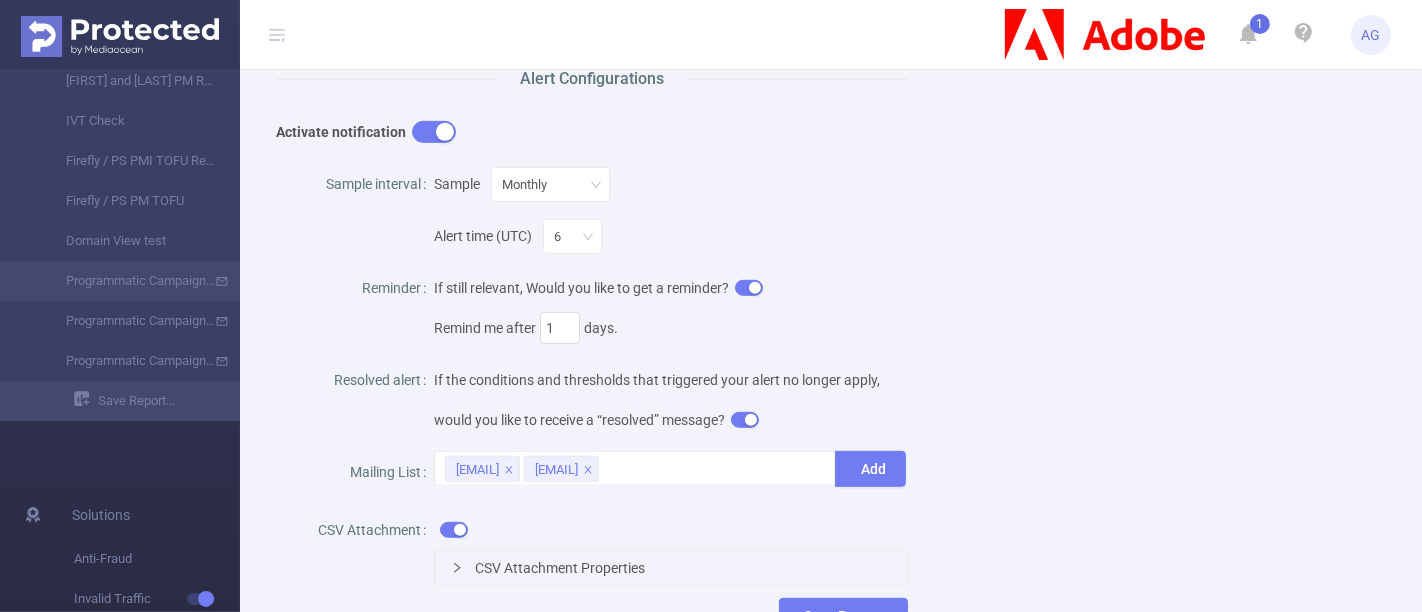 scroll, scrollTop: 1000, scrollLeft: 0, axis: vertical 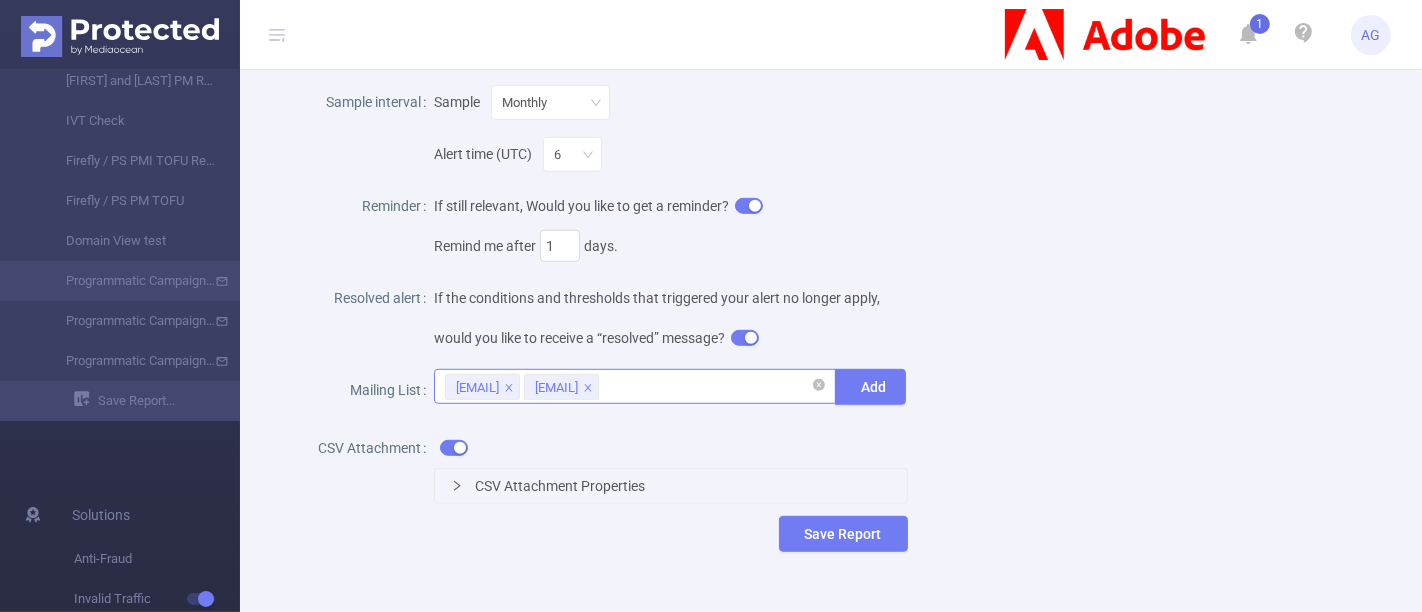 click on "[EMAIL] [EMAIL]" at bounding box center (635, 386) 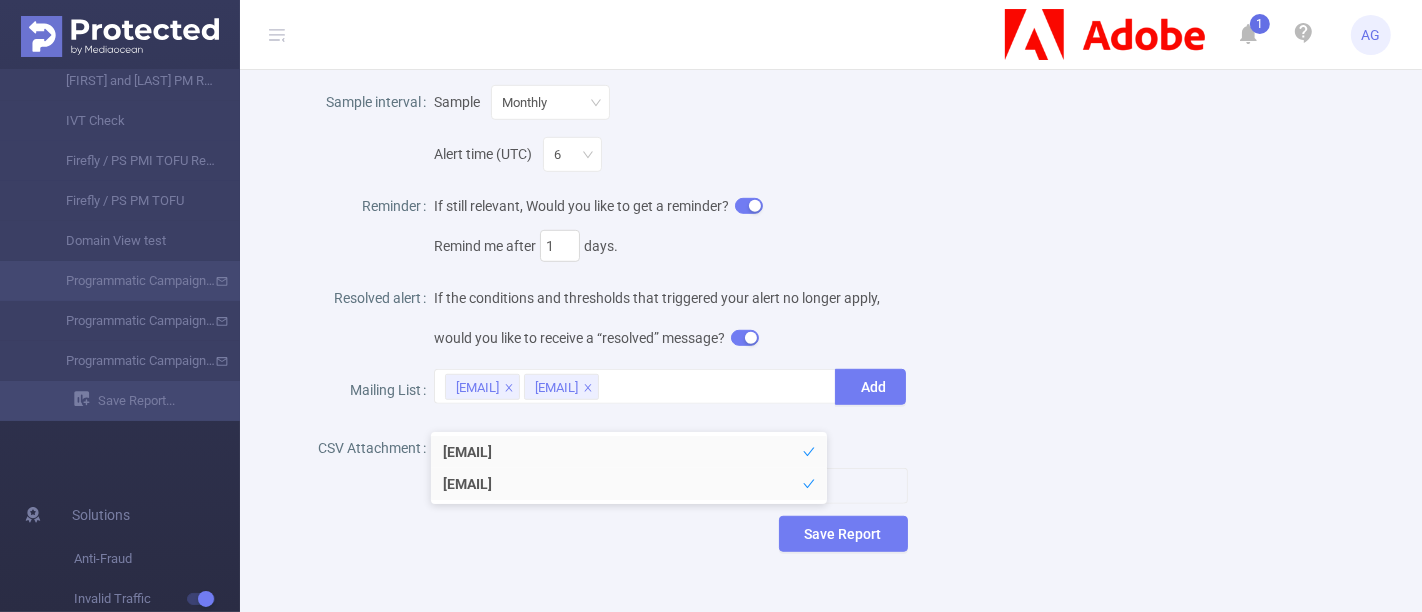 click on "Name Programmatic Campaigns Monthly IVT Description IVT Report  Report Properties     Time Range Last Month Advanced Time Properties    Time Zone UTC+00:00 (UTC)    Time Dimensions Month      Dimensions Campaign (l1) Site (l2) Host      Metrics Total IVT Total General IVT Total Sophisticated IVT   Invalid Traffic (partial)    ✕    Conditions  Site (l2) Contains   Add Campaign (l1) Contains ('225038' or '225...    Filters Total Transactions ≥ Add Total Transactions ≥ 50  Alert Configurations  Activate notification Sample interval Sample Monthly Alert time (UTC) 6 Reminder If still relevant, Would you like to get a reminder? Remind me after 1 days. Resolved alert If the conditions and thresholds that triggered your alert no longer apply, would you like to receive a “resolved” message? Mailing List [EMAIL] [EMAIL]   Add CSV Attachment CSV Attachment Properties Save Report" at bounding box center (823, -149) 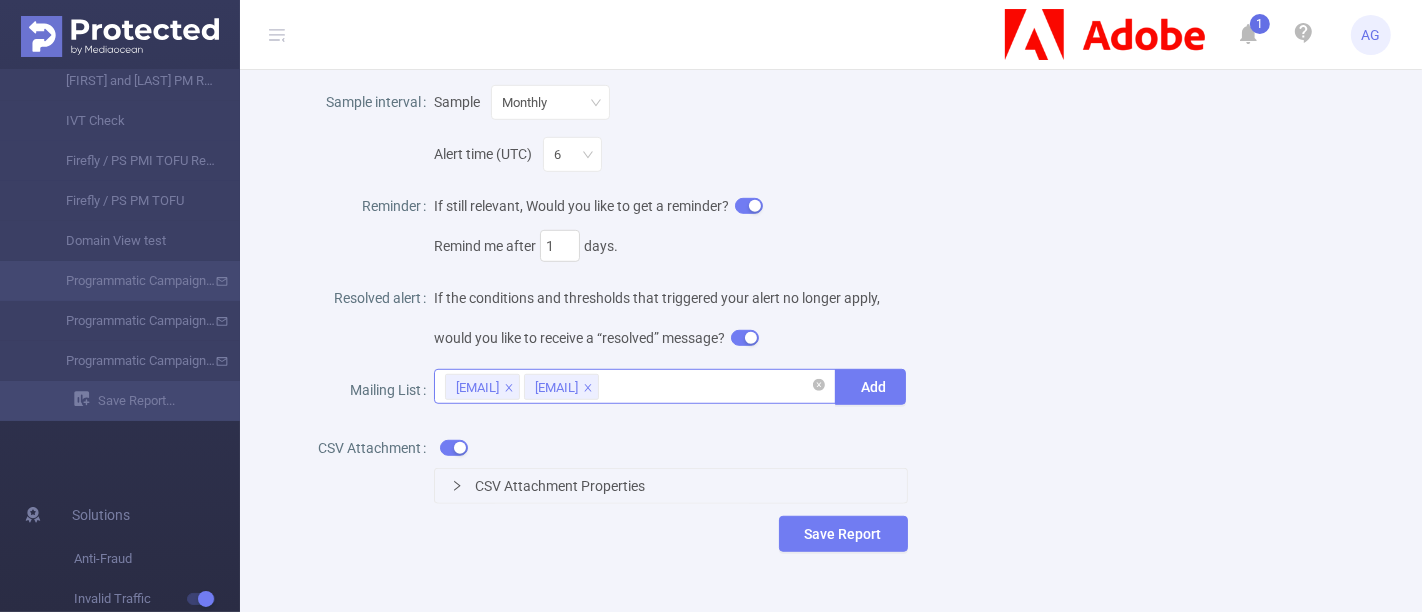 click on "[EMAIL] [EMAIL]" at bounding box center [635, 386] 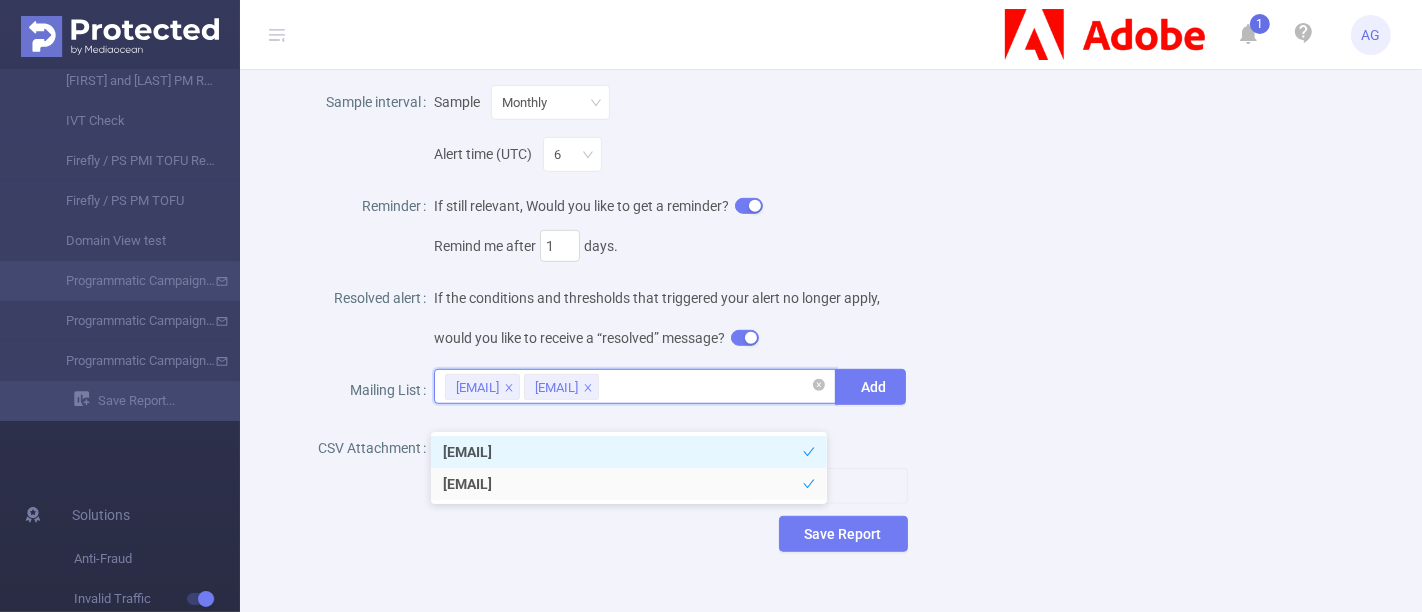 paste on "[EMAIL]" 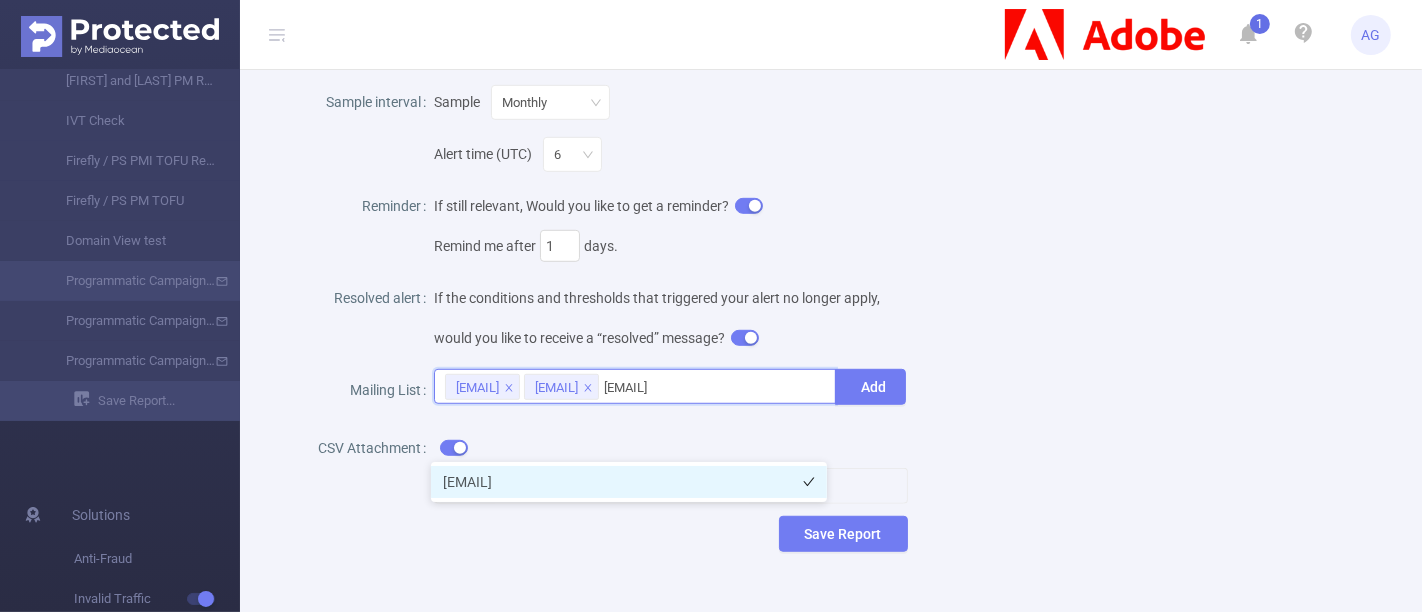 click on "[EMAIL]" at bounding box center [629, 482] 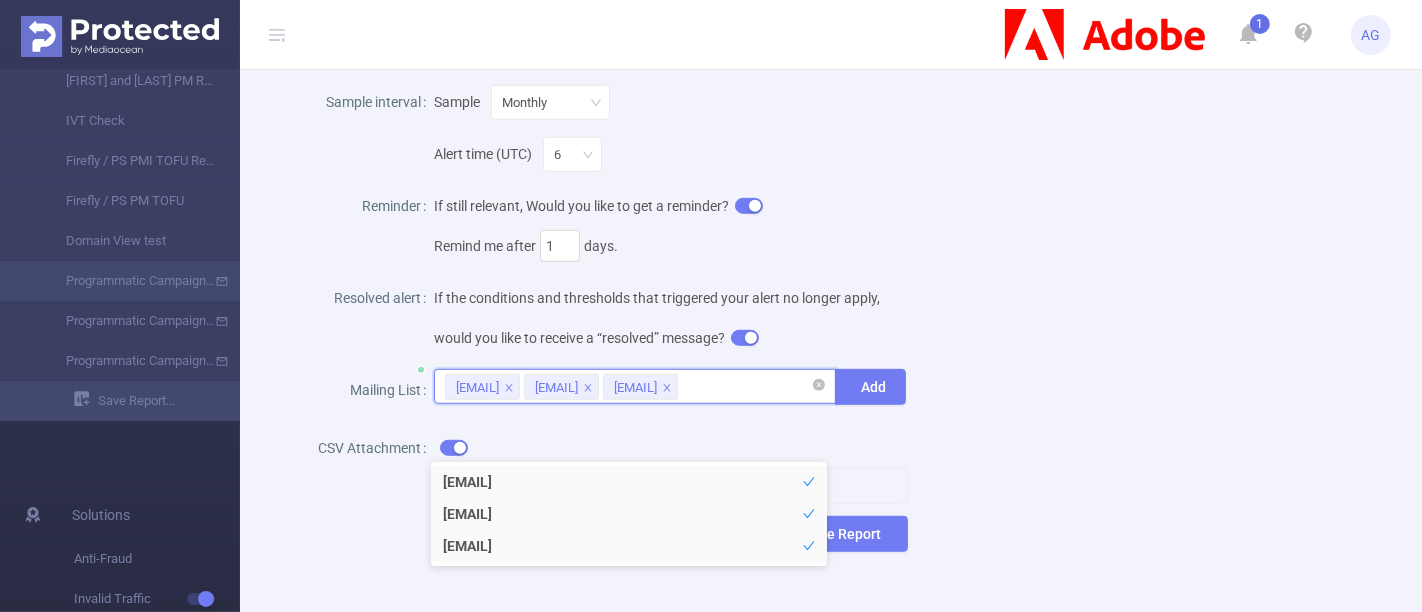 click 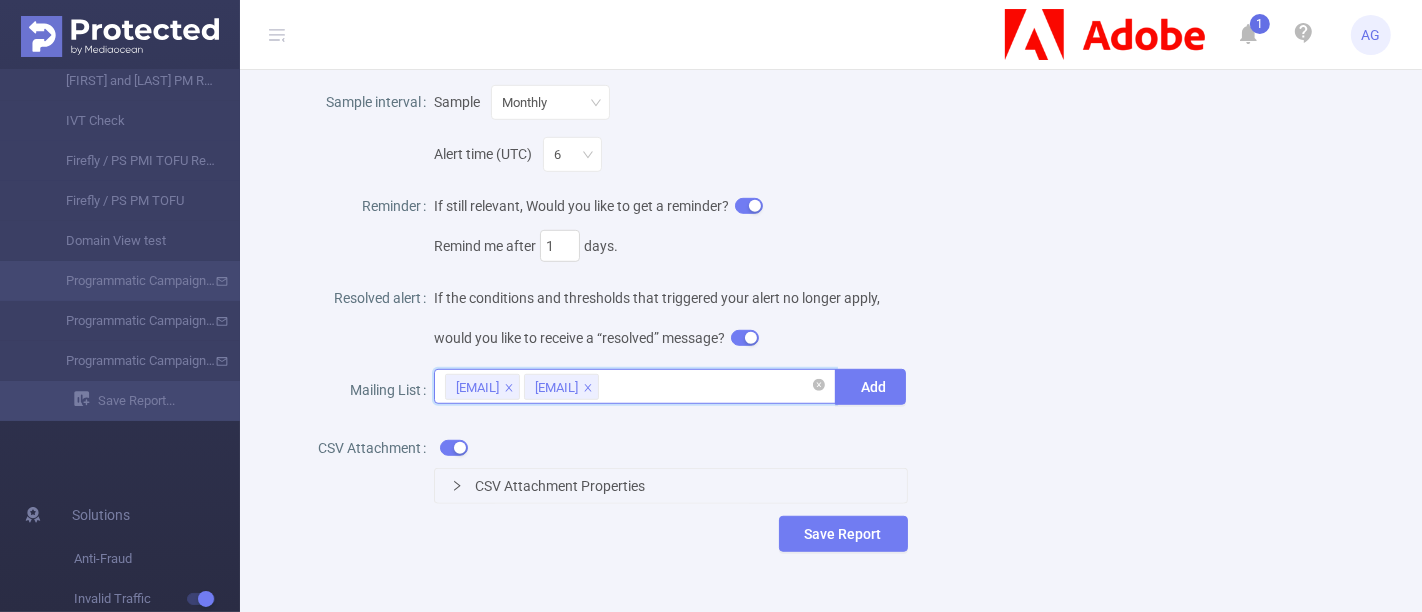 paste on "[EMAIL]" 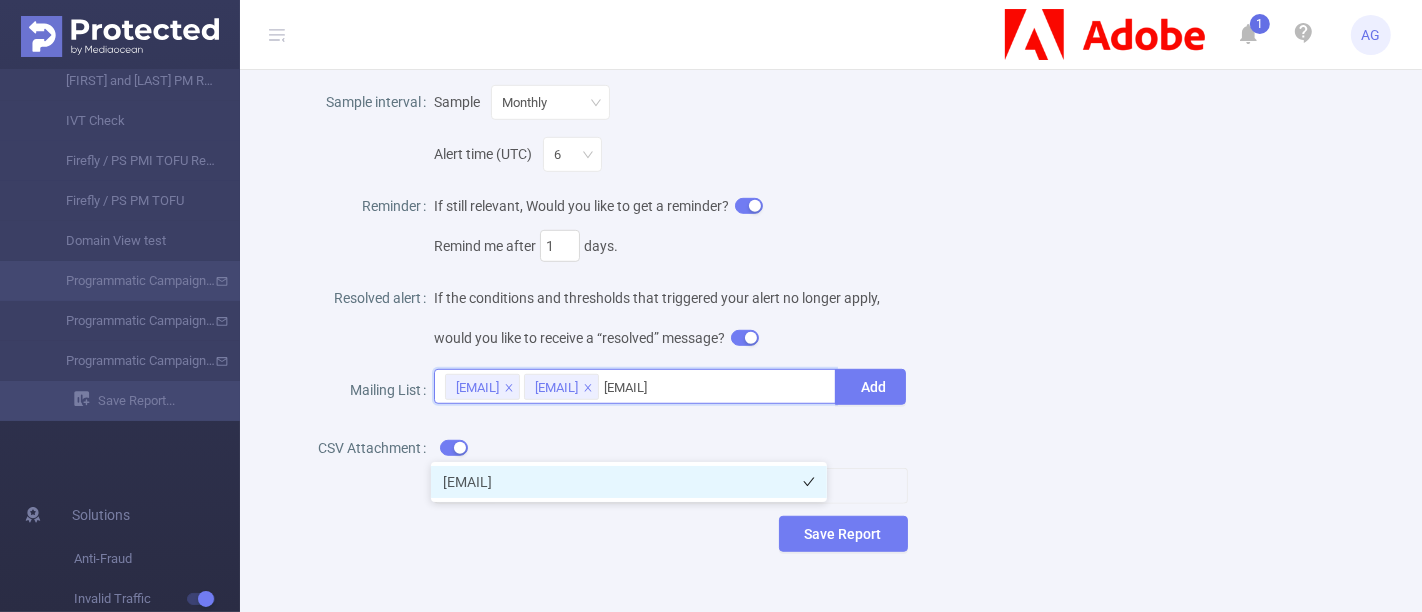 click on "[EMAIL]" at bounding box center [629, 482] 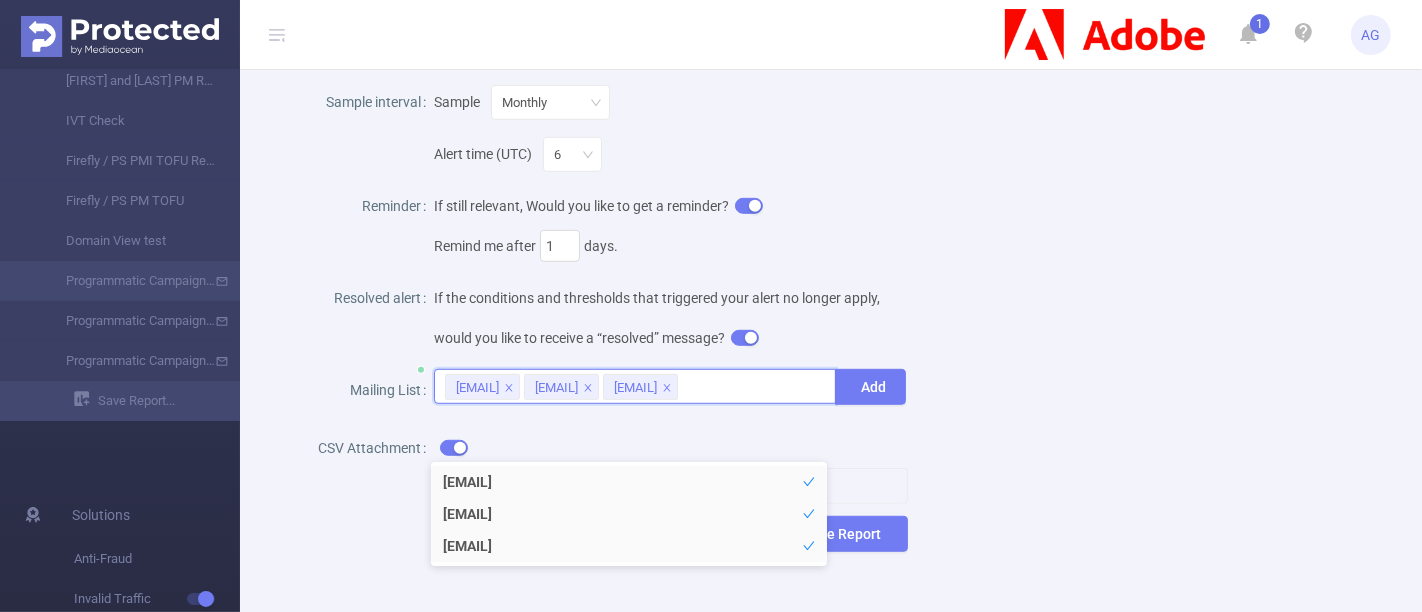 click on "Name Programmatic Campaigns Monthly IVT Description IVT Report  Report Properties     Time Range Last Month Advanced Time Properties    Time Zone UTC+00:00 (UTC)    Time Dimensions Month      Dimensions Campaign (l1) Site (l2) Host      Metrics Total IVT Total General IVT Total Sophisticated IVT   Invalid Traffic (partial)    ✕    Conditions  Site (l2) Contains   Add Campaign (l1) Contains ('225038' or '225...    Filters Total Transactions ≥ Add Total Transactions ≥ 50  Alert Configurations  Activate notification Sample interval Sample Monthly Alert time (UTC) 6 Reminder If still relevant, Would you like to get a reminder? Remind me after 1 days. Resolved alert If the conditions and thresholds that triggered your alert no longer apply, would you like to receive a “resolved” message? Mailing List [EMAIL] [EMAIL] [EMAIL]   Add CSV Attachment CSV Attachment Properties Save Report" at bounding box center [823, -149] 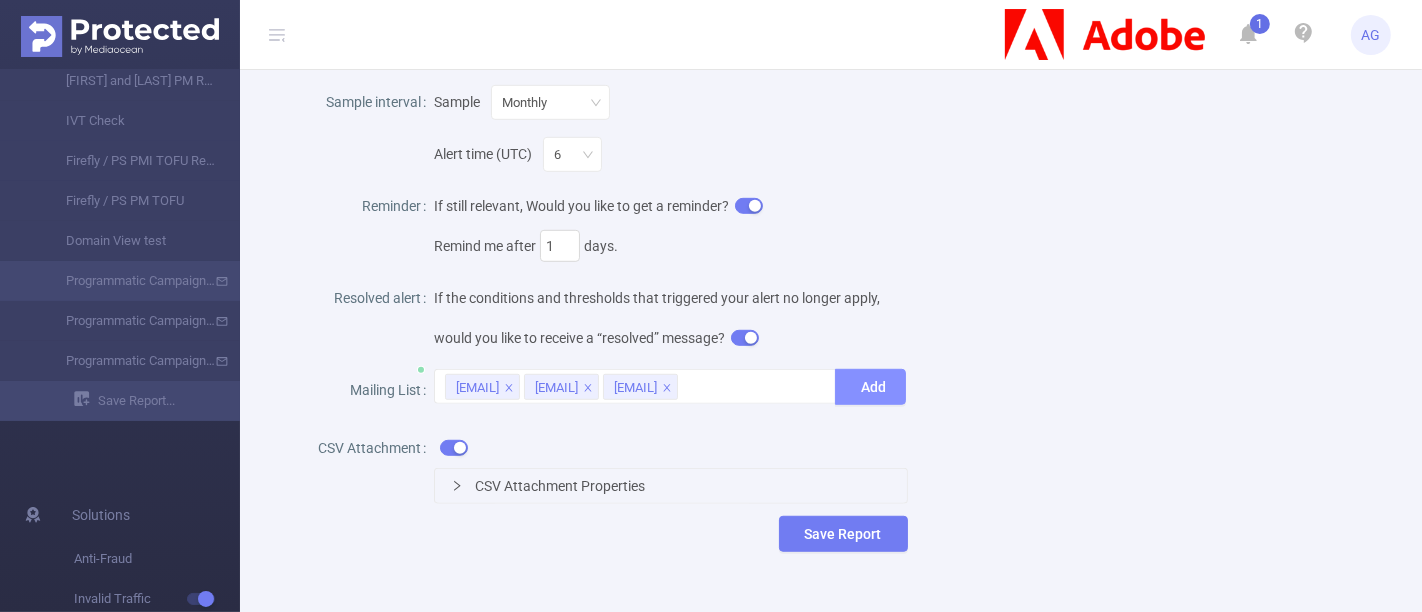 click on "Add" at bounding box center (870, 387) 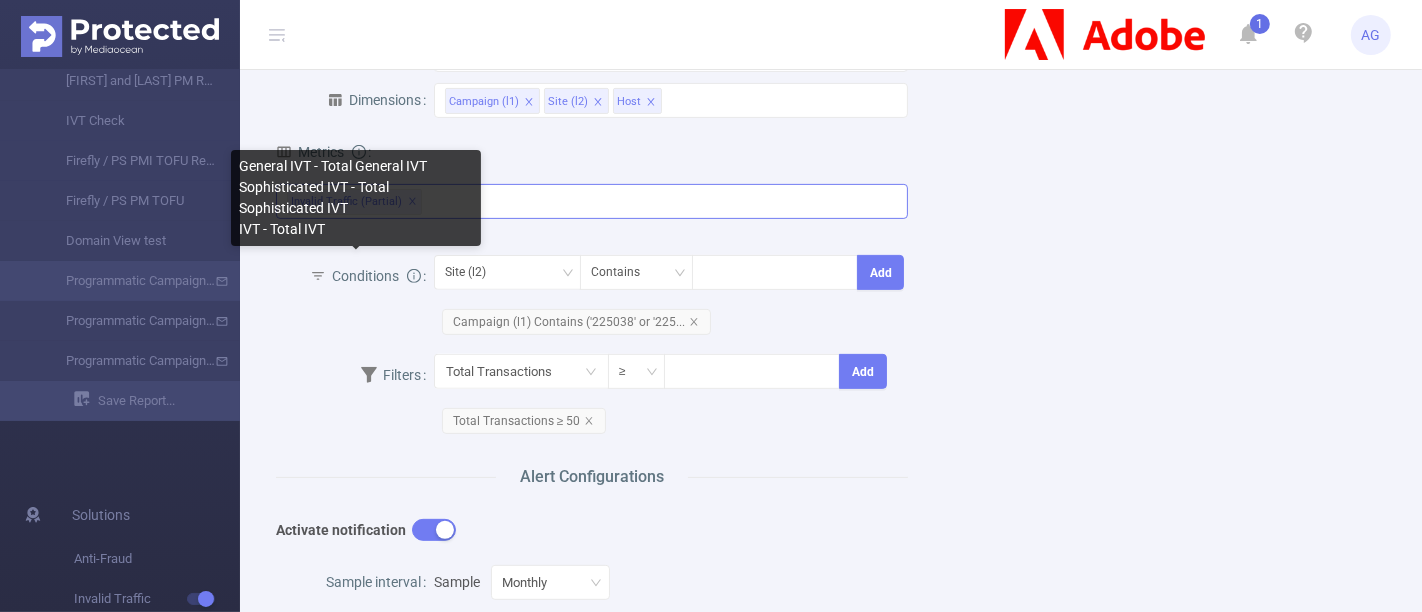 scroll, scrollTop: 555, scrollLeft: 0, axis: vertical 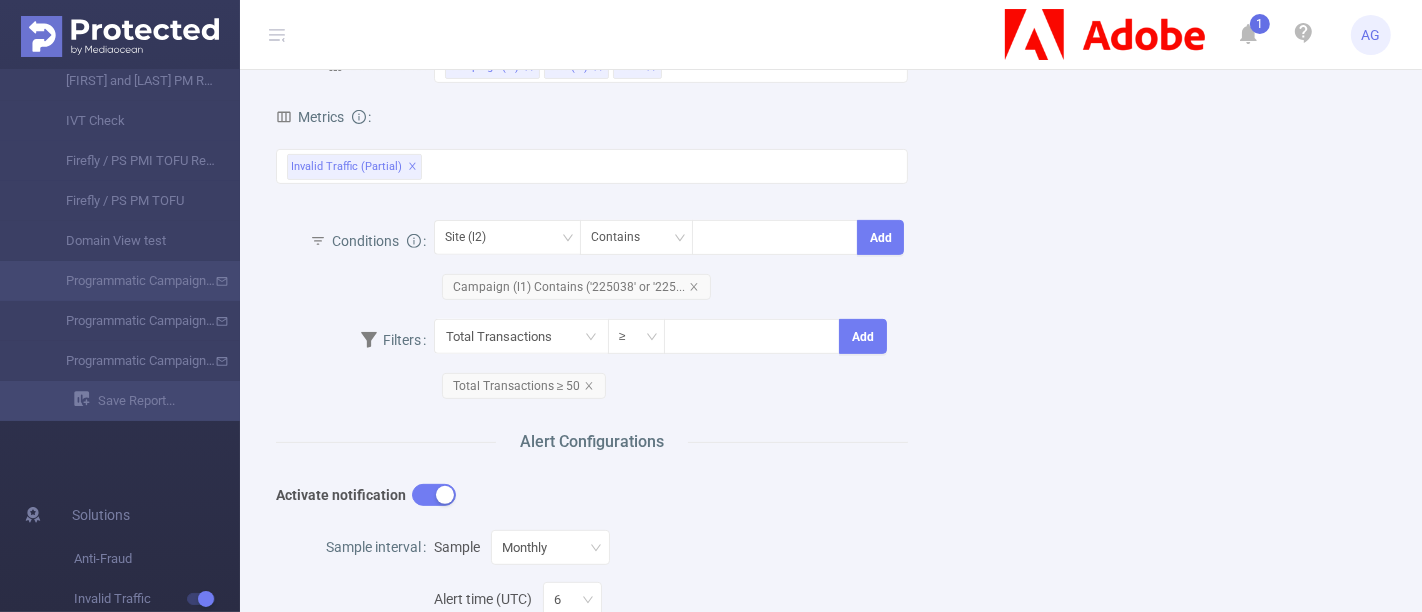 click on "Name Programmatic Campaigns Monthly IVT Description IVT Report  Report Properties     Time Range Last Month Advanced Time Properties    Time Zone UTC+00:00 (UTC)    Time Dimensions Month      Dimensions Campaign (l1) Site (l2) Host      Metrics Total IVT Total General IVT Total Sophisticated IVT   Invalid Traffic (partial)    ✕    Conditions  Site (l2) Contains   Add Campaign (l1) Contains ('225038' or '225...    Filters Total Transactions ≥ Add Total Transactions ≥ 50  Alert Configurations  Activate notification Sample interval Sample Monthly Alert time (UTC) 6 Reminder If still relevant, Would you like to get a reminder? Remind me after 1 days. Resolved alert If the conditions and thresholds that triggered your alert no longer apply, would you like to receive a “resolved” message? Mailing List [EMAIL] [EMAIL] [EMAIL]   Add CSV Attachment CSV Attachment Properties Save Report" at bounding box center [823, 296] 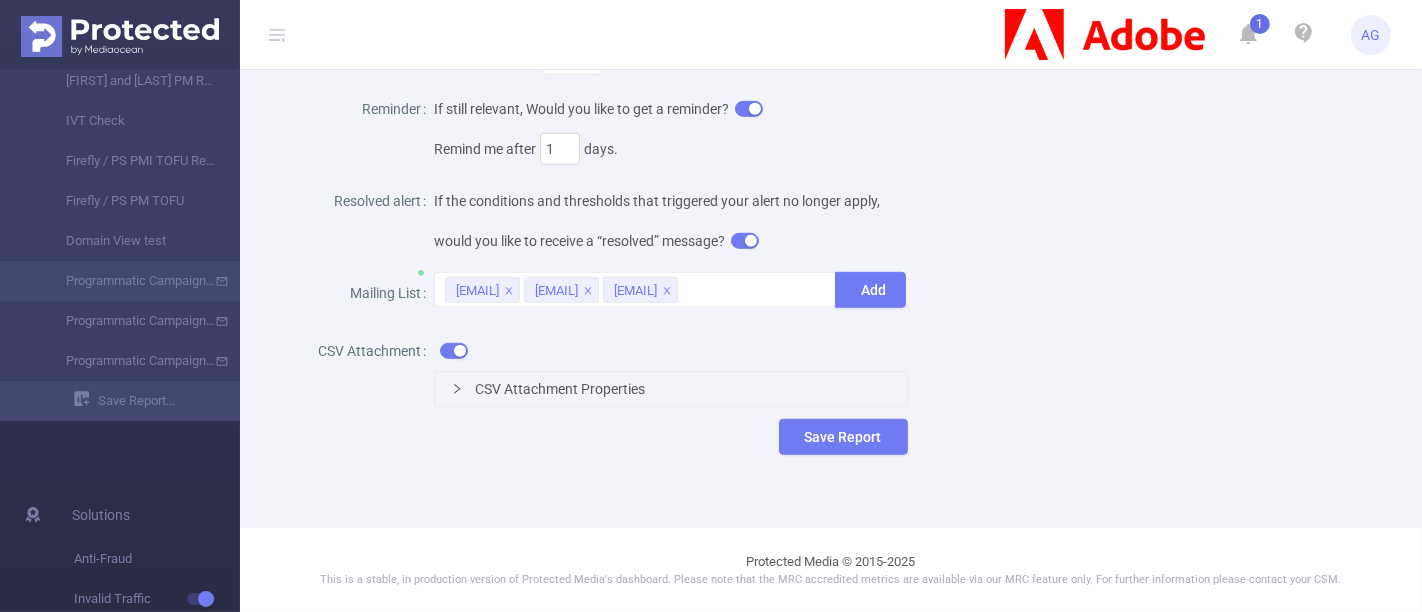 scroll, scrollTop: 1039, scrollLeft: 0, axis: vertical 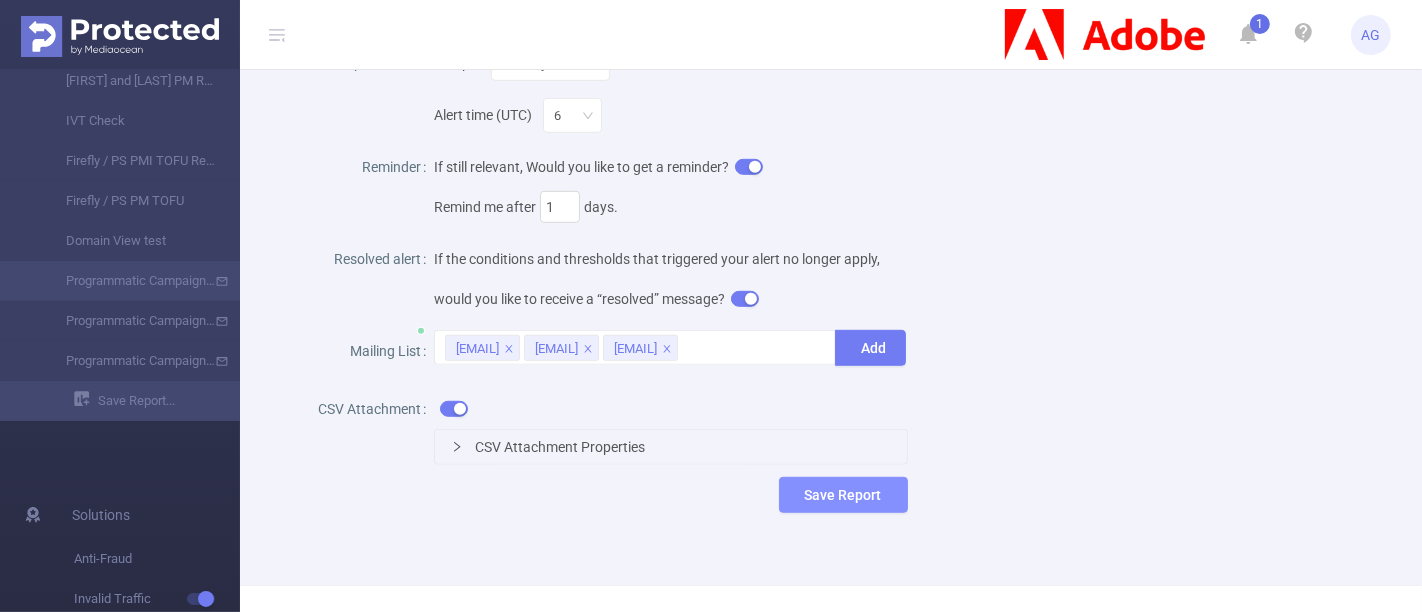 click on "Save Report" at bounding box center [843, 495] 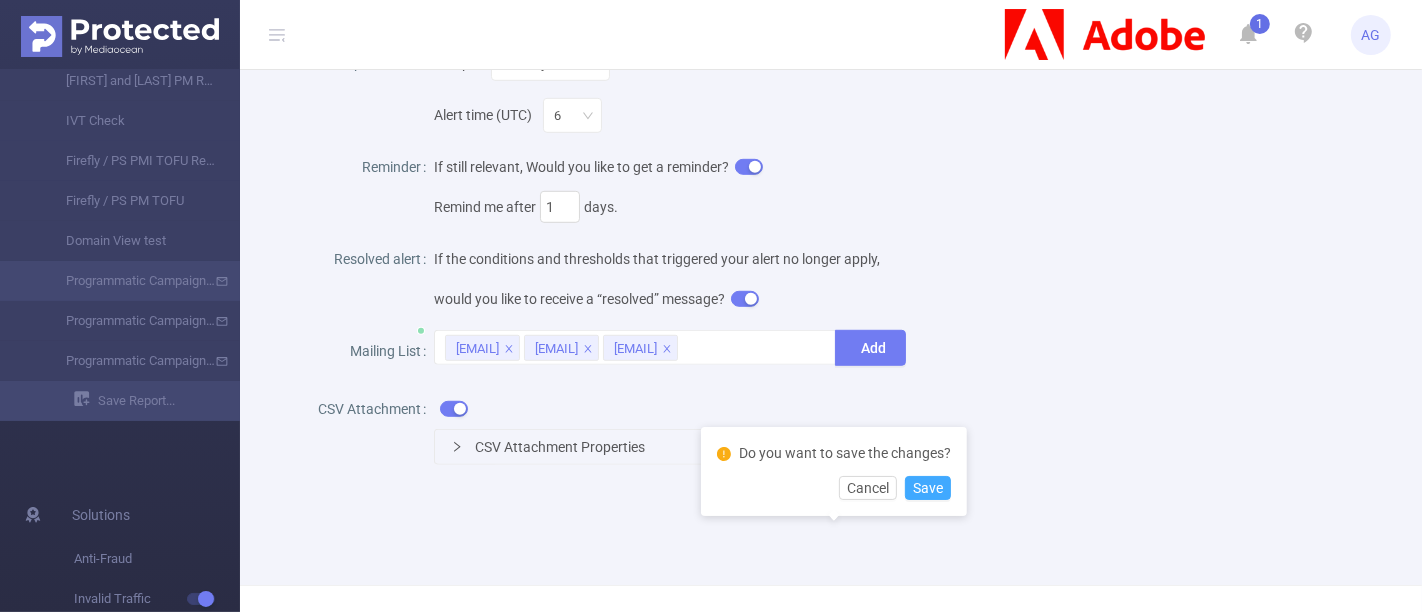 click on "Save" at bounding box center (928, 488) 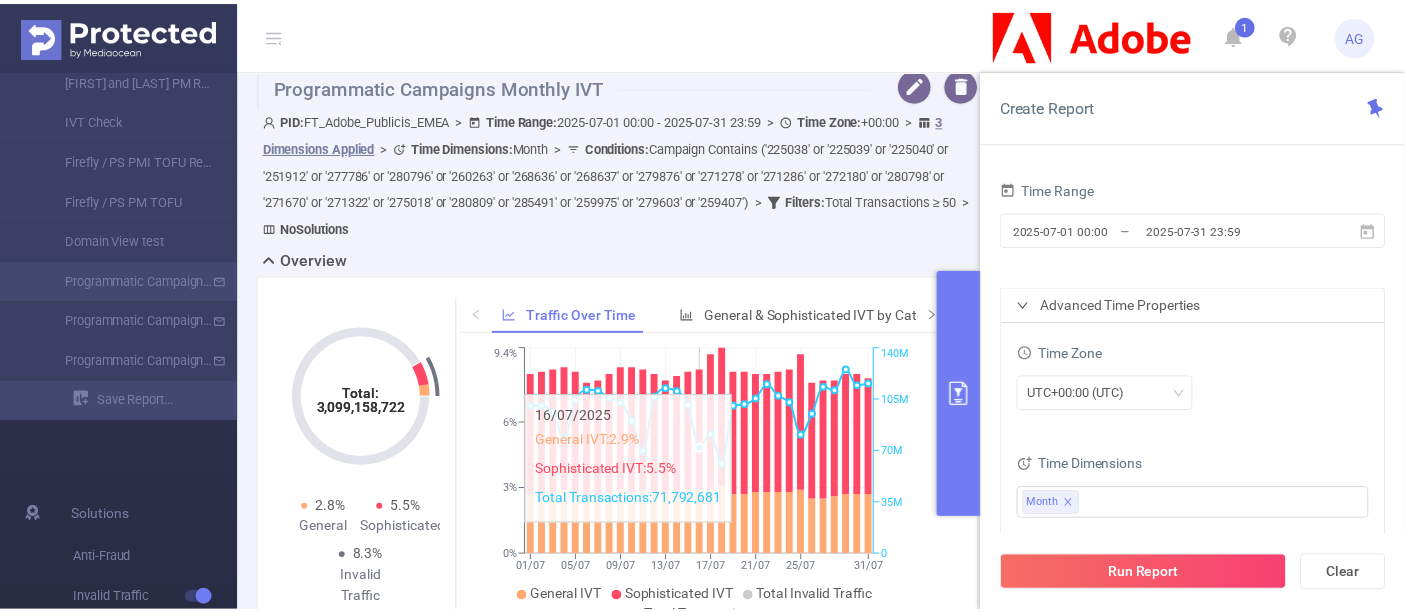 scroll, scrollTop: 0, scrollLeft: 0, axis: both 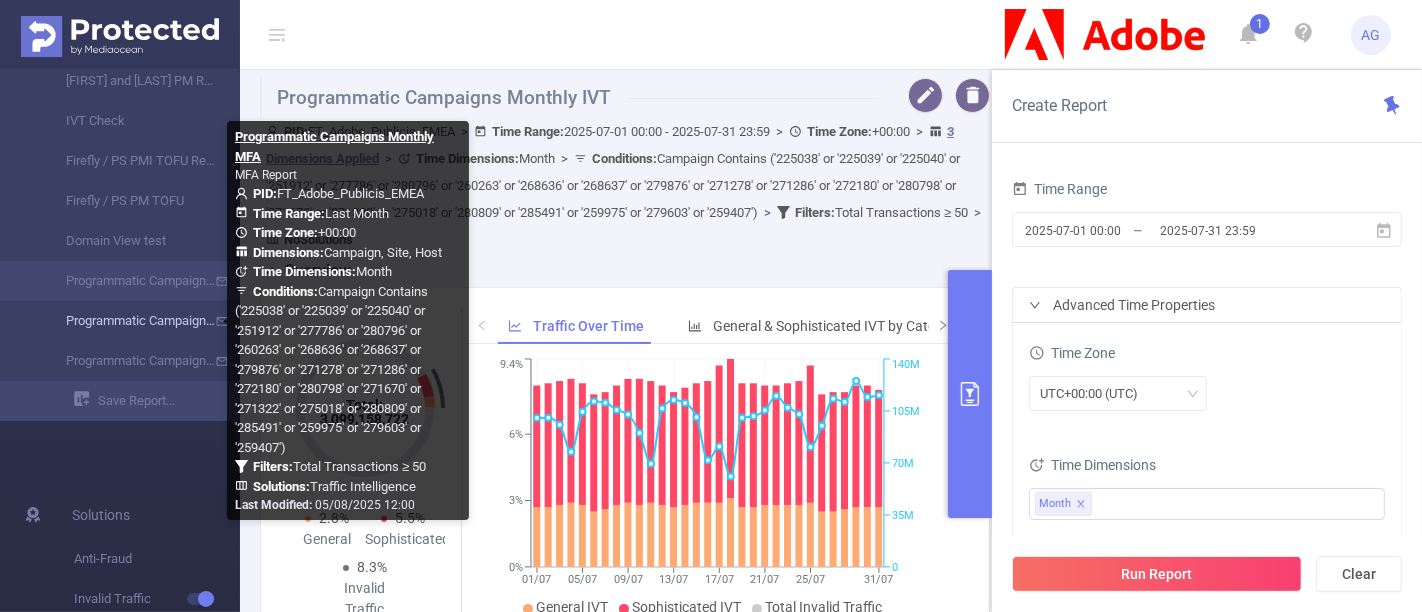 click on "Programmatic Campaigns Monthly MFA" at bounding box center [128, 321] 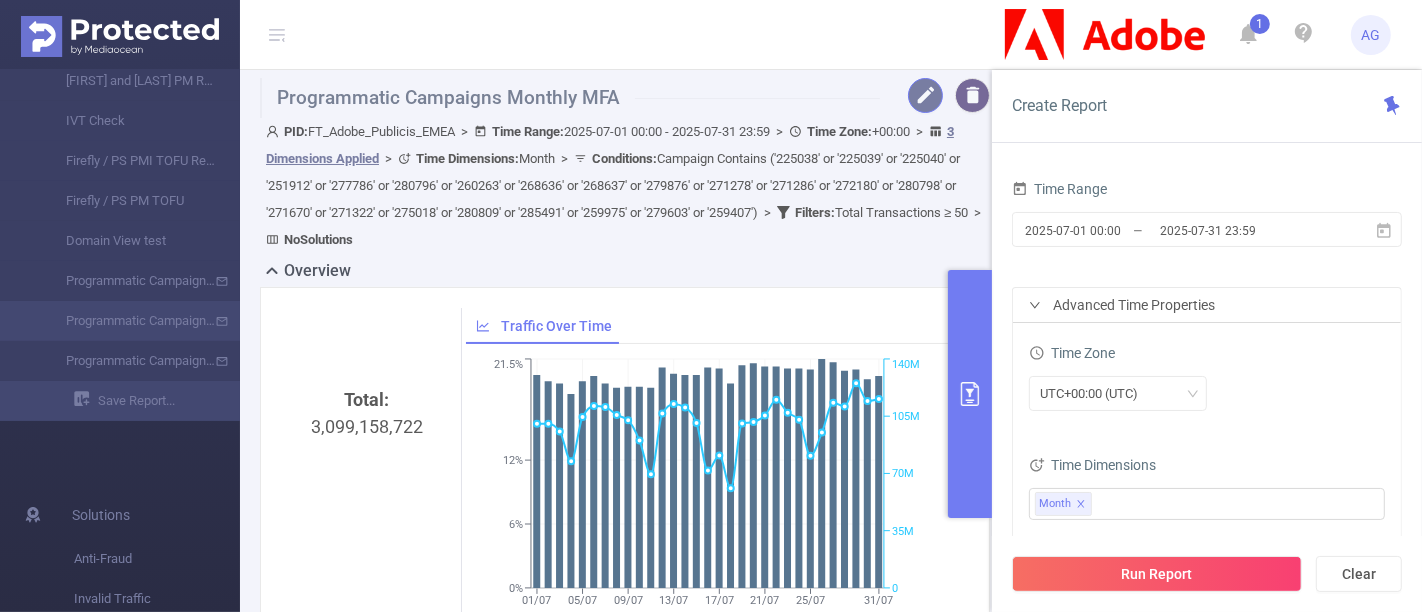 click at bounding box center [925, 95] 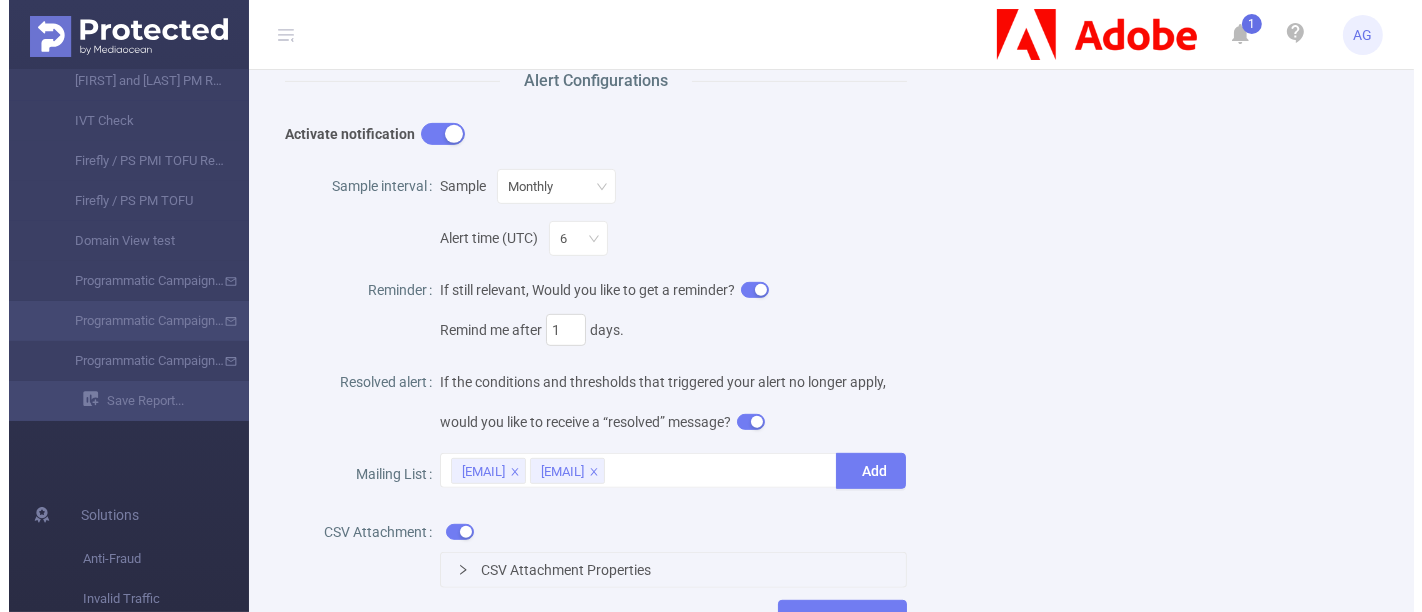 scroll, scrollTop: 1120, scrollLeft: 0, axis: vertical 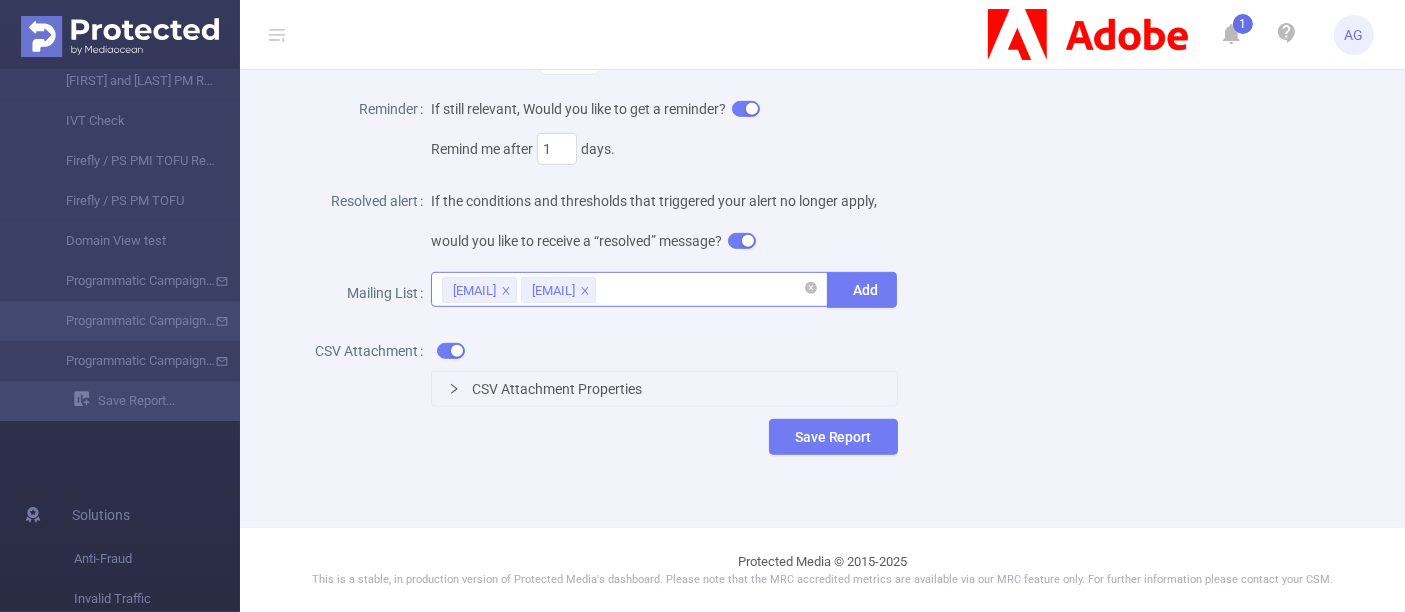 click on "[EMAIL] [EMAIL]" at bounding box center (629, 289) 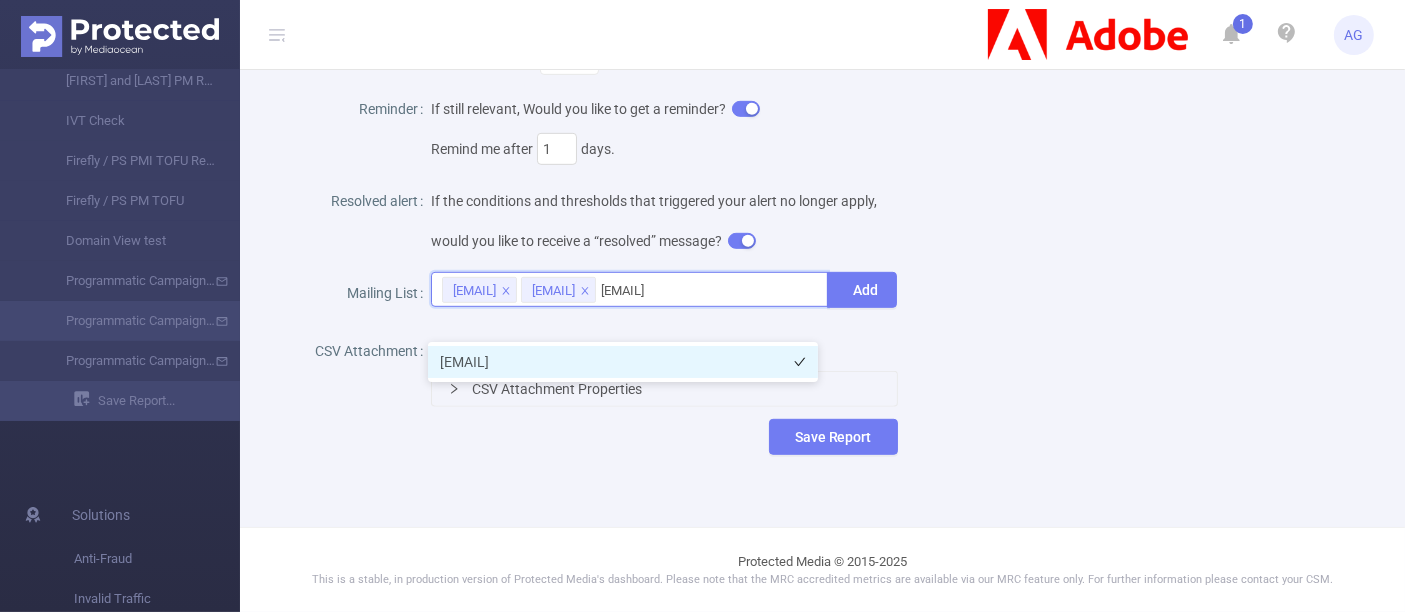 click on "[EMAIL]" at bounding box center [623, 362] 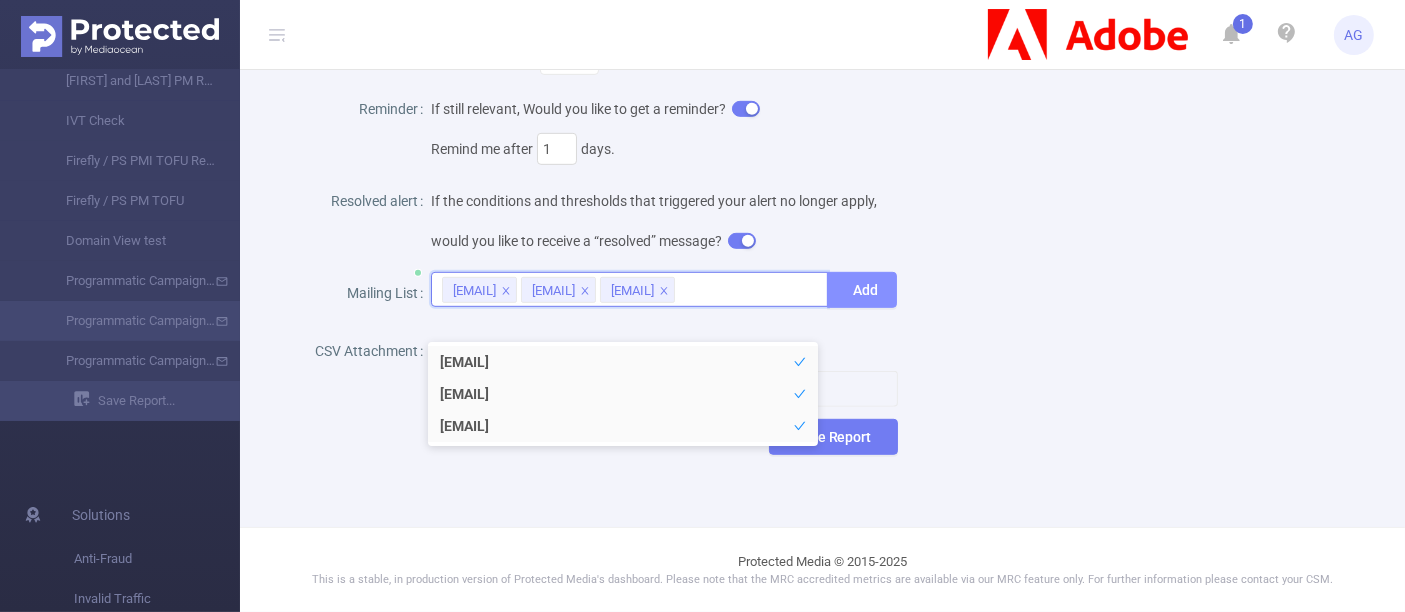 click on "Add" at bounding box center (862, 290) 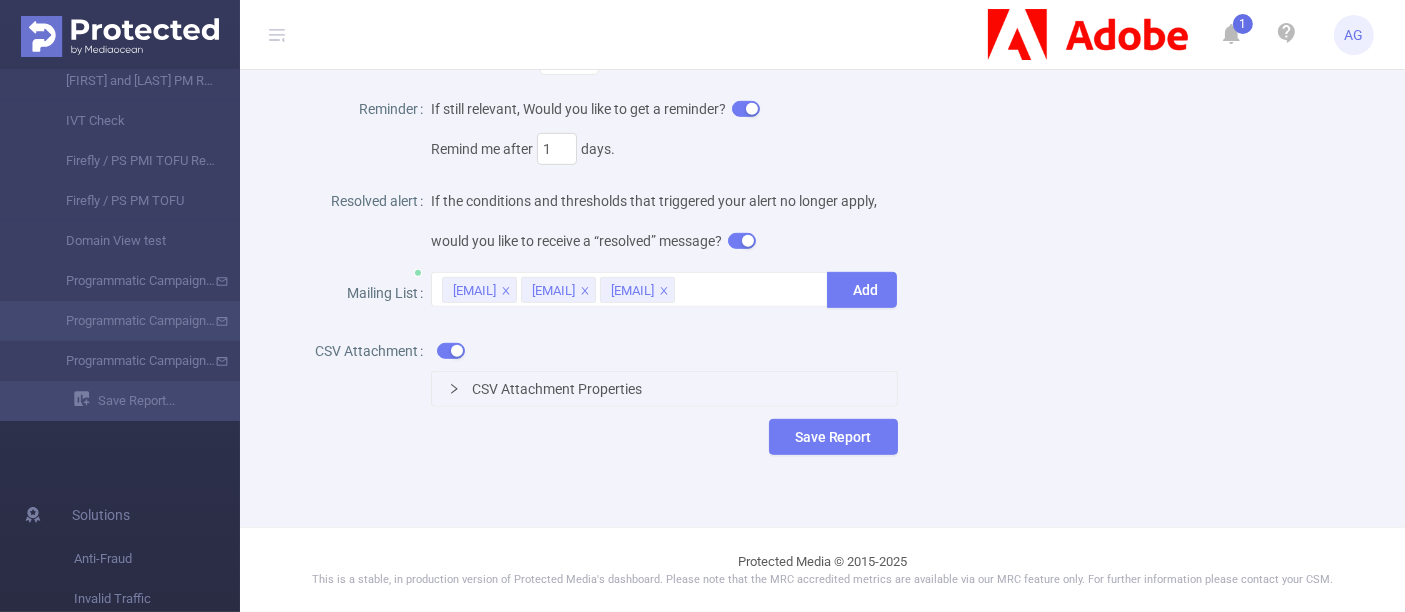 click on "Name Programmatic Campaigns Monthly MFA Description MFA Report  Report Properties     Time Range Last Month Advanced Time Properties    Time Zone UTC+00:00 (UTC)    Time Dimensions Month      Dimensions Campaign (l1) Site (l2) Host      Metrics Detected Clicks Insights Available MFA (Made For Advertising) Total   Traffic Intelligence (partial)    ✕    Conditions  Site (l2) Contains   Add Campaign (l1) Contains ('225038' or '225...    Filters Total Transactions ≥ Add Total Transactions ≥ 50  Alert Configurations  Activate notification Sample interval Sample Monthly Alert time (UTC) 6 Reminder If still relevant, Would you like to get a reminder? Remind me after 1 days. Resolved alert If the conditions and thresholds that triggered your alert no longer apply, would you like to receive a “resolved” message? Mailing List [EMAIL] [EMAIL] [EMAIL]   Add CSV Attachment CSV Attachment Properties Save Report" at bounding box center (814, -246) 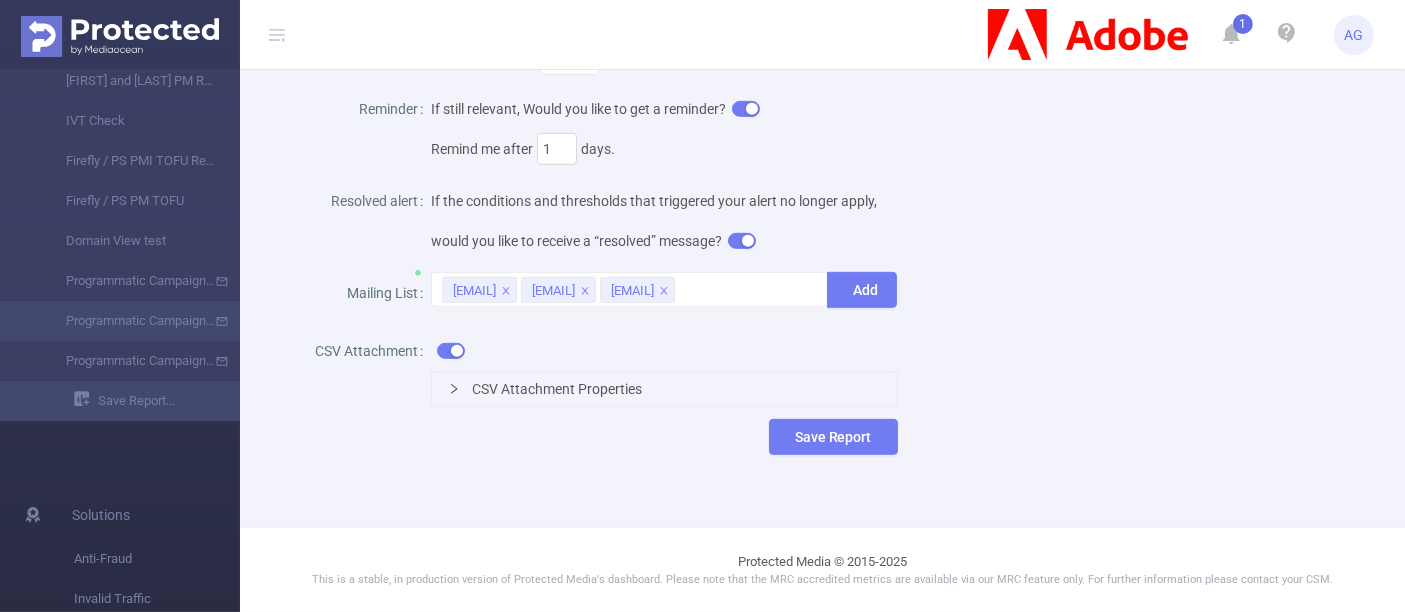click on "Save Report" at bounding box center [833, 437] 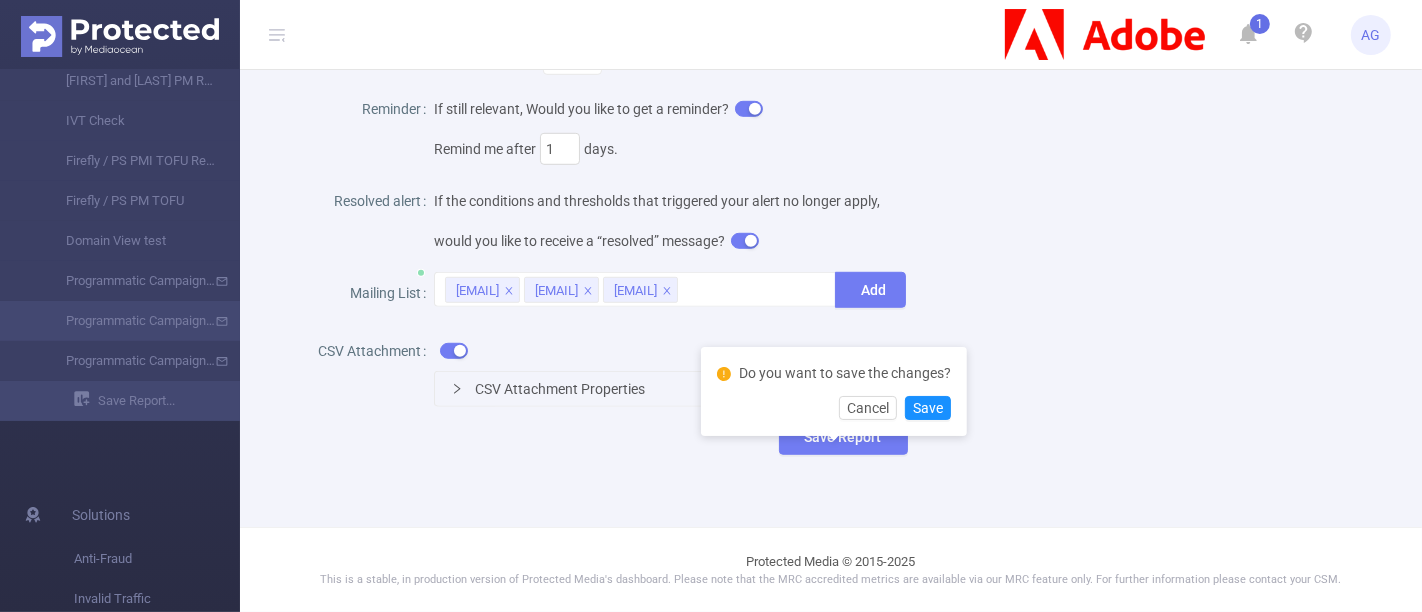 click on "Do you want to save the changes? Cancel Save" at bounding box center (834, 391) 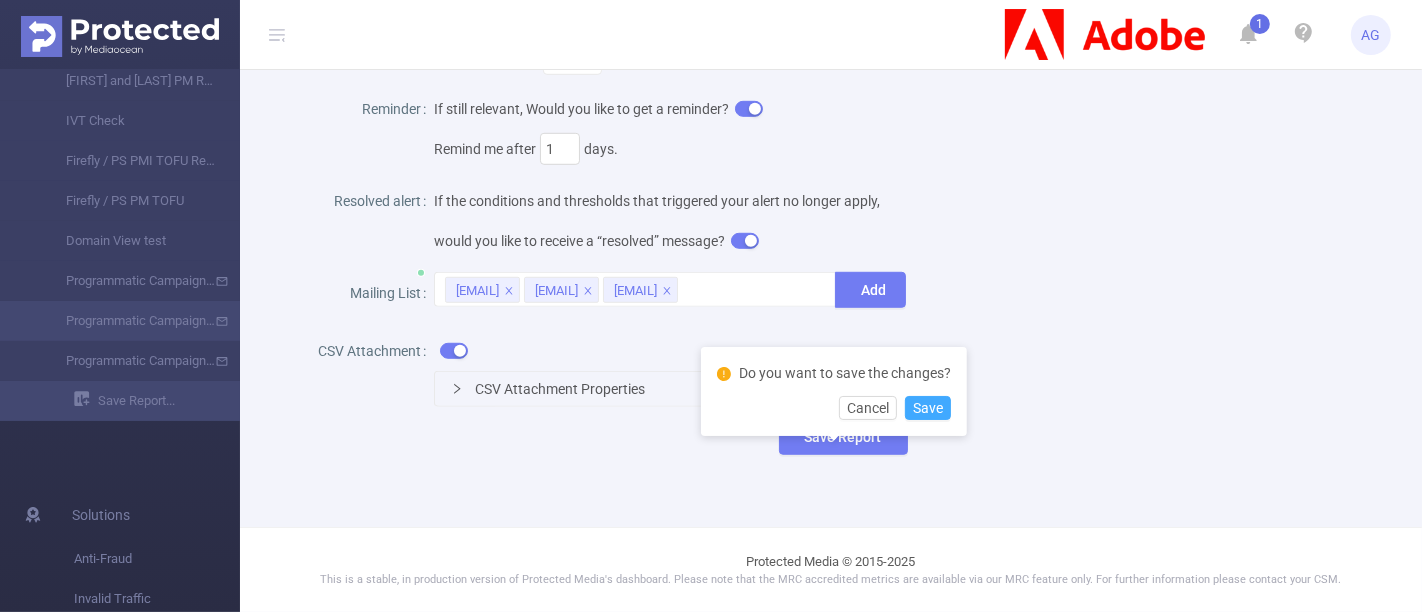 click on "Save" at bounding box center (928, 408) 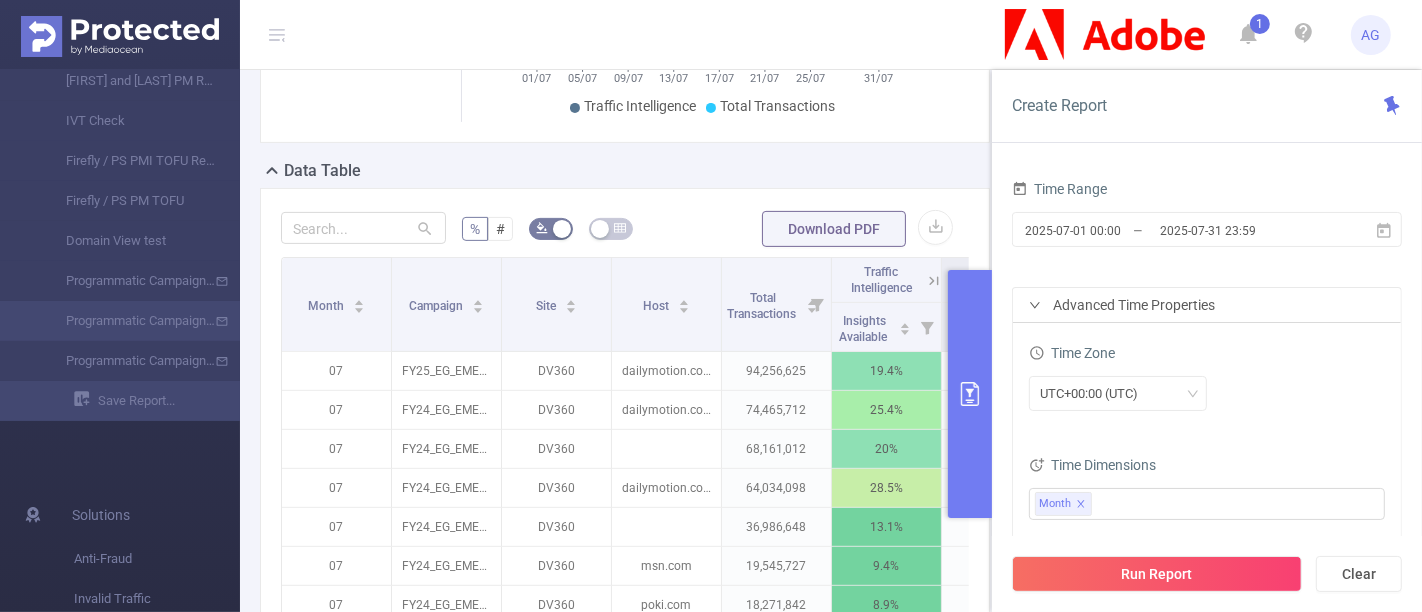 scroll, scrollTop: 943, scrollLeft: 0, axis: vertical 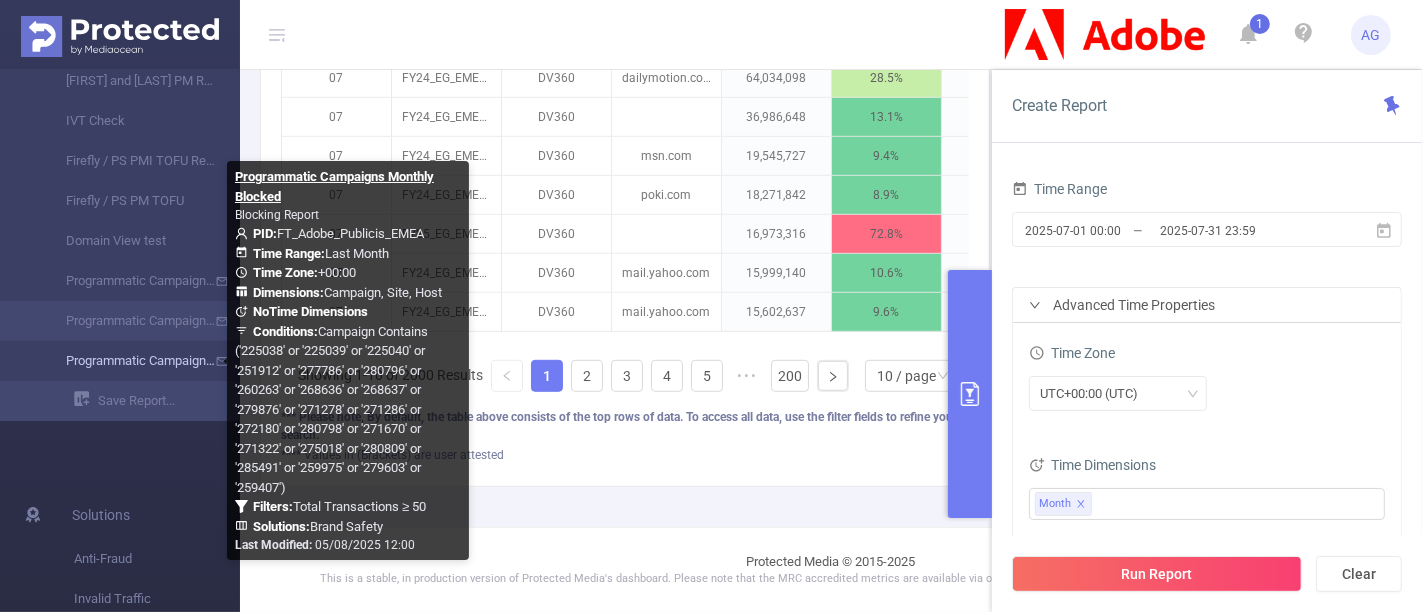 click on "Programmatic Campaigns Monthly Blocked" at bounding box center (128, 361) 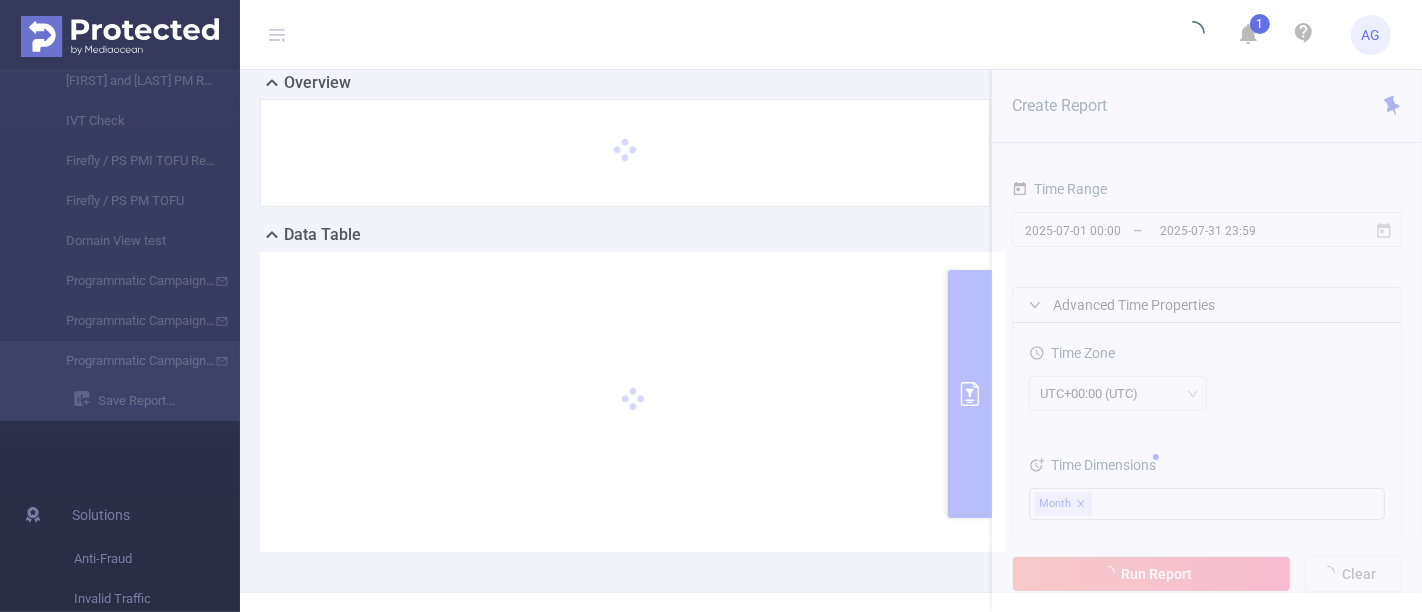 scroll, scrollTop: 252, scrollLeft: 0, axis: vertical 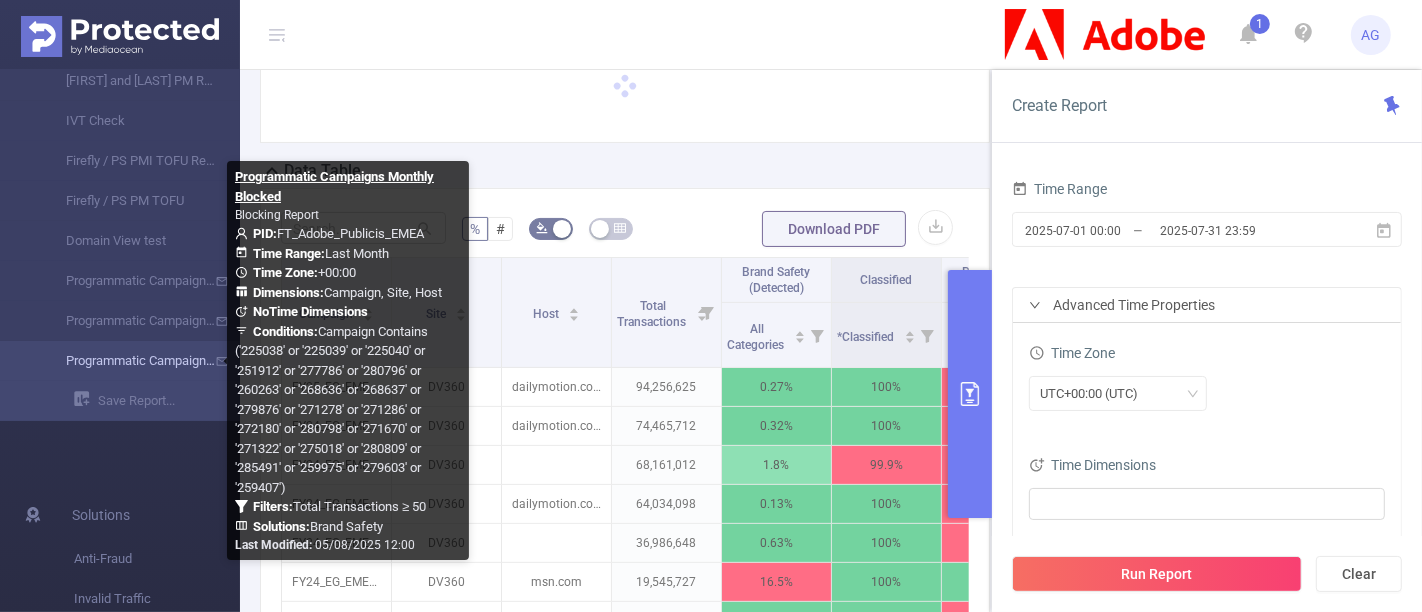 click on "Programmatic Campaigns Monthly Blocked" at bounding box center (128, 361) 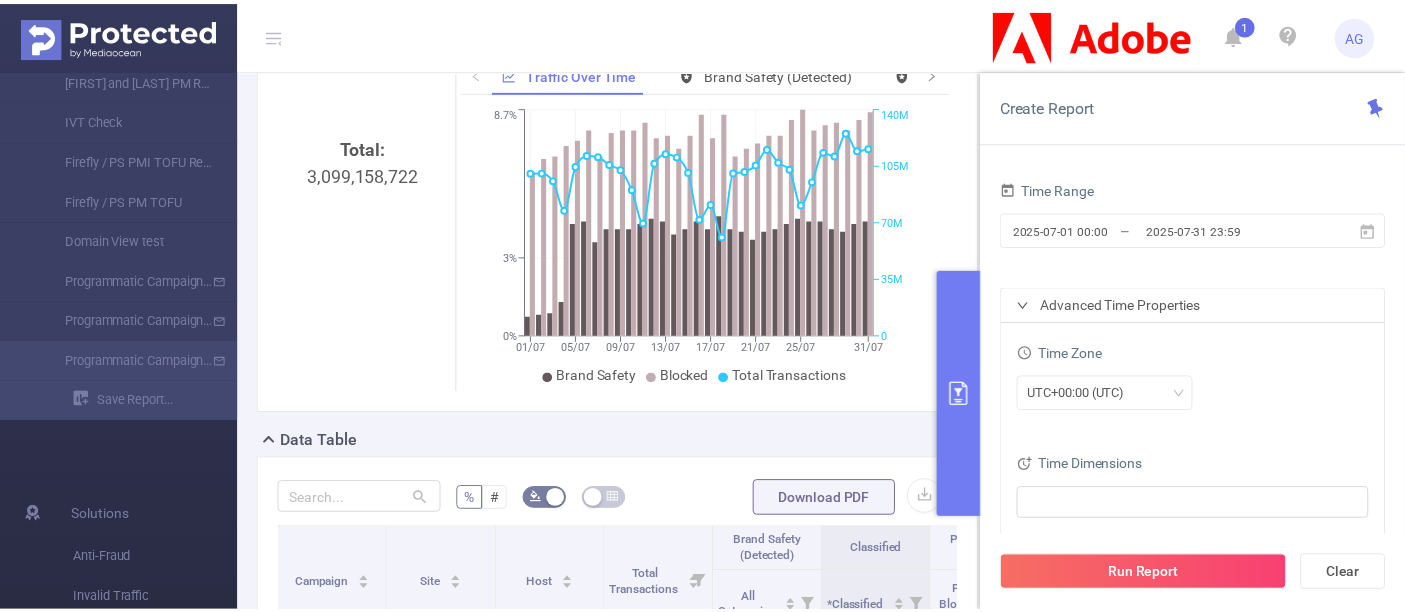 scroll, scrollTop: 0, scrollLeft: 0, axis: both 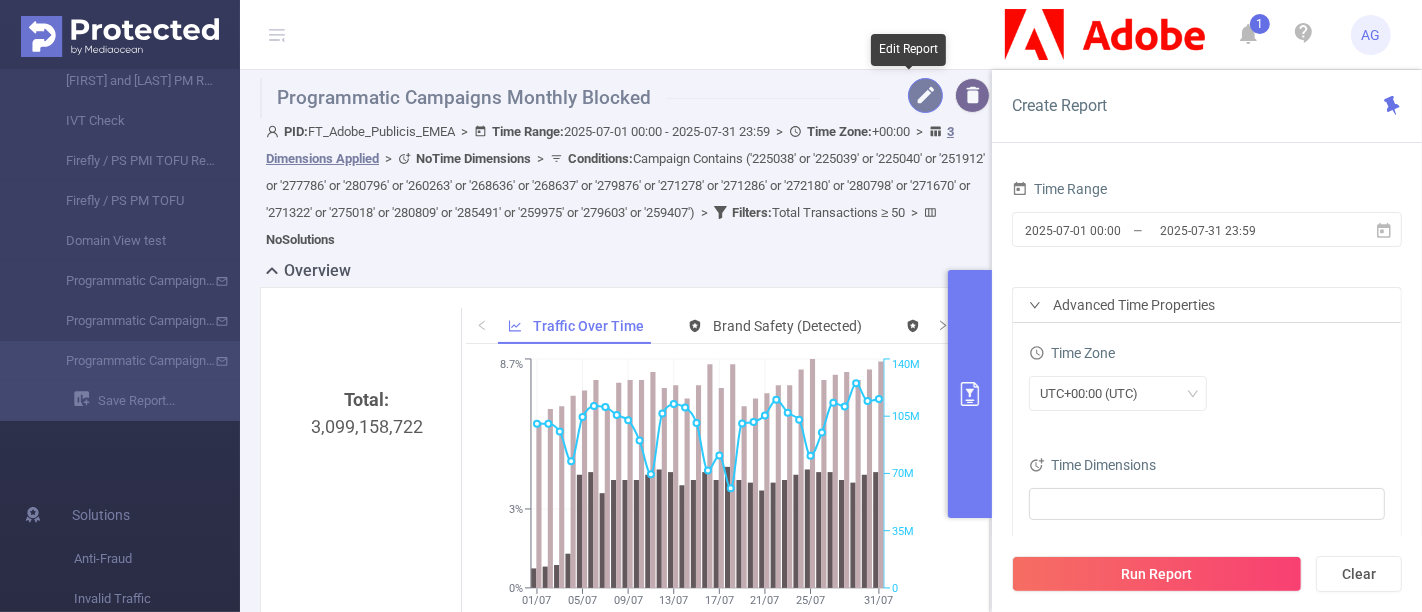 click at bounding box center (925, 95) 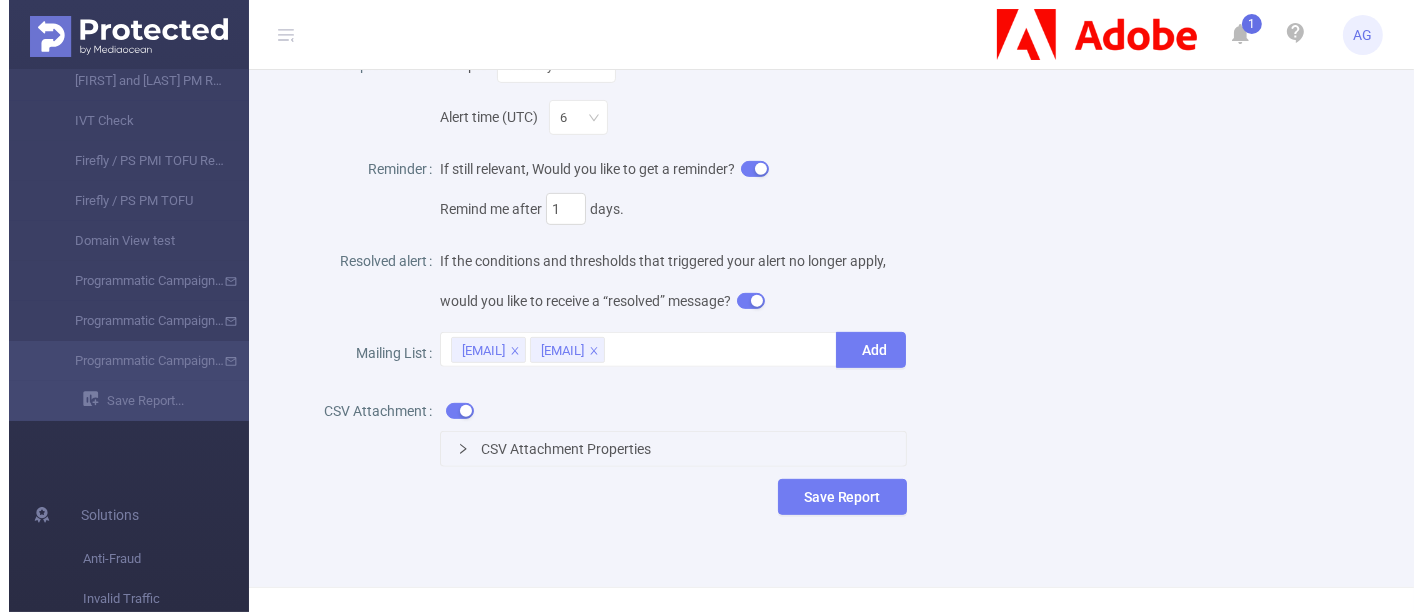 scroll, scrollTop: 923, scrollLeft: 0, axis: vertical 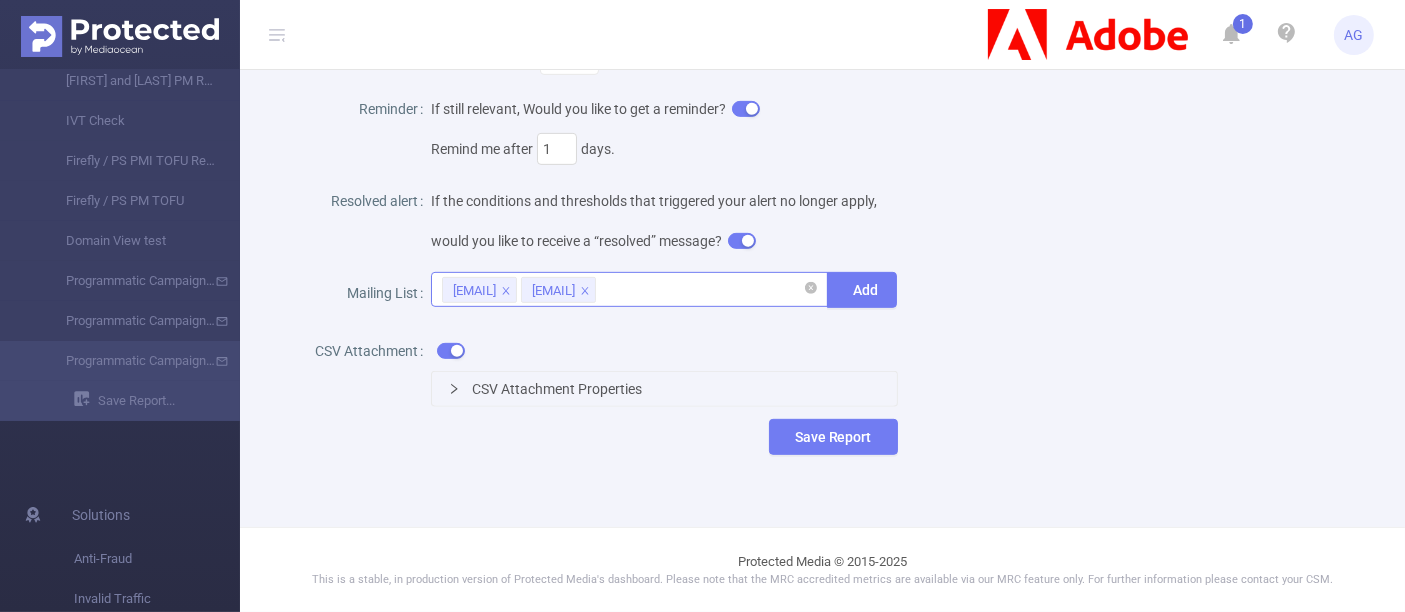 click on "[EMAIL] [EMAIL]" at bounding box center (629, 289) 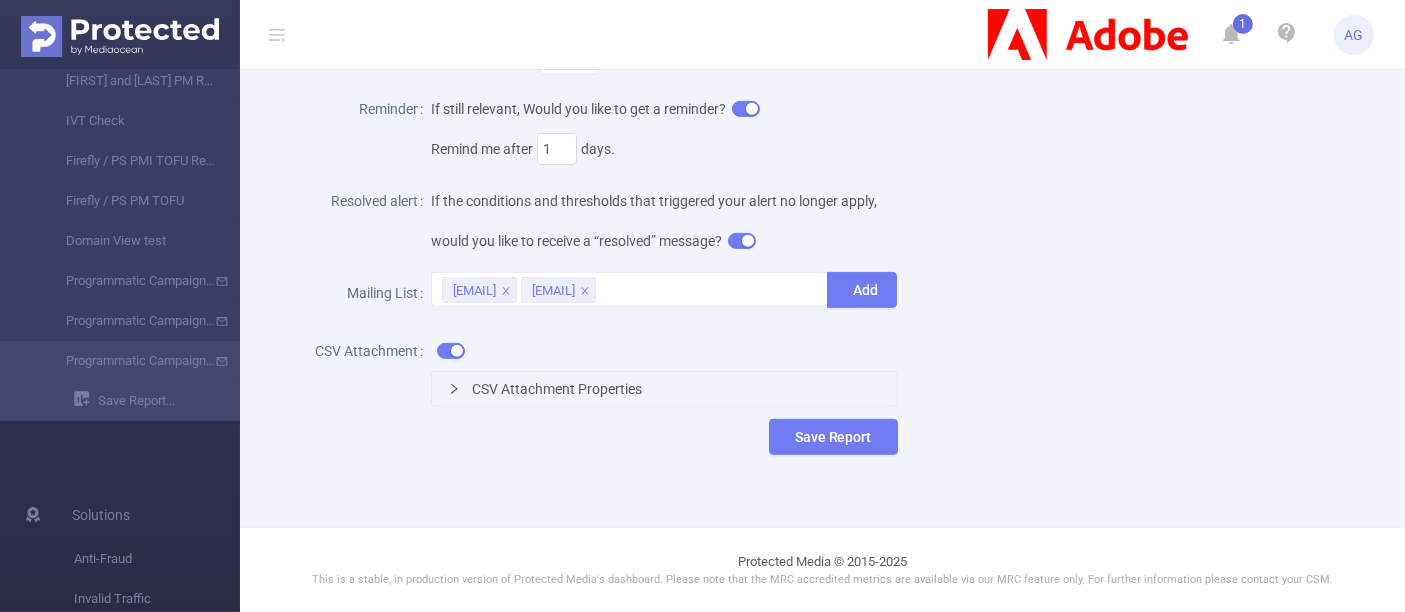 paste on "[EMAIL]" 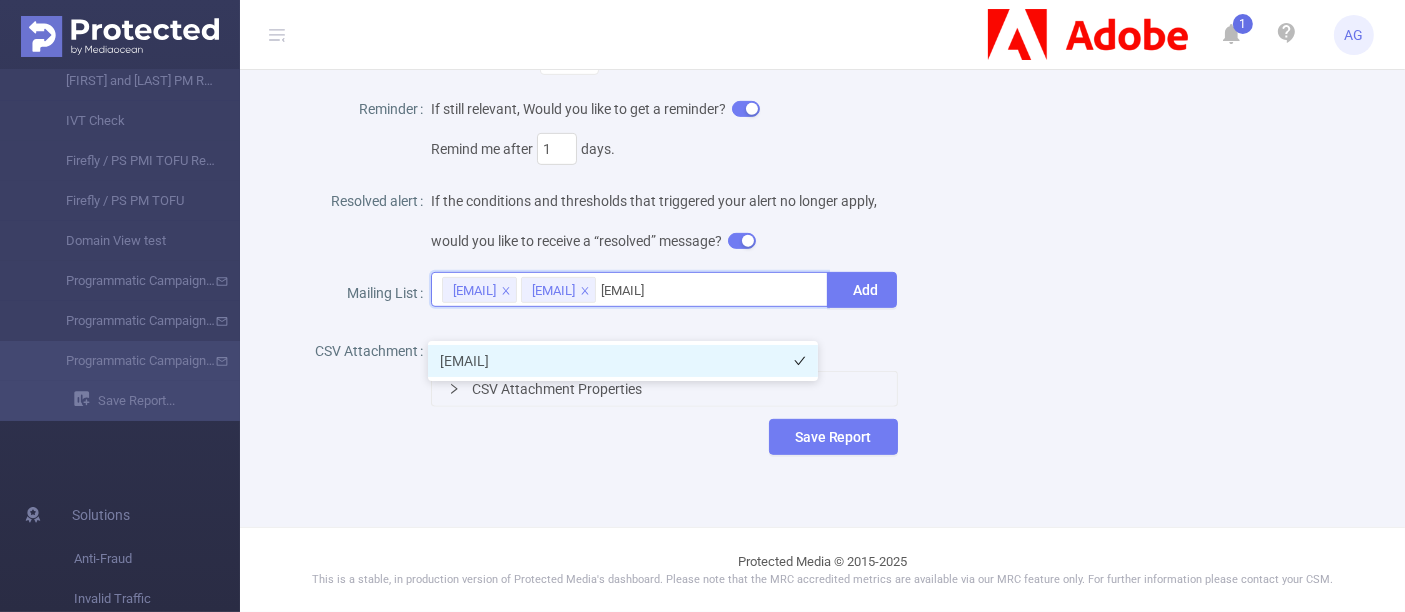 click on "[EMAIL]" at bounding box center (623, 361) 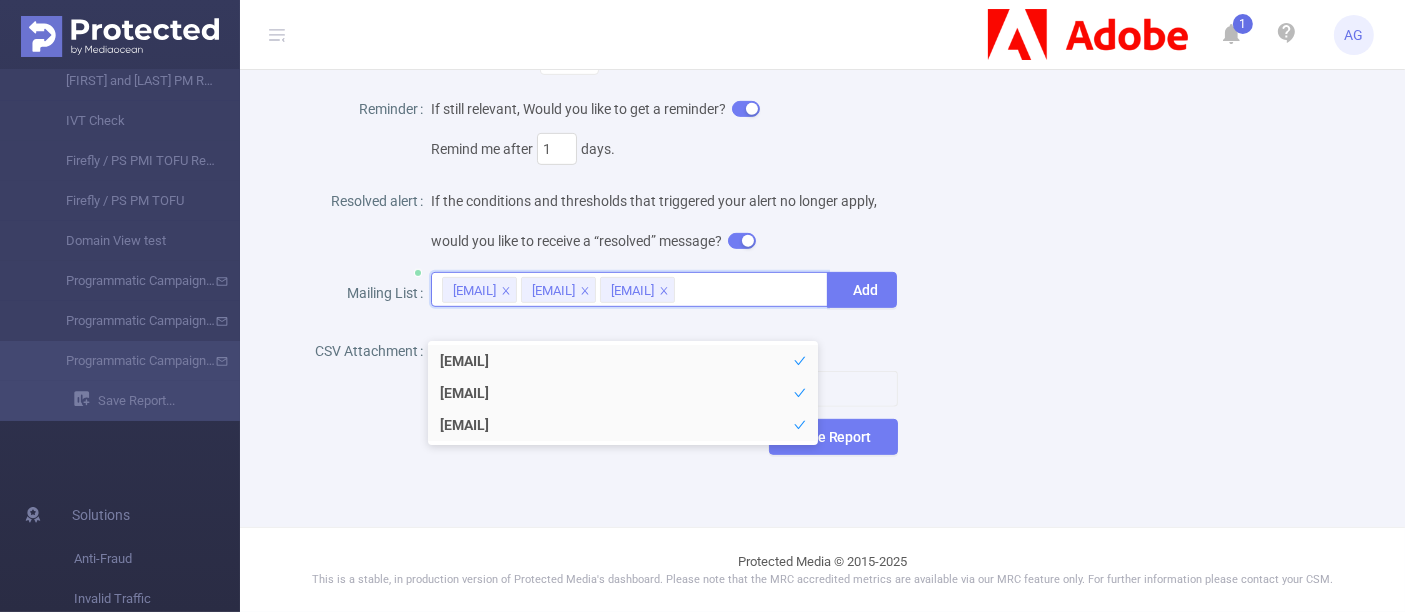 click on "Name Programmatic Campaigns Monthly Blocked Description Blocking Report  Report Properties     Time Range Last Month Advanced Time Properties    Time Zone UTC+00:00 (UTC)    Time Dimensions Month      Dimensions Campaign (l1) Site (l2) Host      Metrics *Classified Pre-Blocking Insights All Categories Total Blocked   Brand Safety (partial)    ✕    Conditions  Site (l2) Contains   Add Campaign (l1) Contains ('225038' or '225...    Filters Total Transactions ≥ Add Total Transactions ≥ 50  Alert Configurations  Activate notification Sample interval Sample Monthly Alert time (UTC) 6 Reminder If still relevant, Would you like to get a reminder? Remind me after 1 days. Resolved alert If the conditions and thresholds that triggered your alert no longer apply, would you like to receive a “resolved” message? Mailing List [EMAIL] [EMAIL] [EMAIL]   Add CSV Attachment CSV Attachment Properties Save Report" at bounding box center (814, -148) 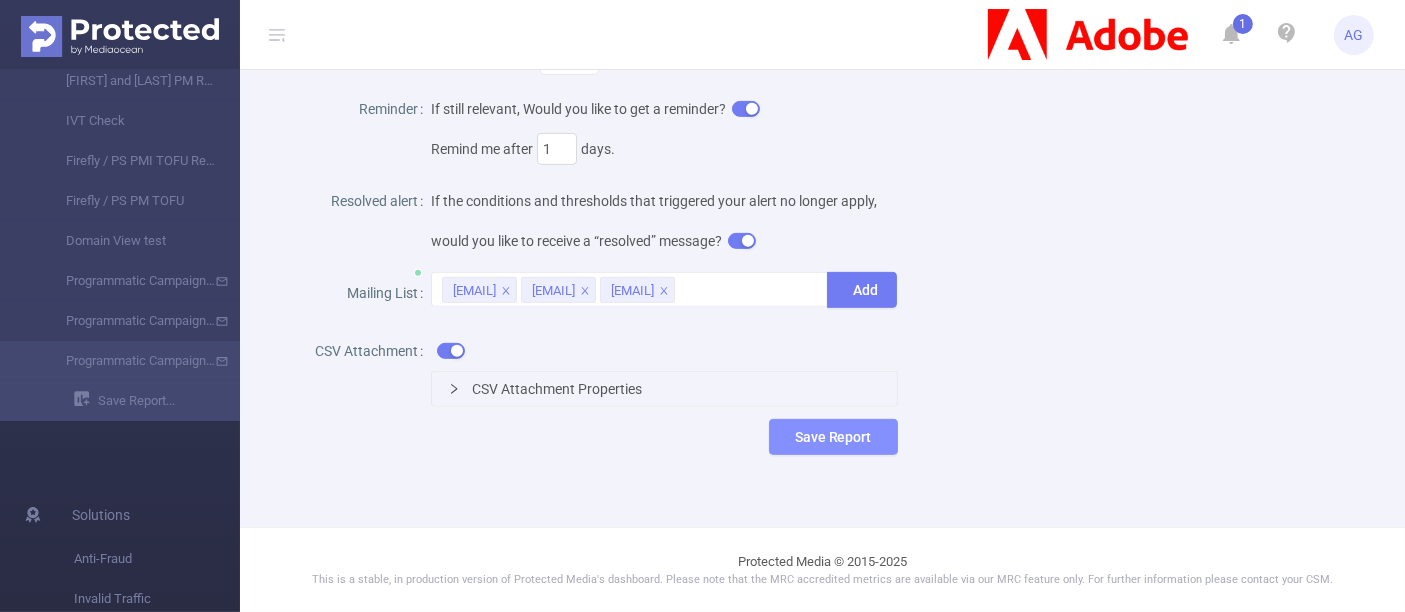 click on "Save Report" at bounding box center (833, 437) 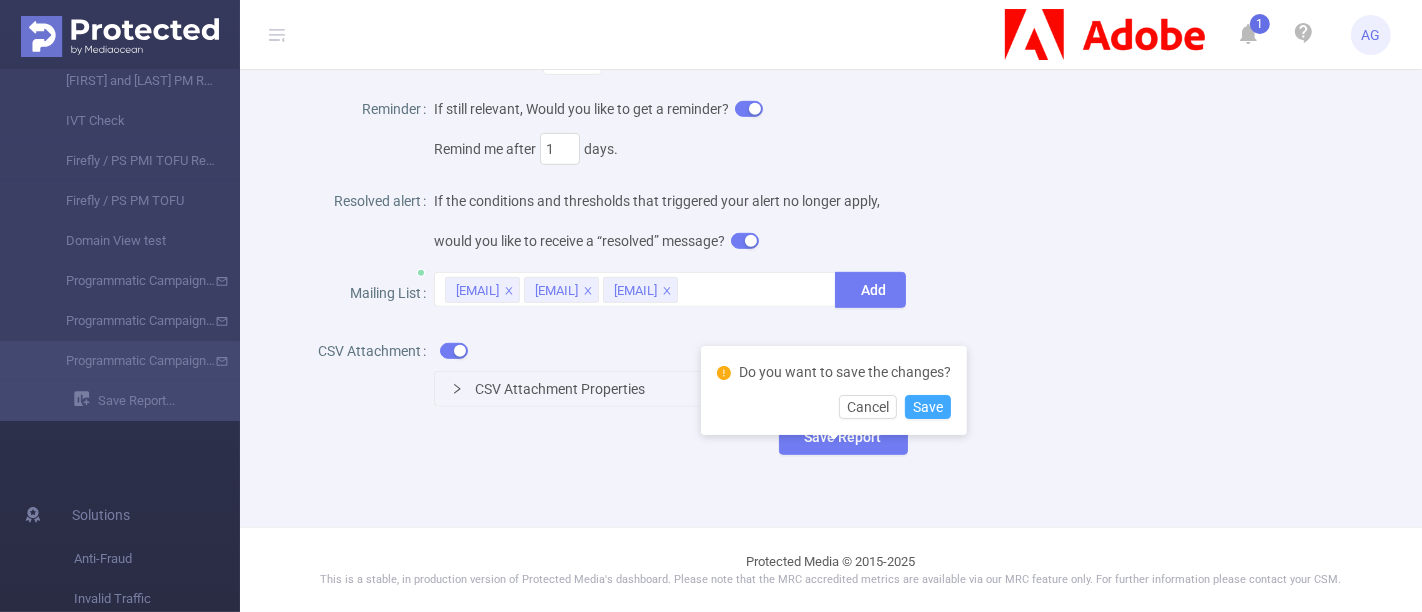click on "Save" at bounding box center [928, 407] 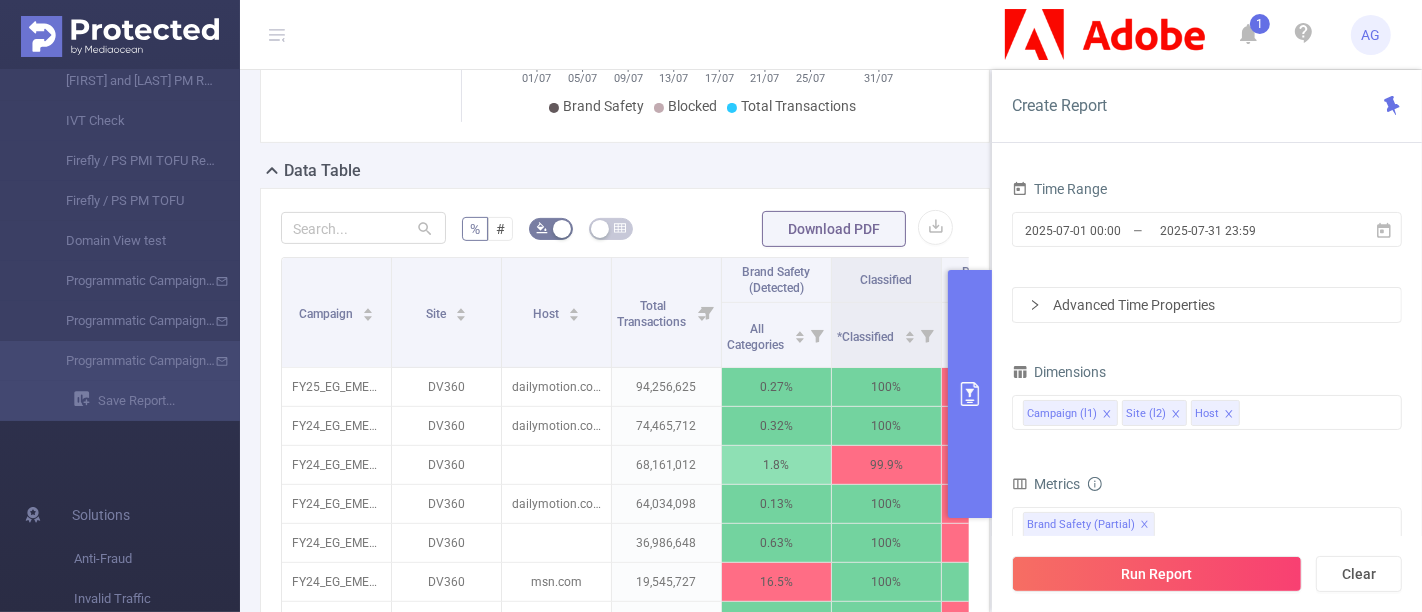 scroll, scrollTop: 923, scrollLeft: 0, axis: vertical 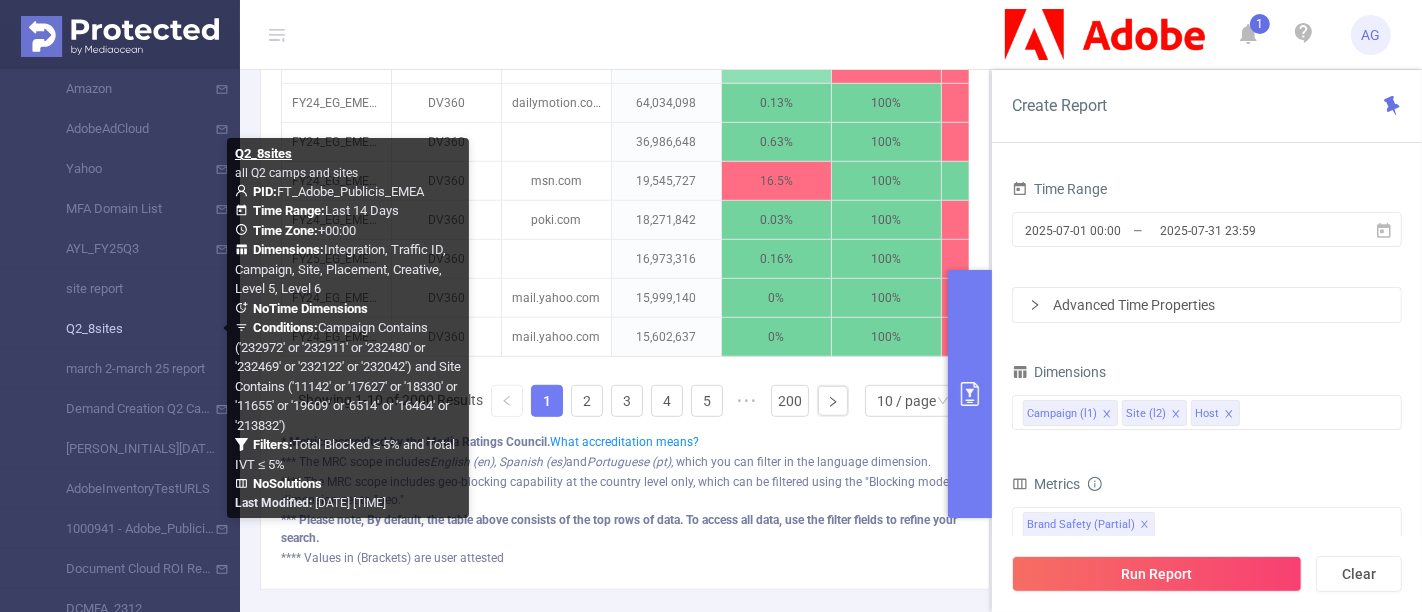click on "Q2_8sites" at bounding box center [128, 329] 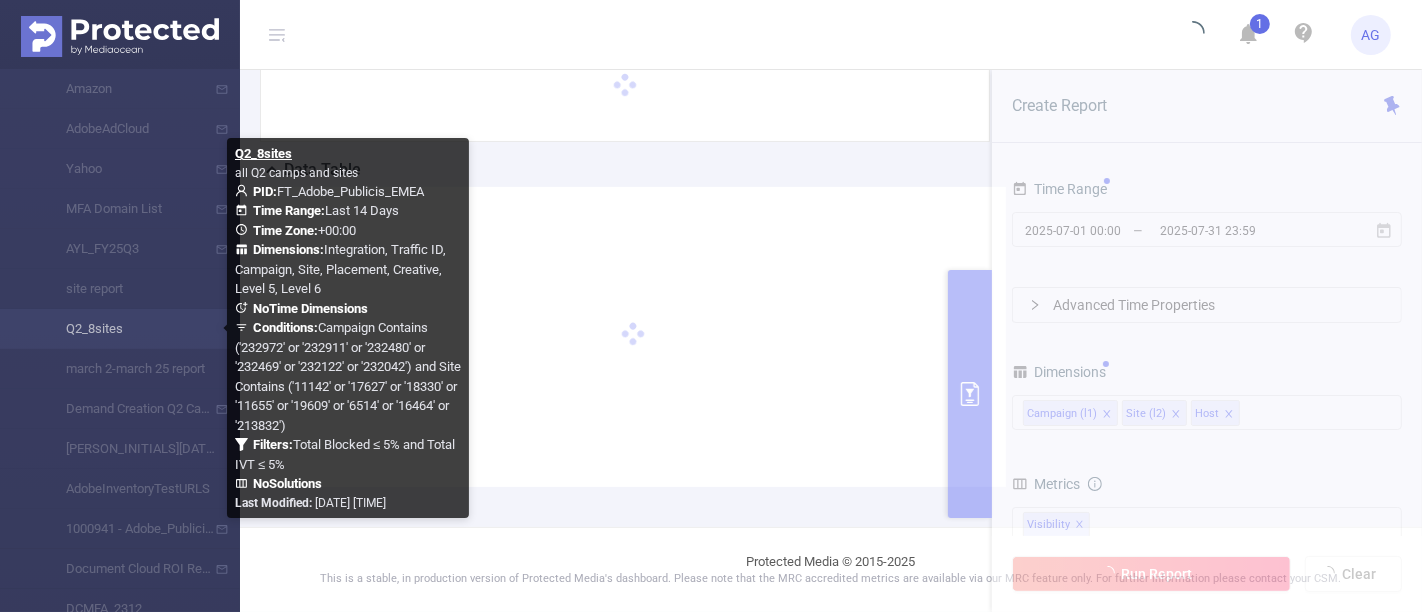 scroll, scrollTop: 171, scrollLeft: 0, axis: vertical 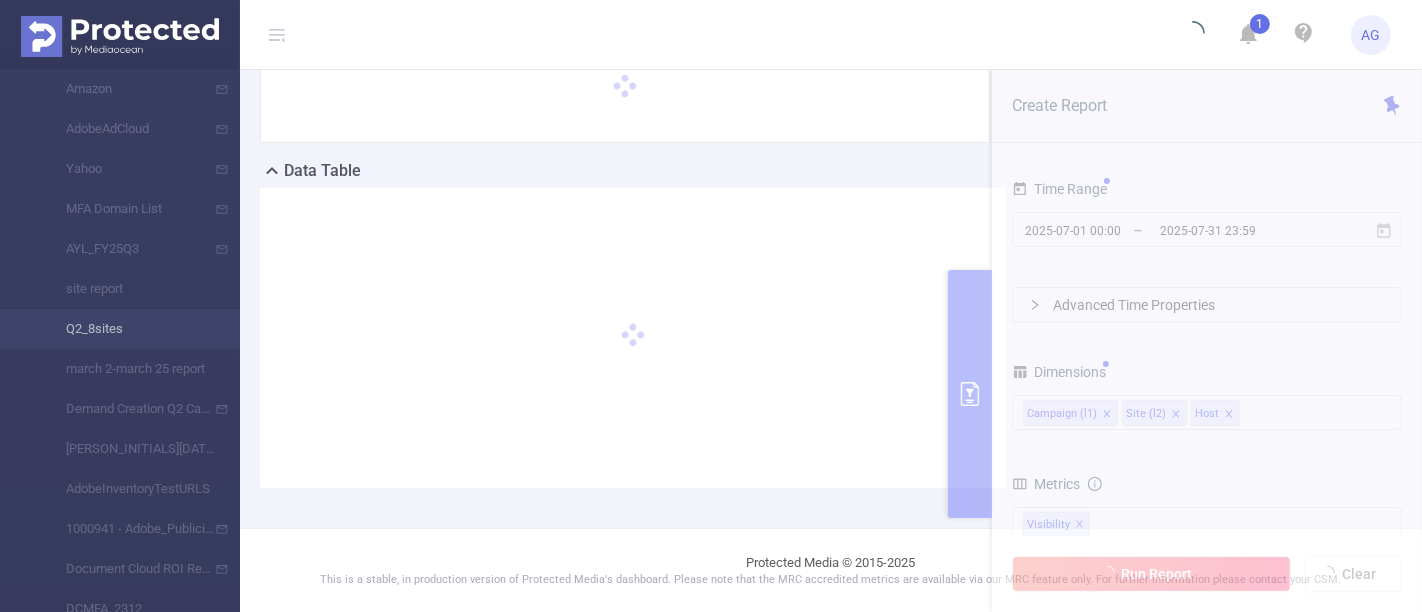 type on "[DATE] [TIME]" 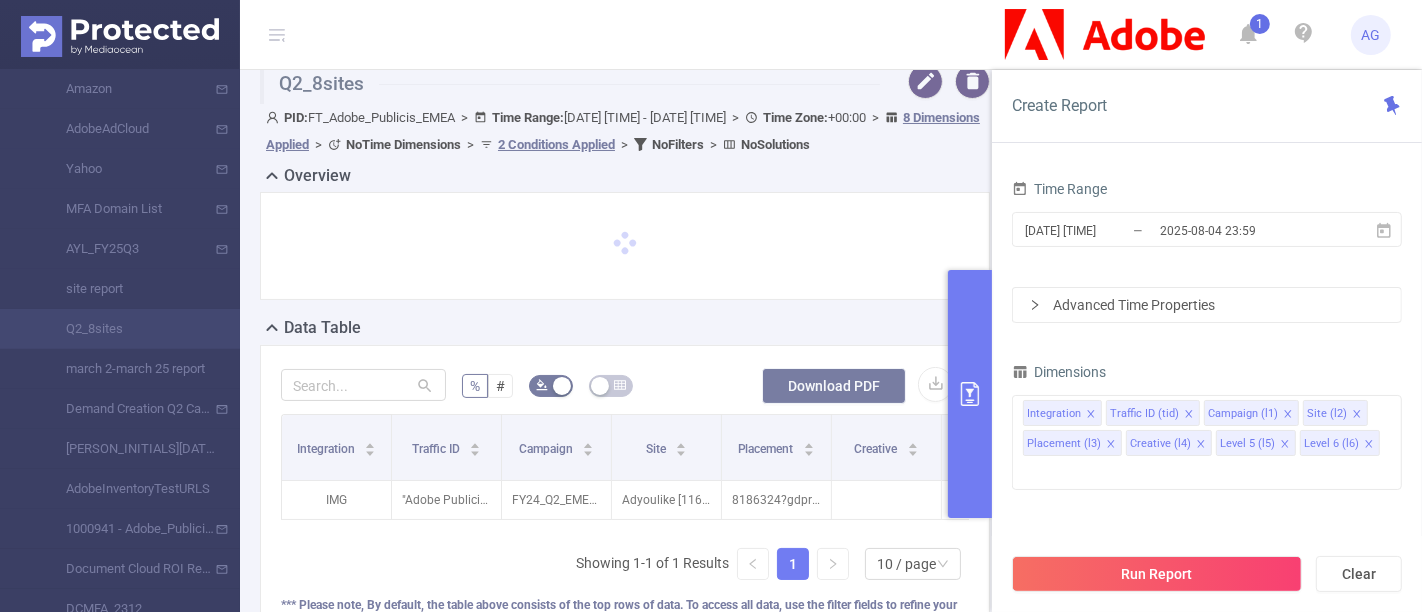 scroll, scrollTop: 0, scrollLeft: 0, axis: both 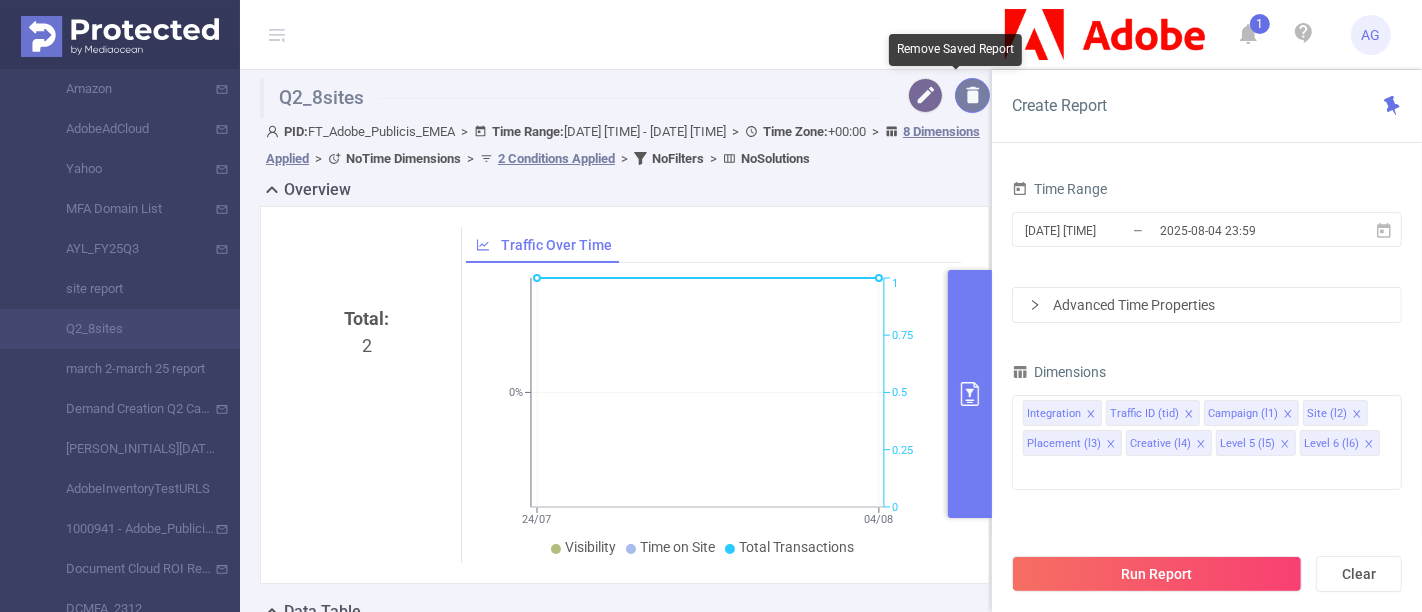 click at bounding box center [972, 95] 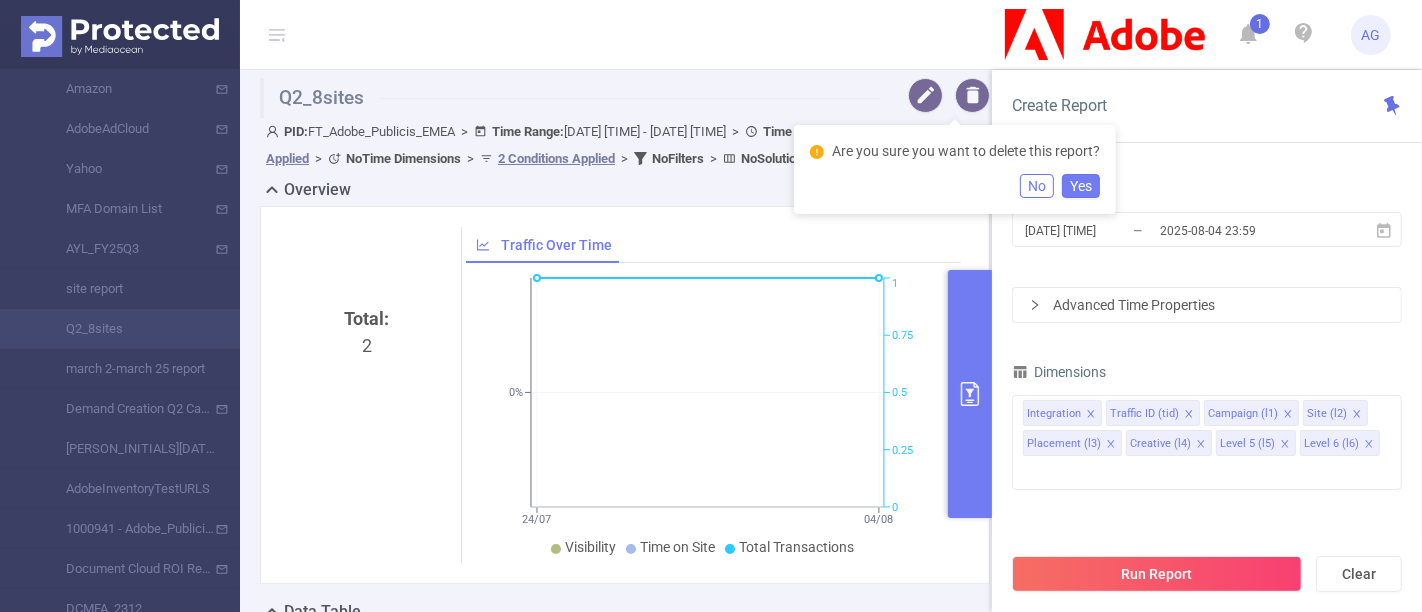 click on "Yes" at bounding box center (1081, 186) 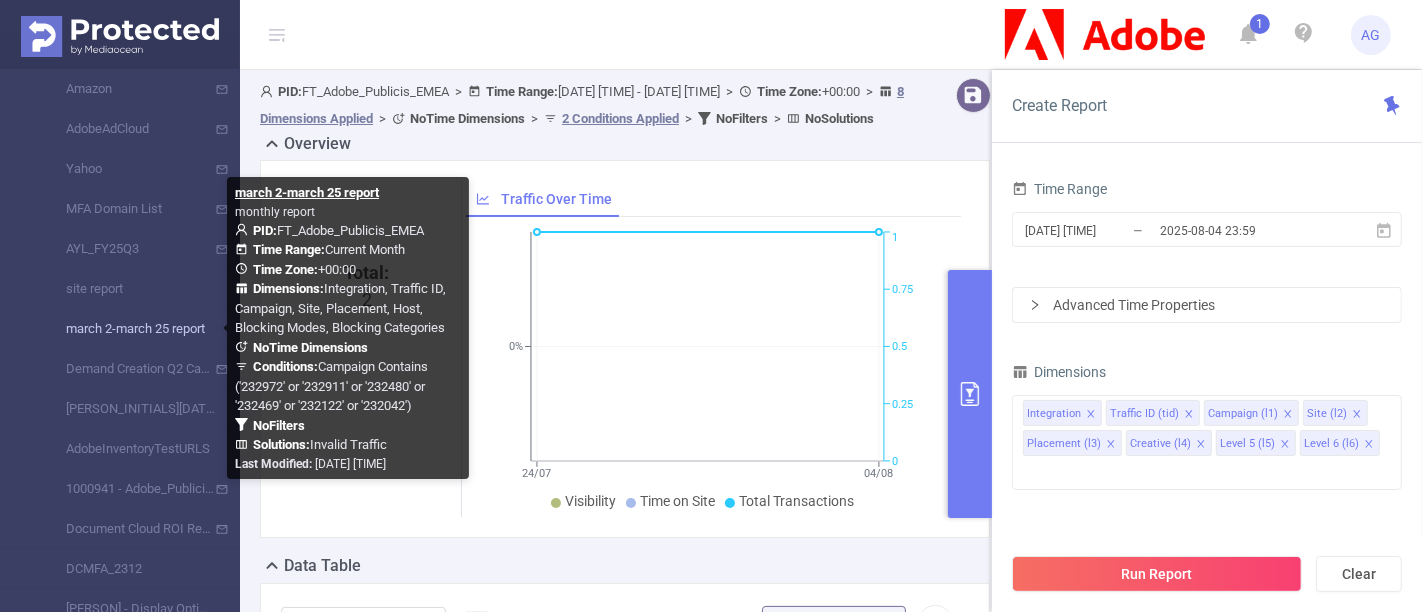 click on "march 2-march 25 report" at bounding box center [128, 329] 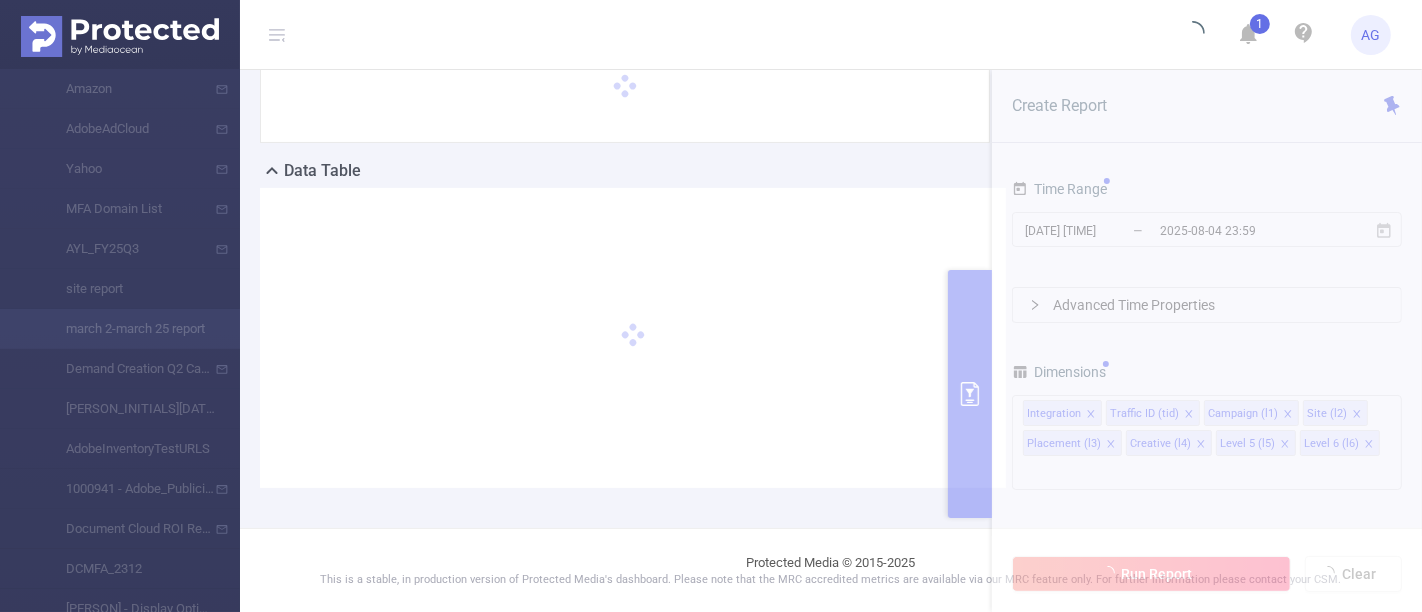 type on "2025-08-01 00:00" 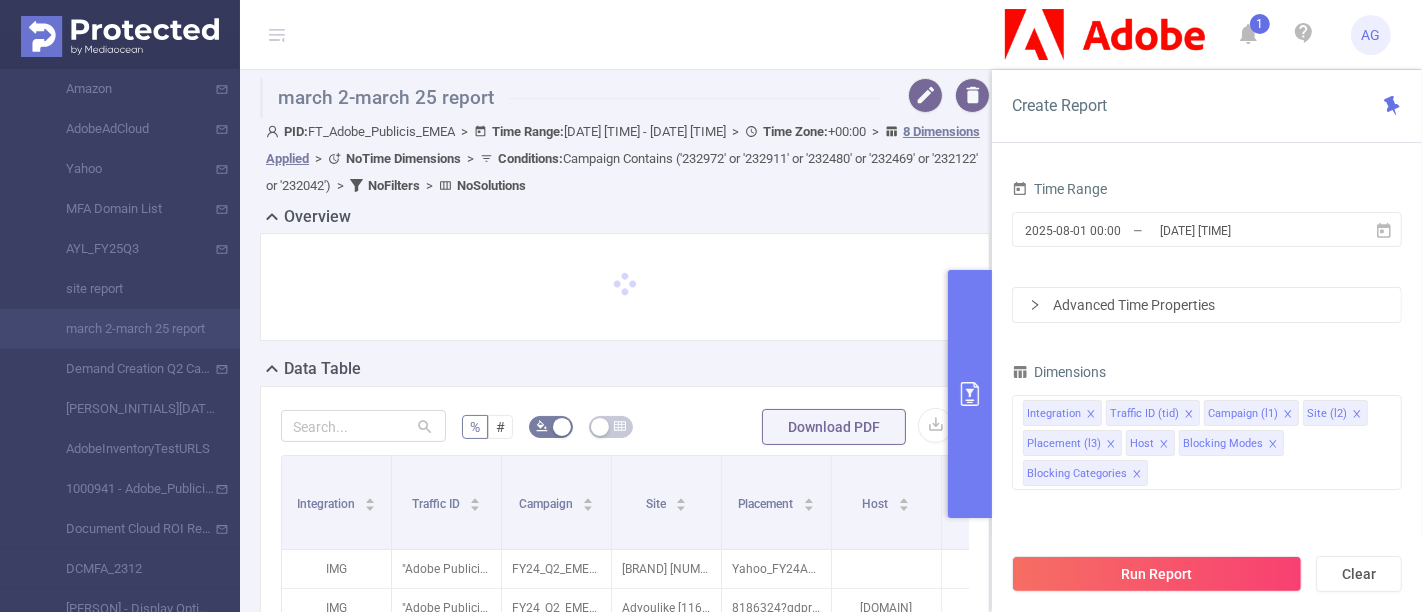scroll, scrollTop: 348, scrollLeft: 0, axis: vertical 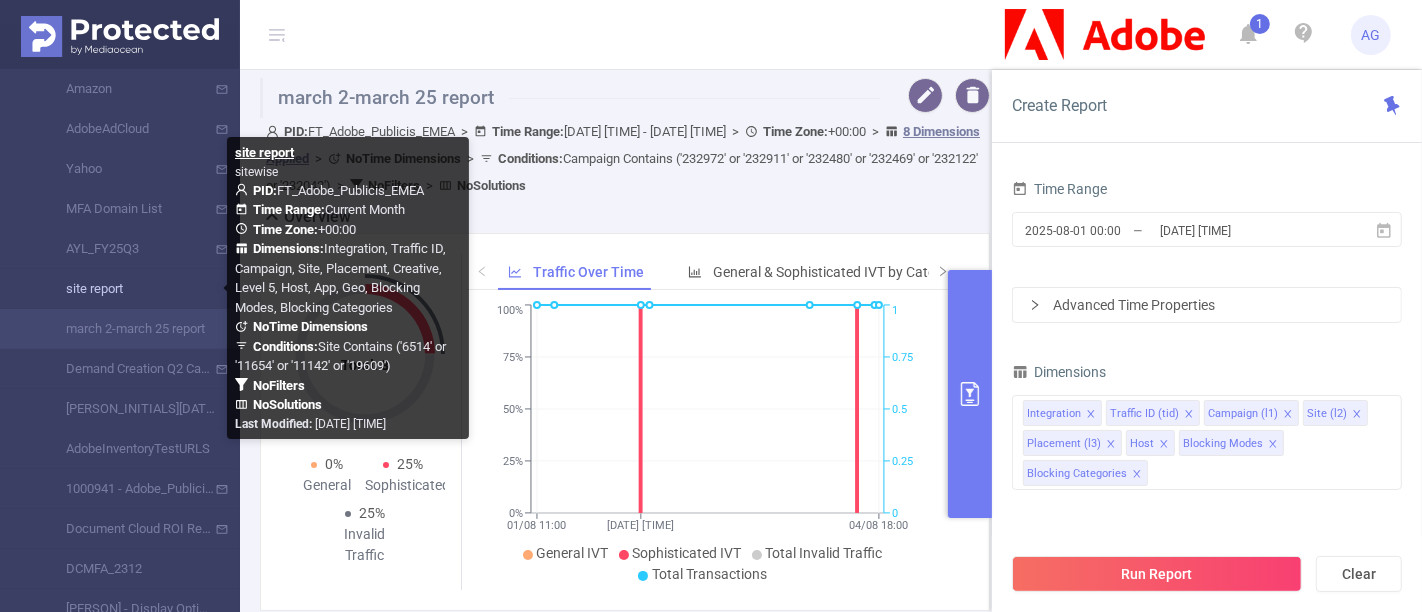 click on "site report" at bounding box center (128, 289) 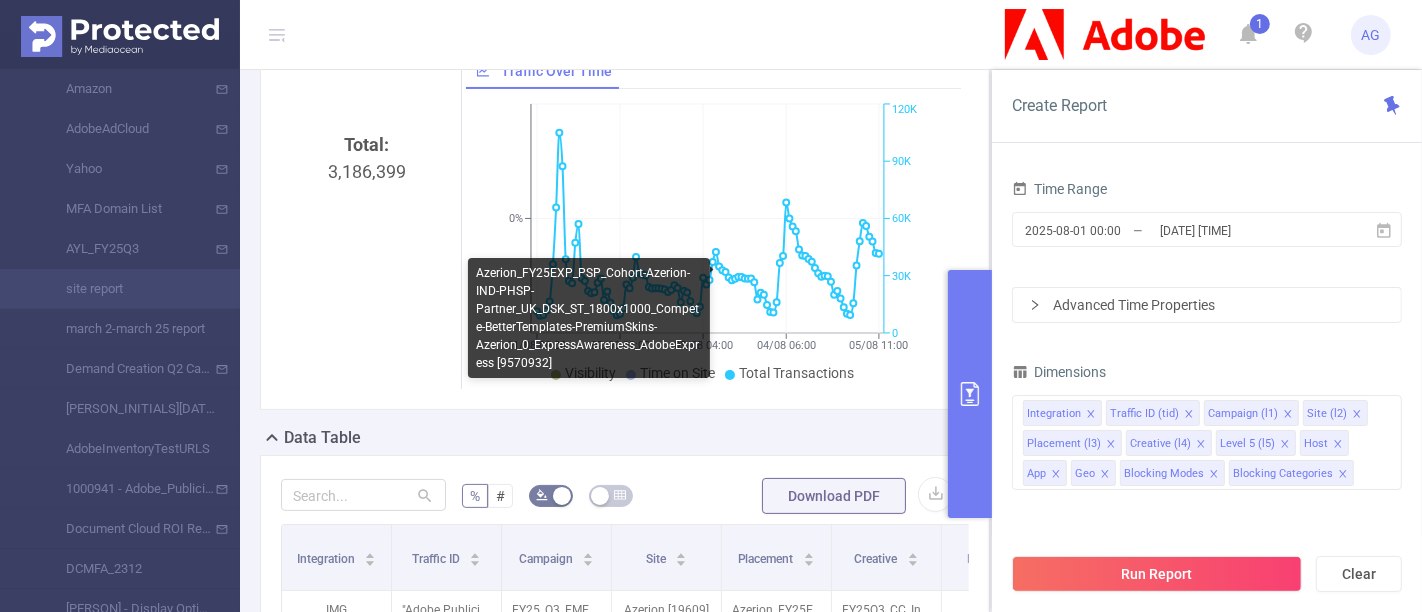 scroll, scrollTop: 197, scrollLeft: 0, axis: vertical 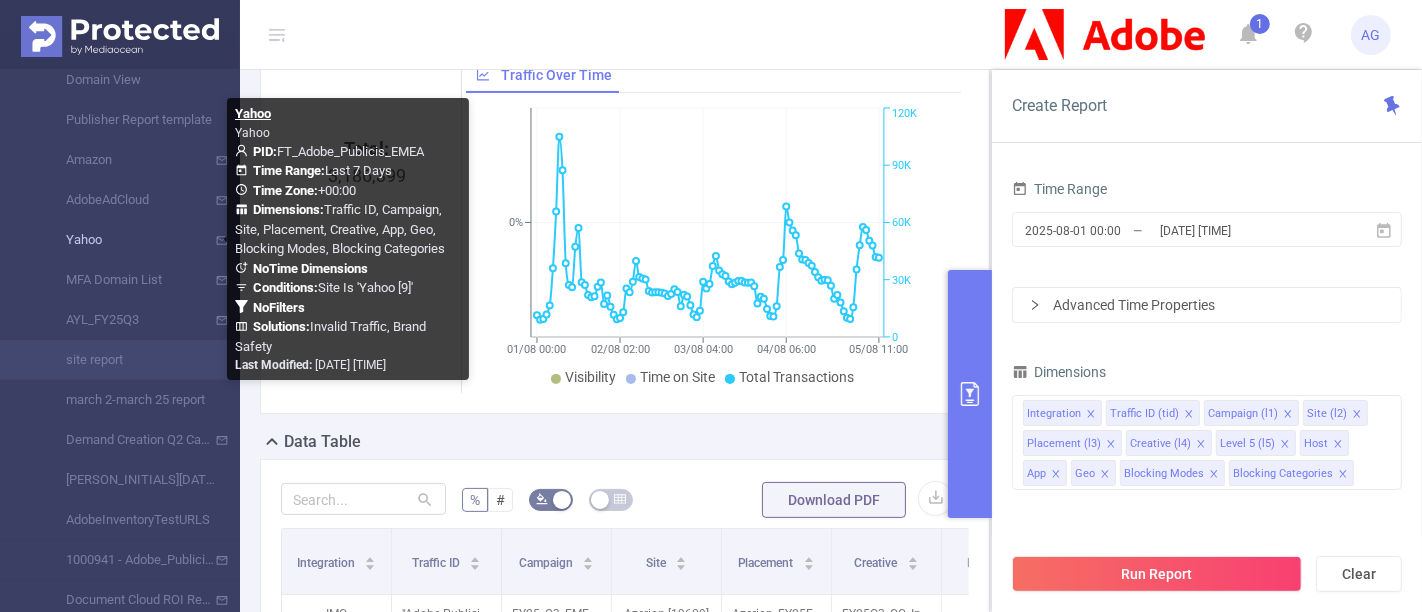 click on "Yahoo" at bounding box center (128, 240) 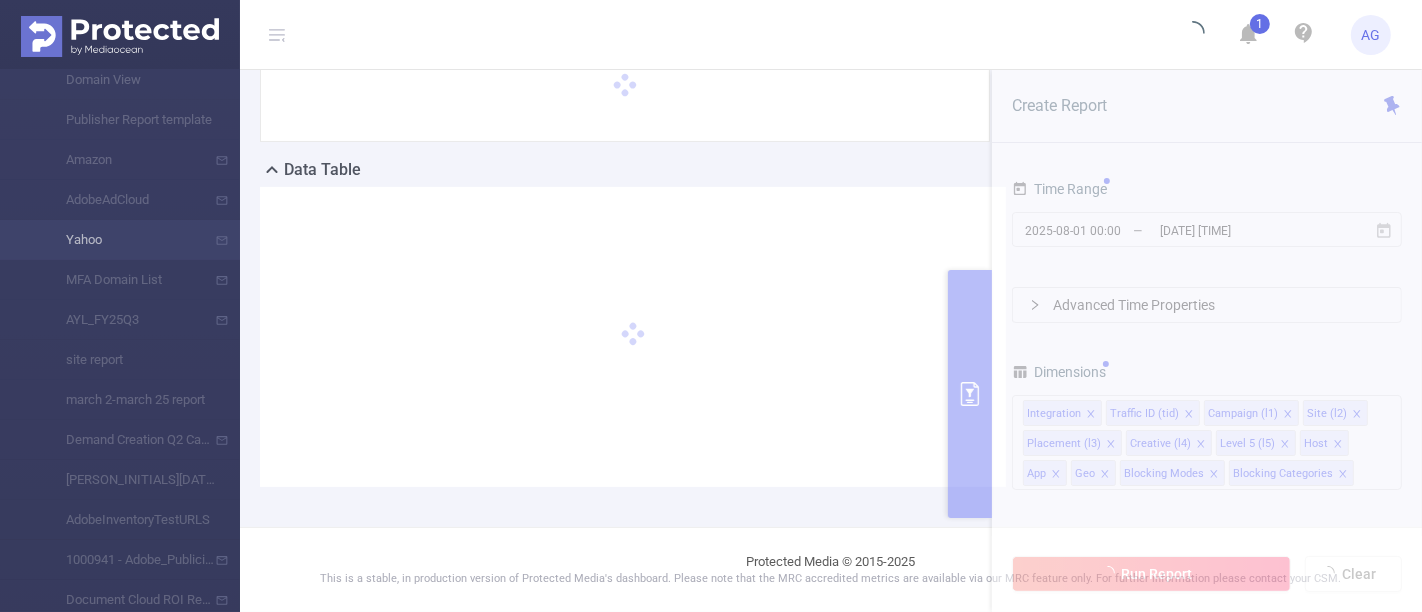 type on "2025-07-29 00:00" 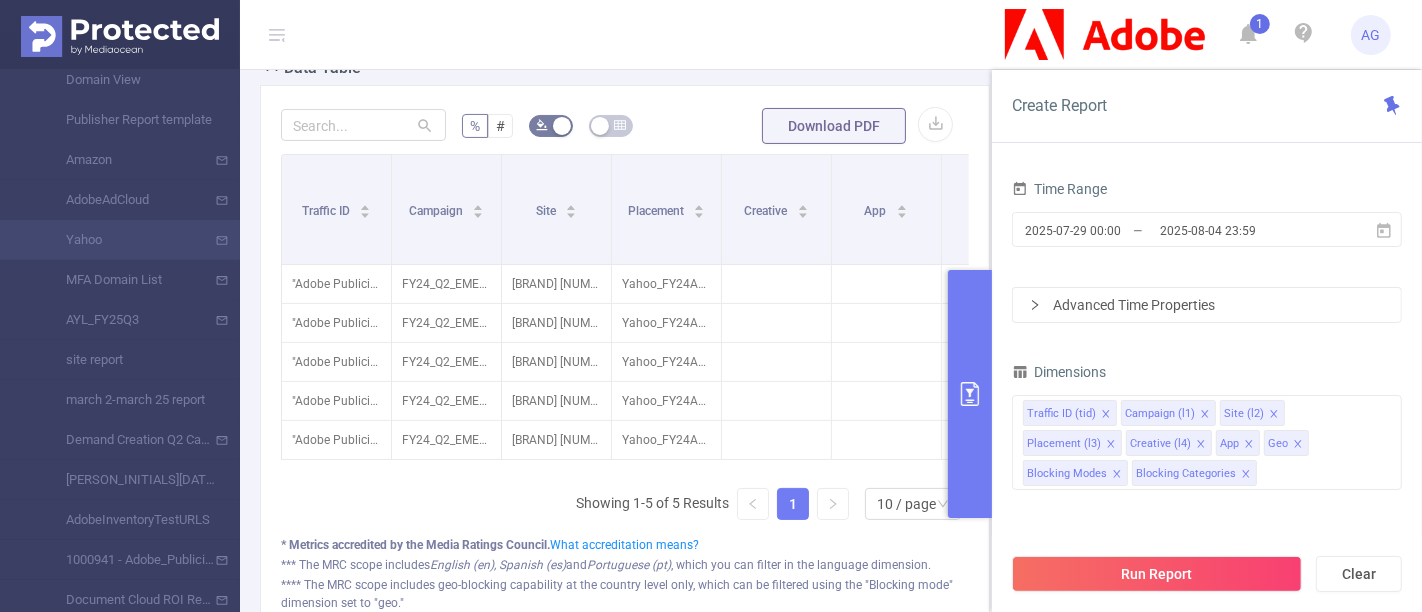 scroll, scrollTop: 275, scrollLeft: 0, axis: vertical 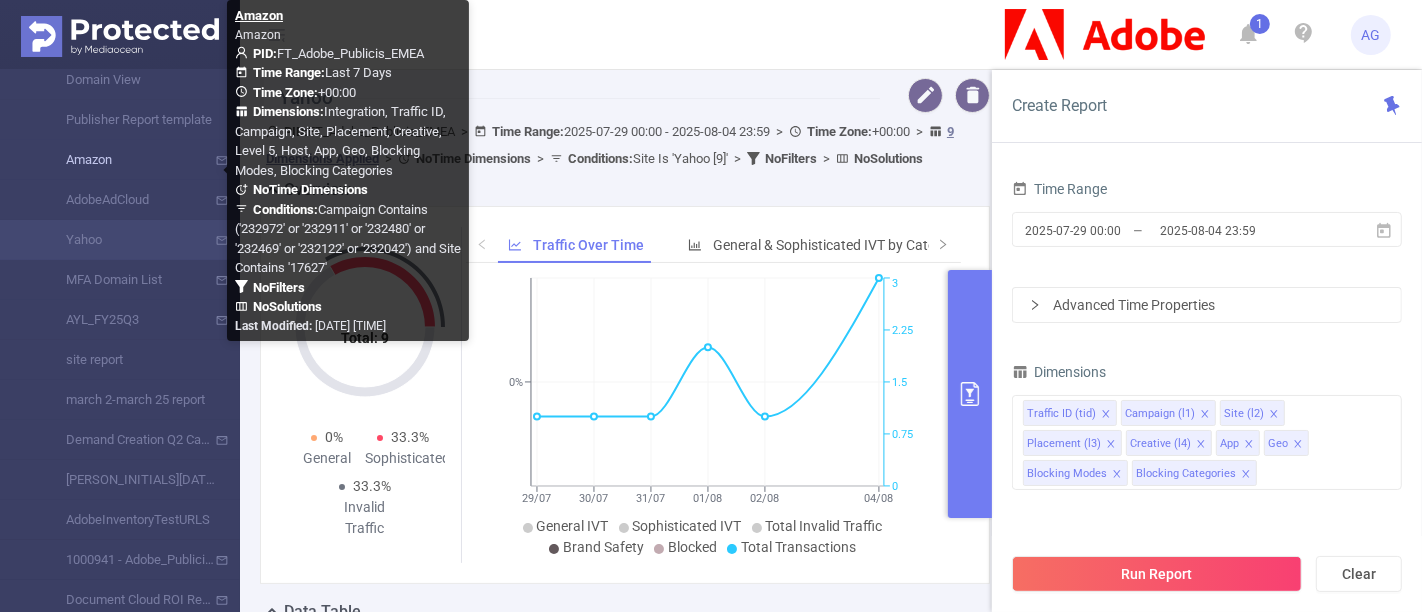 click on "Amazon" at bounding box center [128, 160] 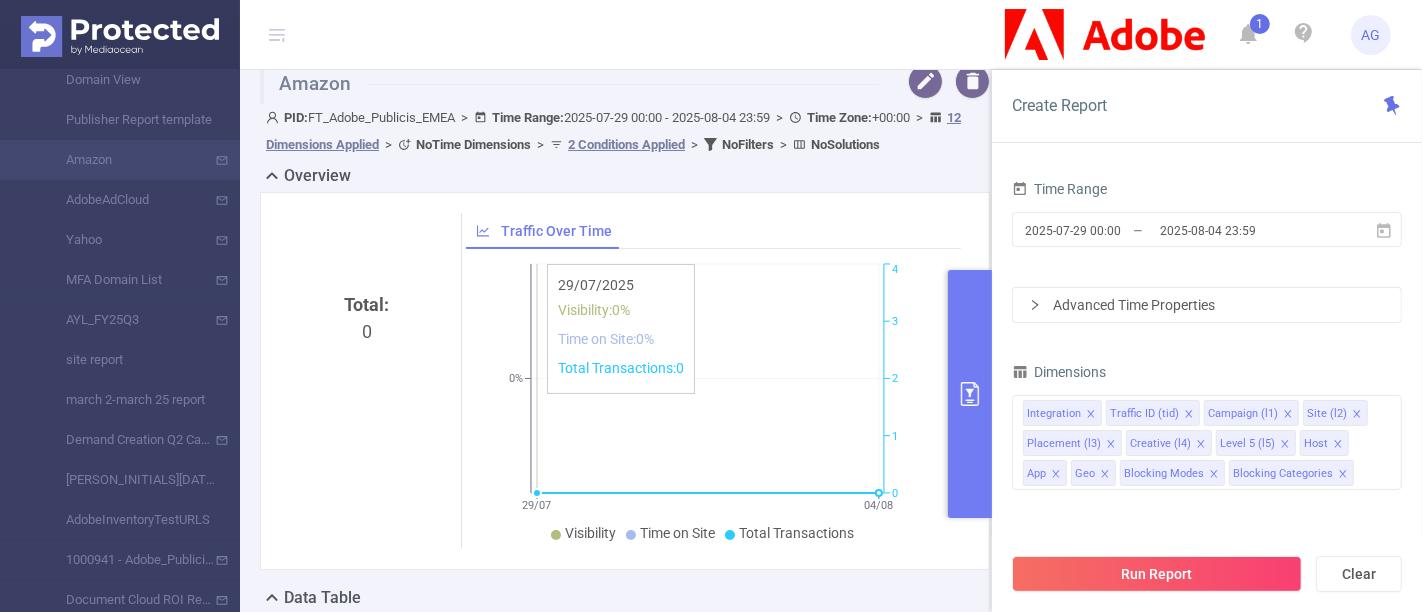 scroll, scrollTop: 0, scrollLeft: 0, axis: both 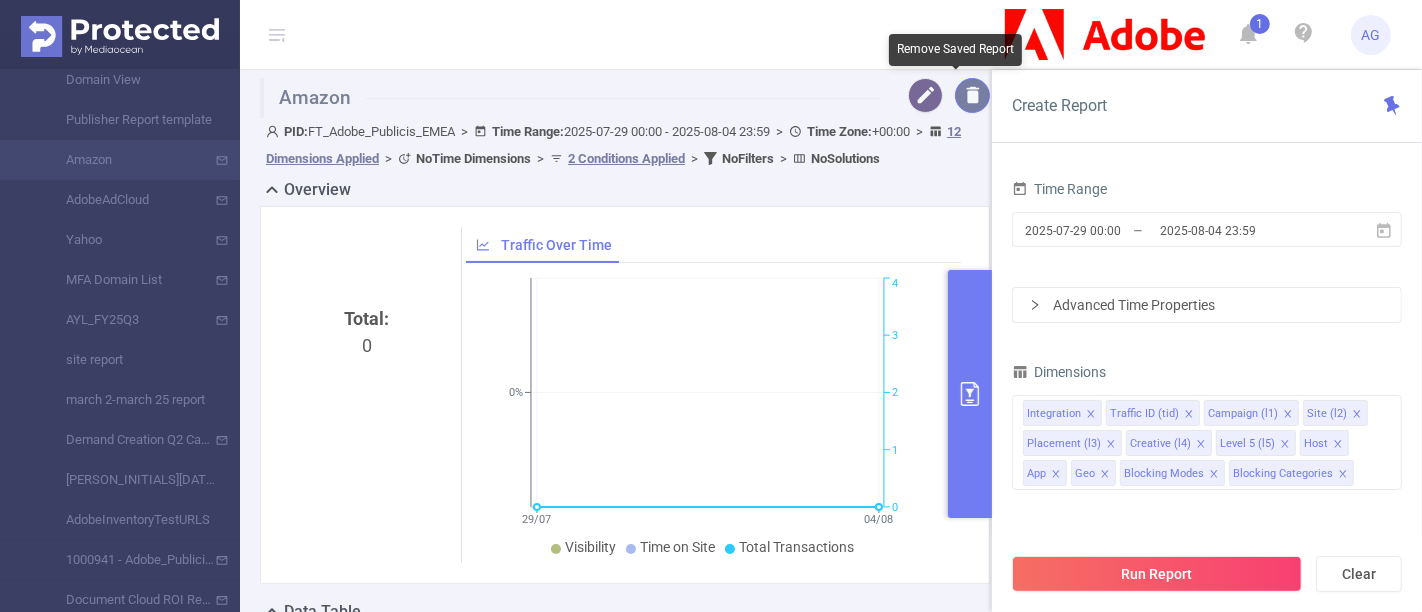 click at bounding box center [972, 95] 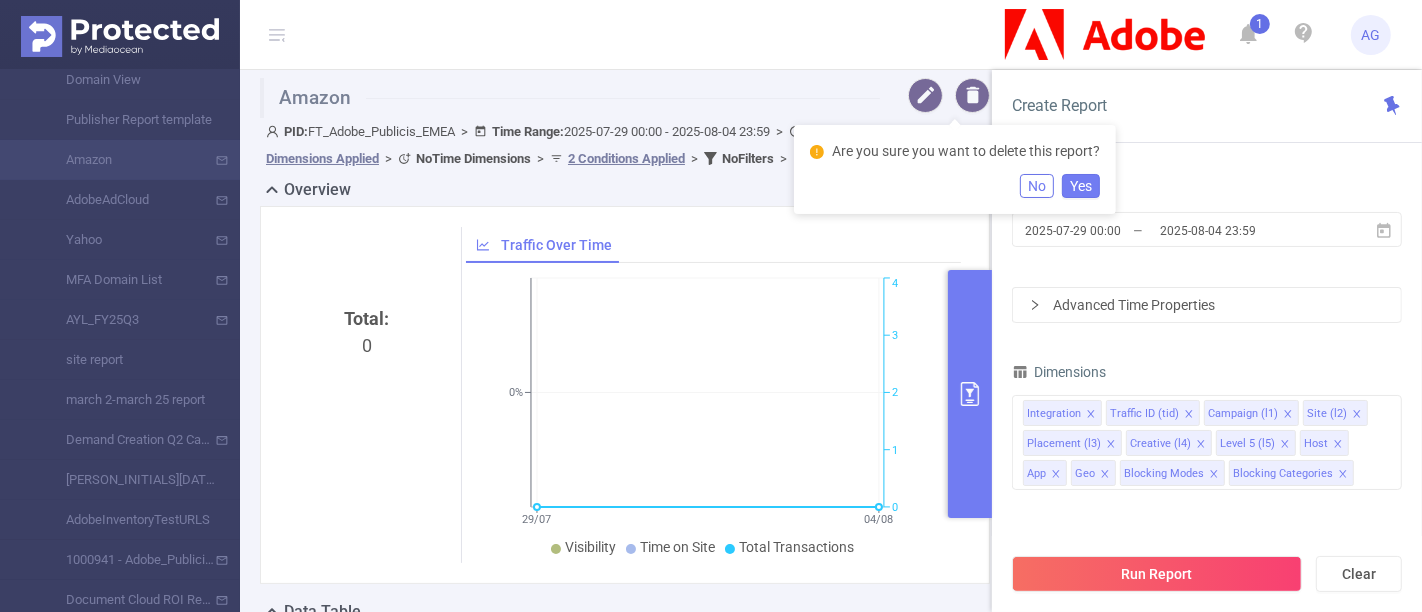 click on "Are you sure you want to delete this report?" at bounding box center (955, 155) 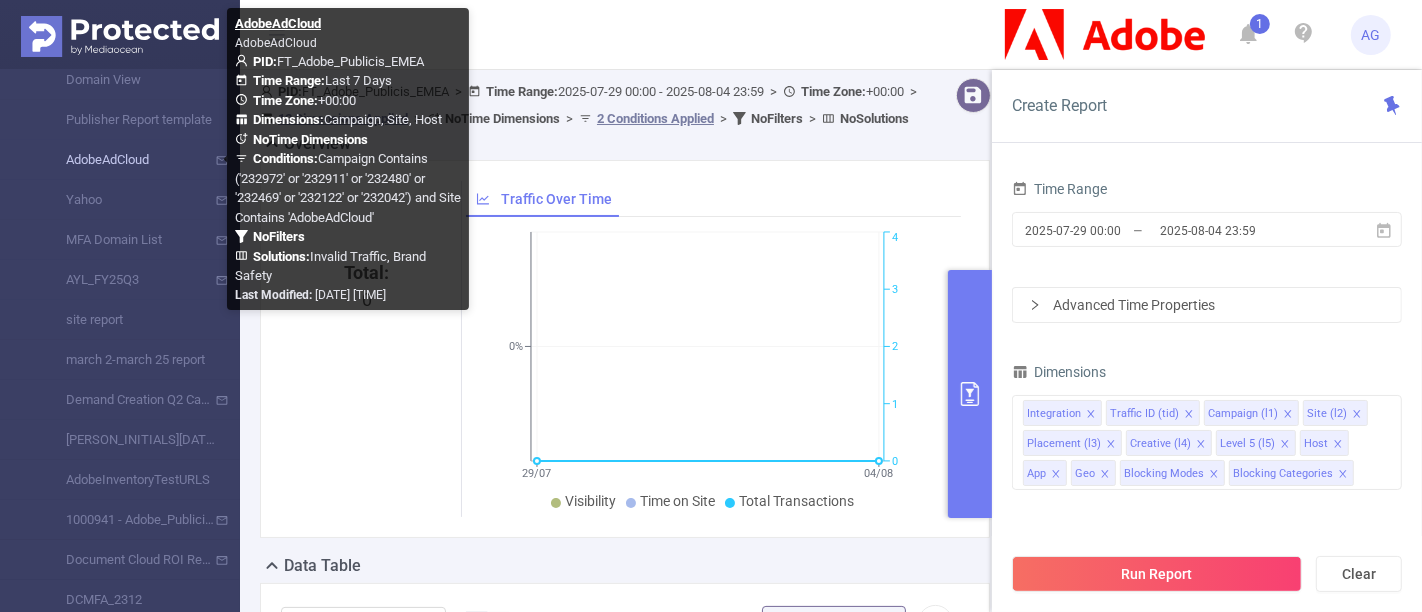 click on "AdobeAdCloud" at bounding box center [128, 160] 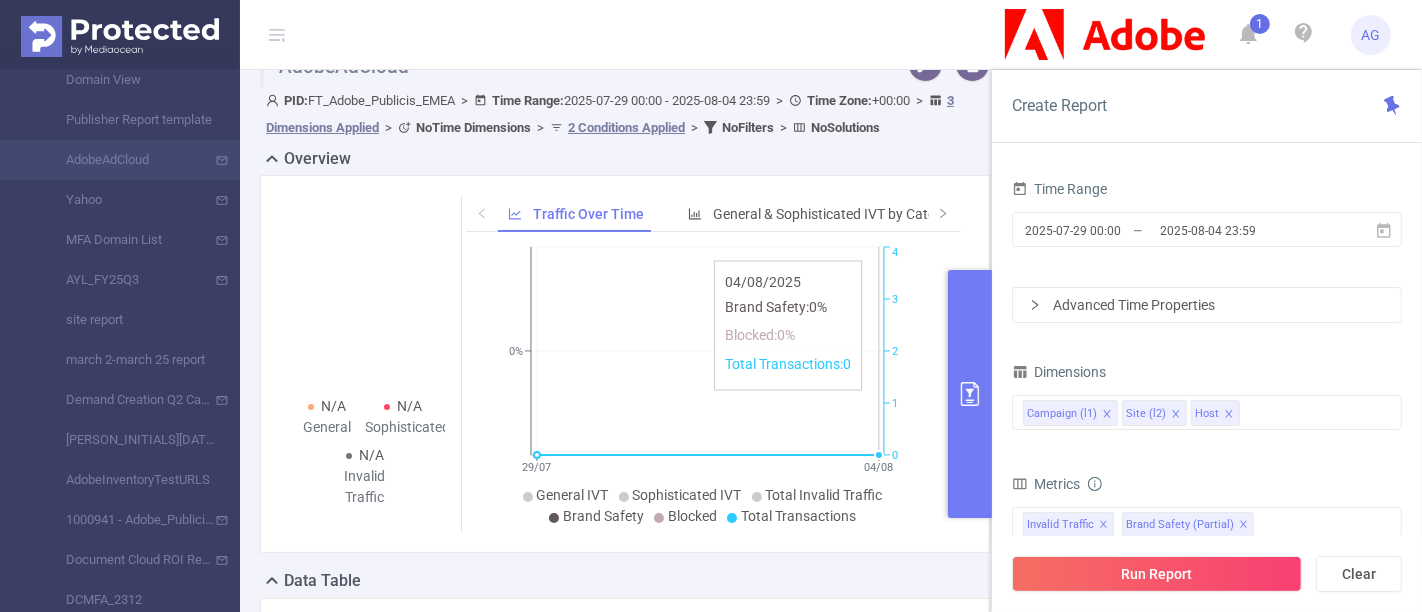 scroll, scrollTop: 0, scrollLeft: 0, axis: both 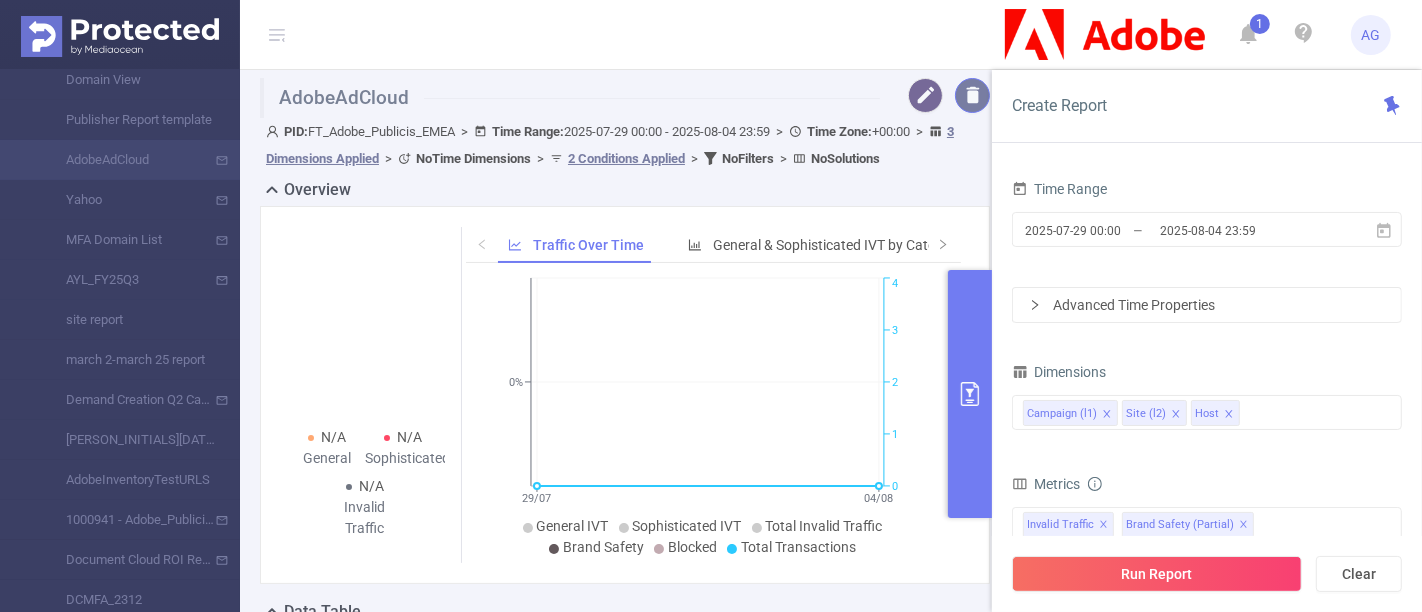 click at bounding box center (972, 95) 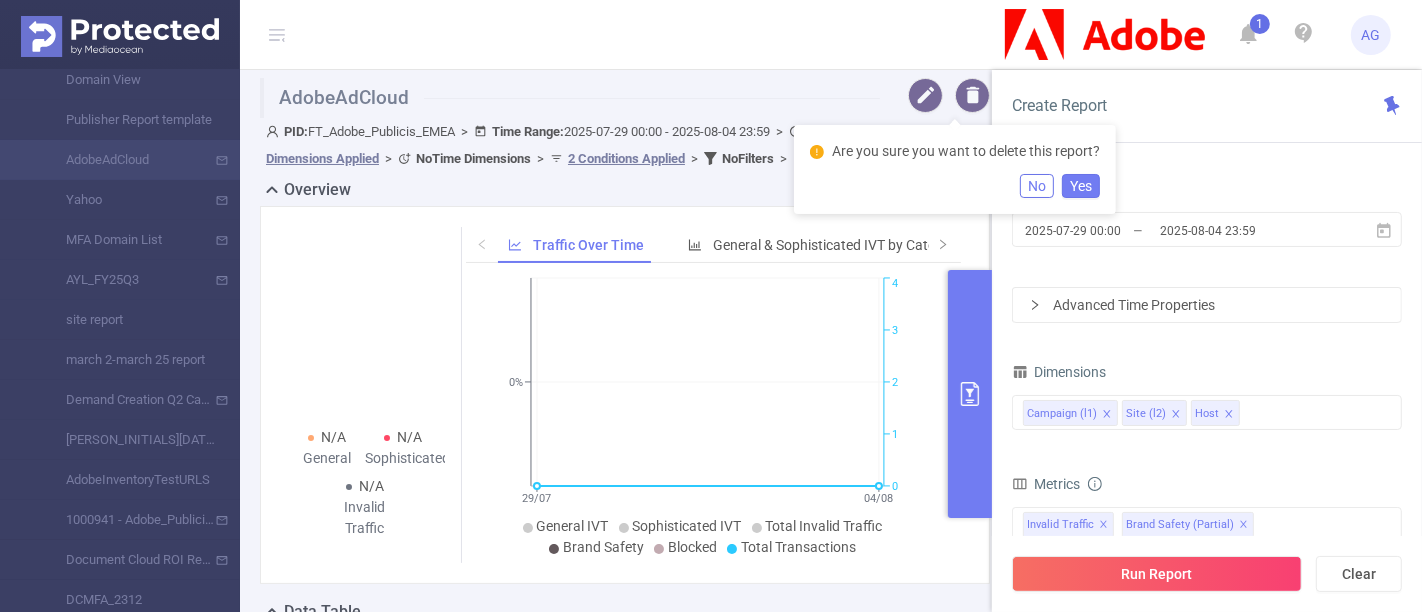 click on "Yes" at bounding box center (1081, 186) 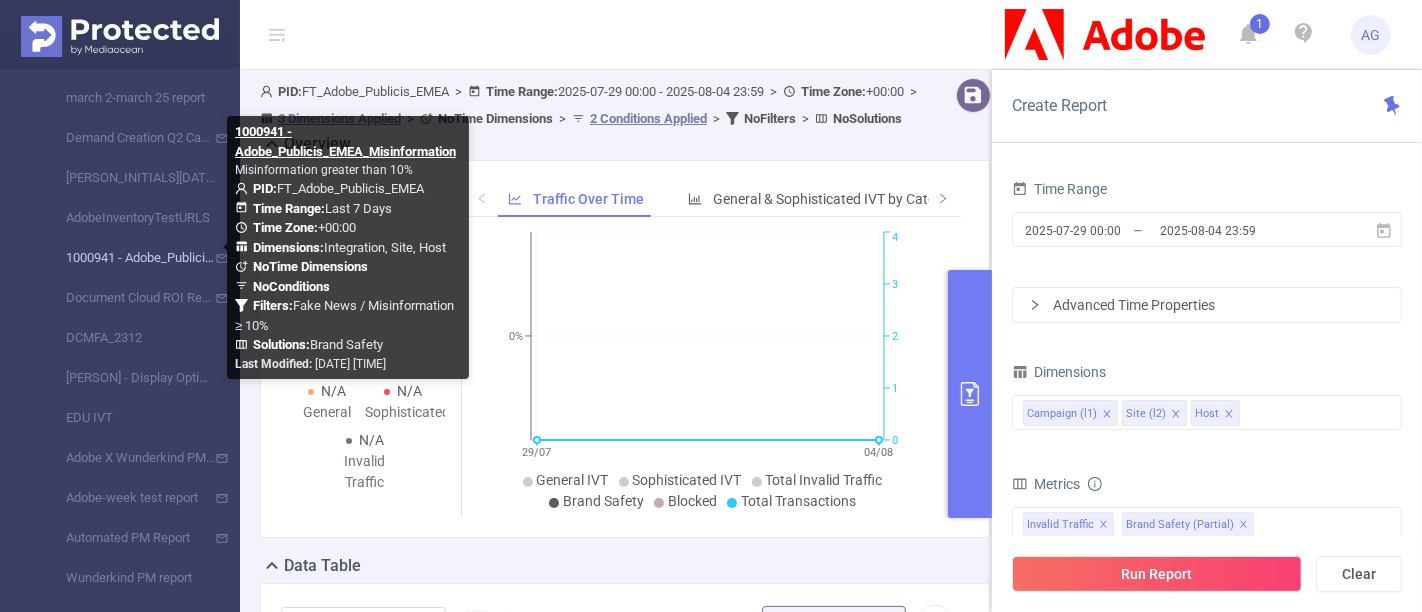 click on "1000941 - Adobe_Publicis_EMEA_Misinformation" at bounding box center [128, 258] 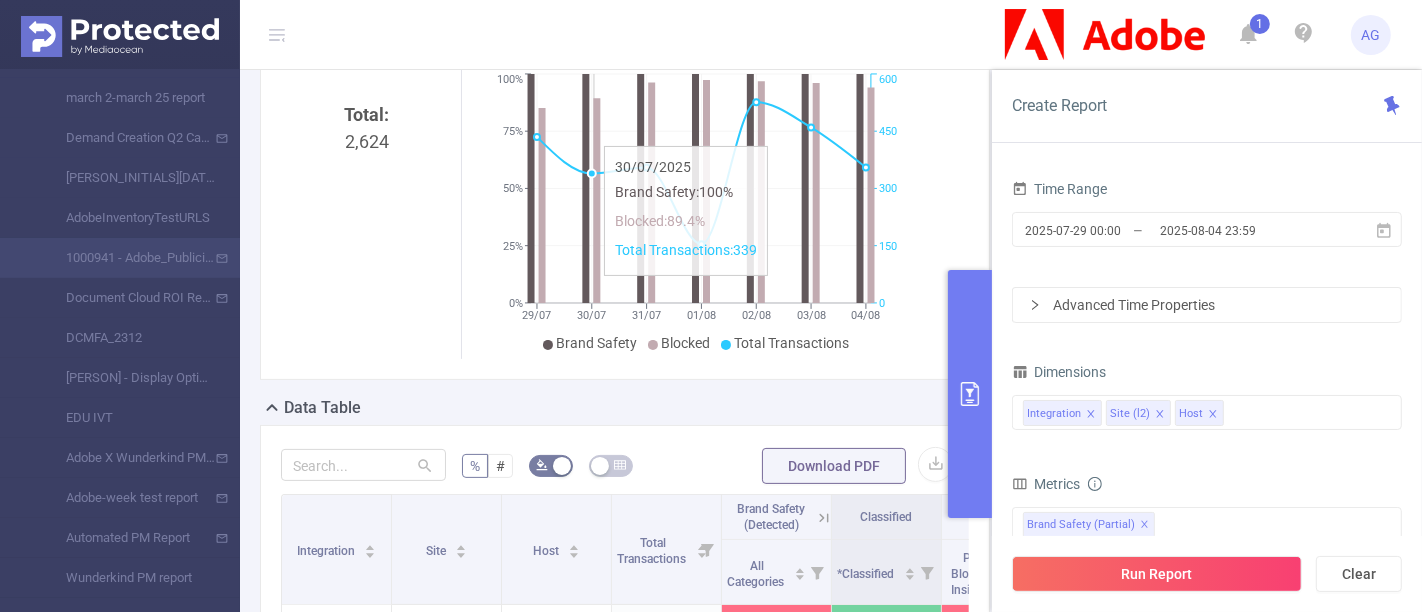 scroll, scrollTop: 111, scrollLeft: 0, axis: vertical 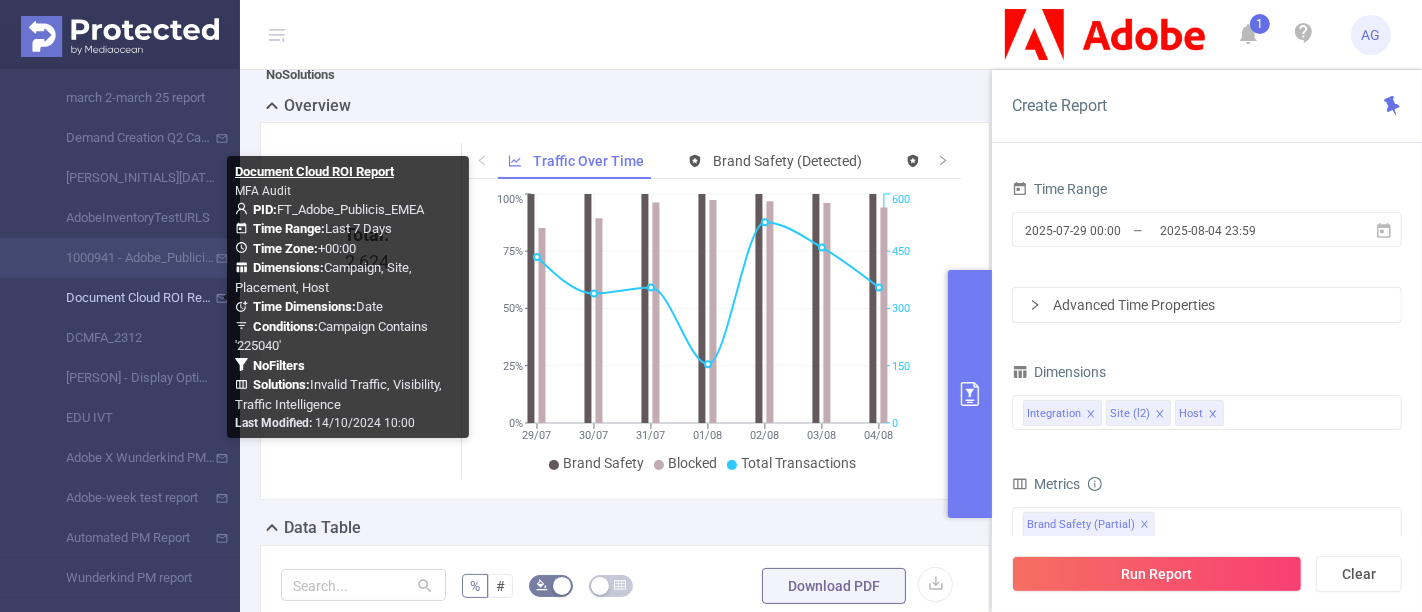 click on "Document Cloud ROI Report" at bounding box center [128, 298] 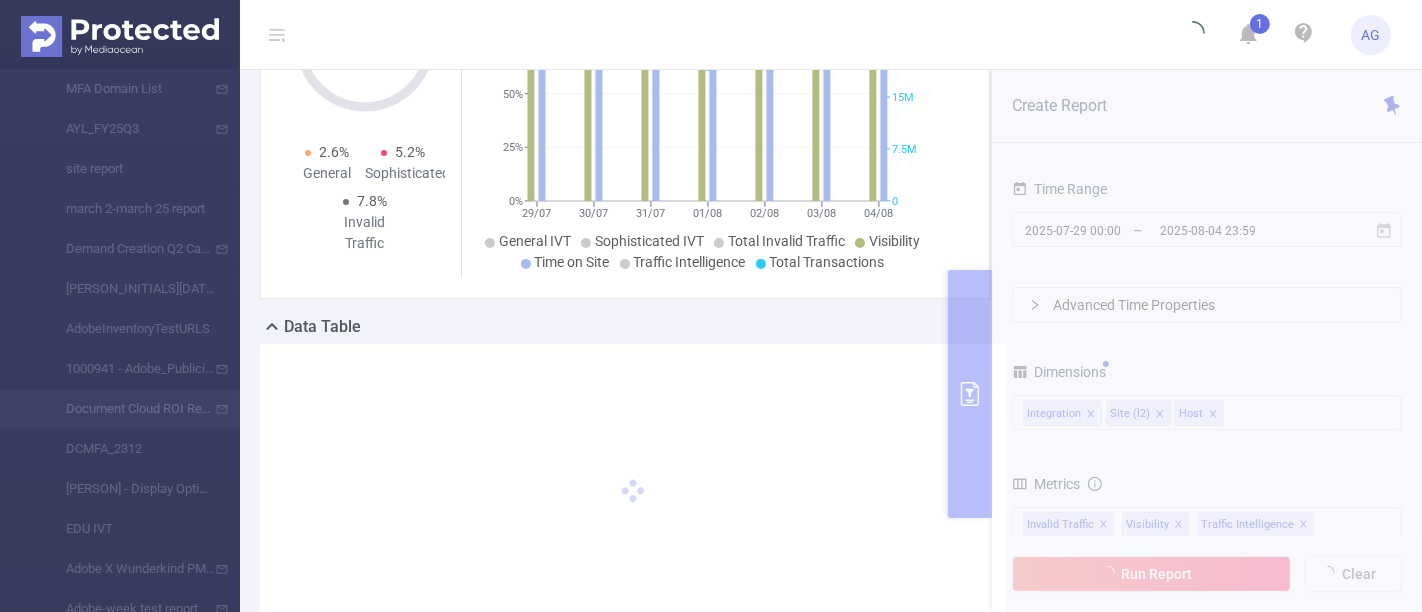 scroll, scrollTop: 444, scrollLeft: 0, axis: vertical 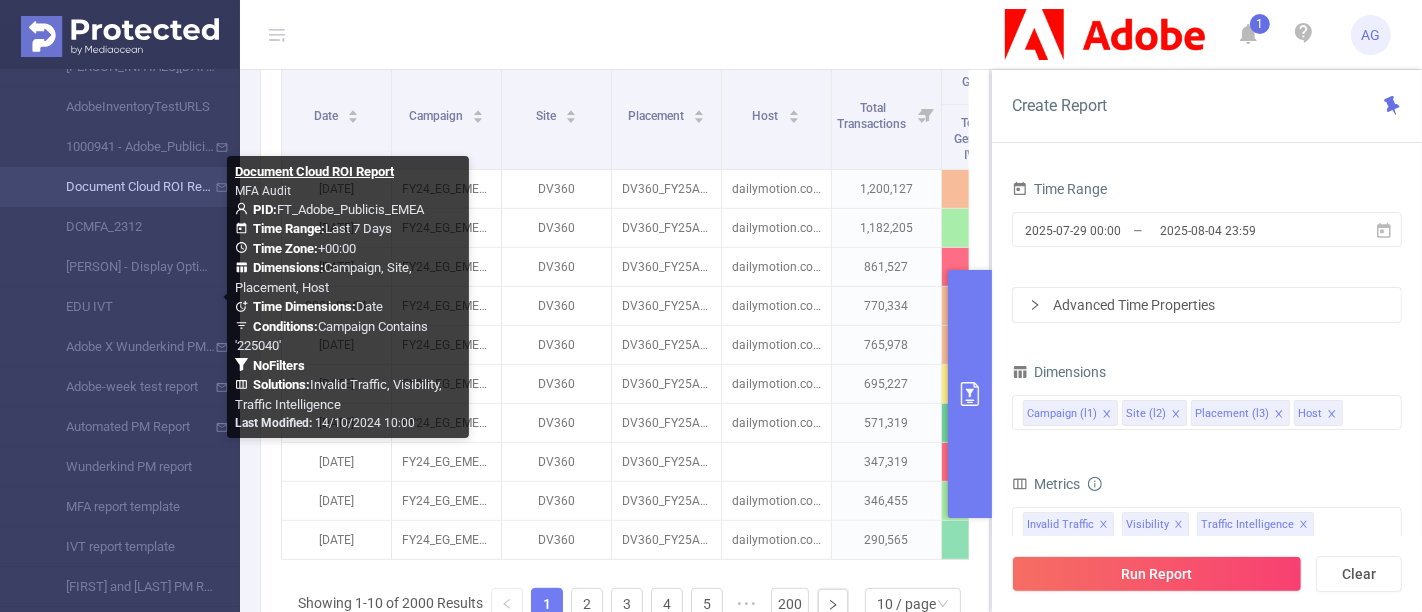 click on "EDU IVT" at bounding box center [128, 307] 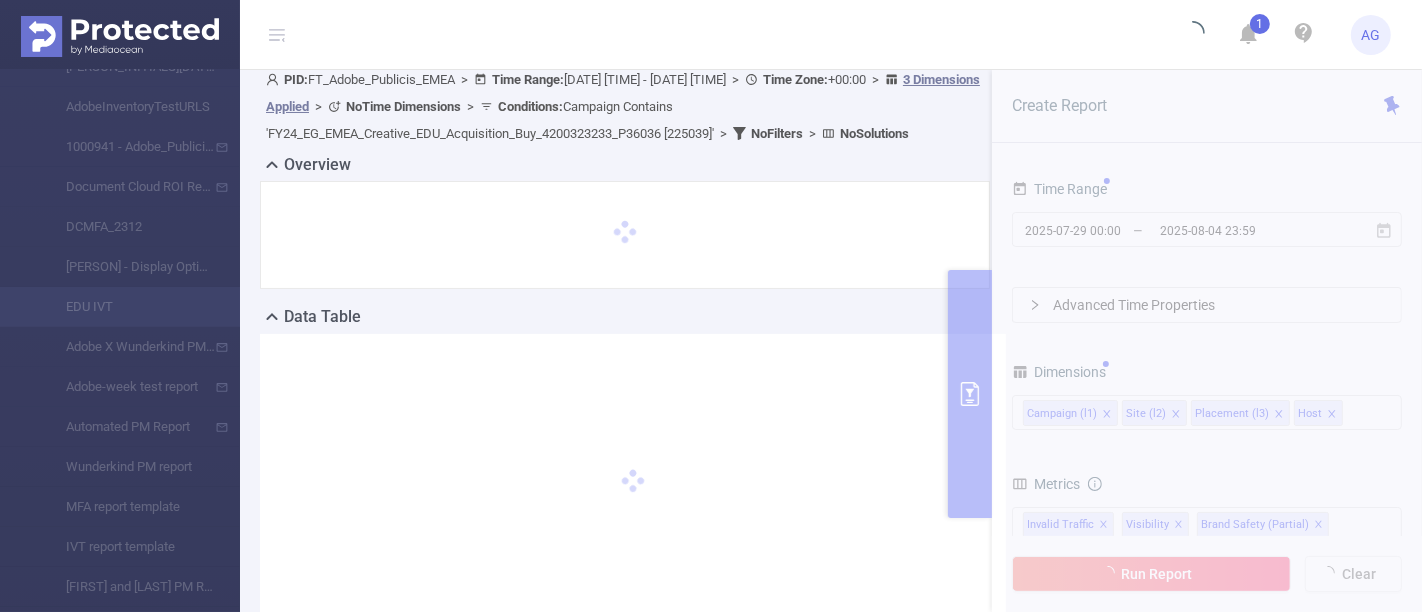 scroll, scrollTop: 0, scrollLeft: 0, axis: both 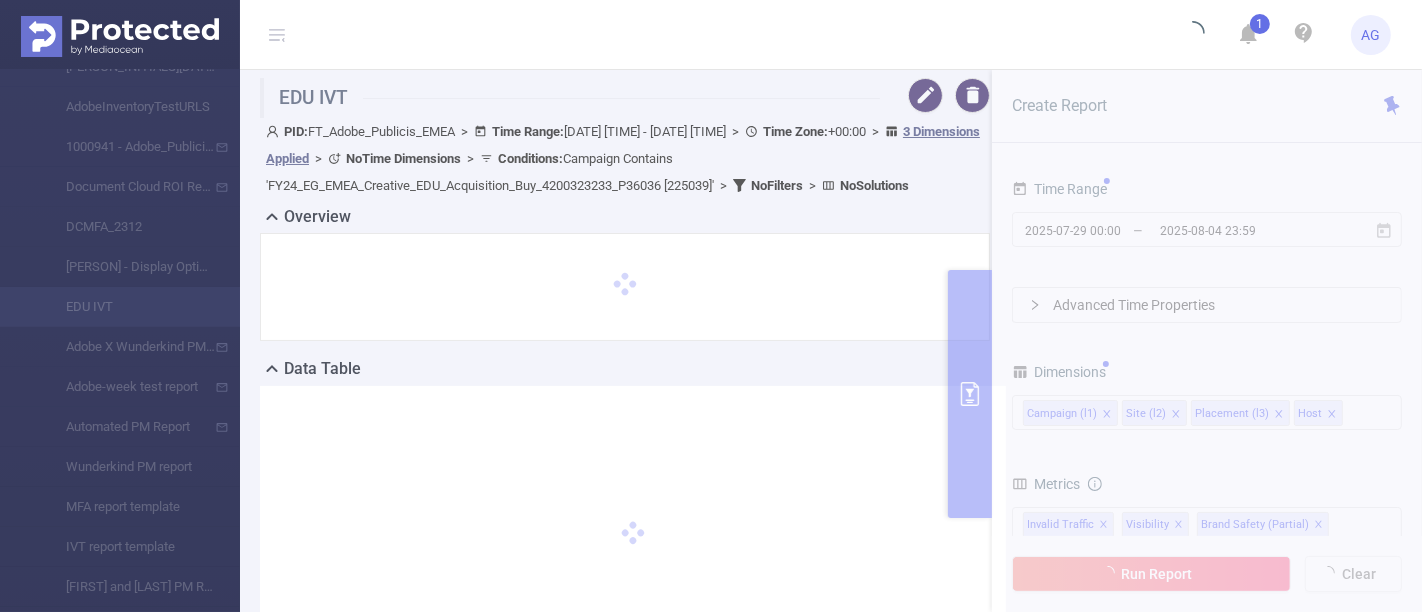 type on "[DATE] [TIME]" 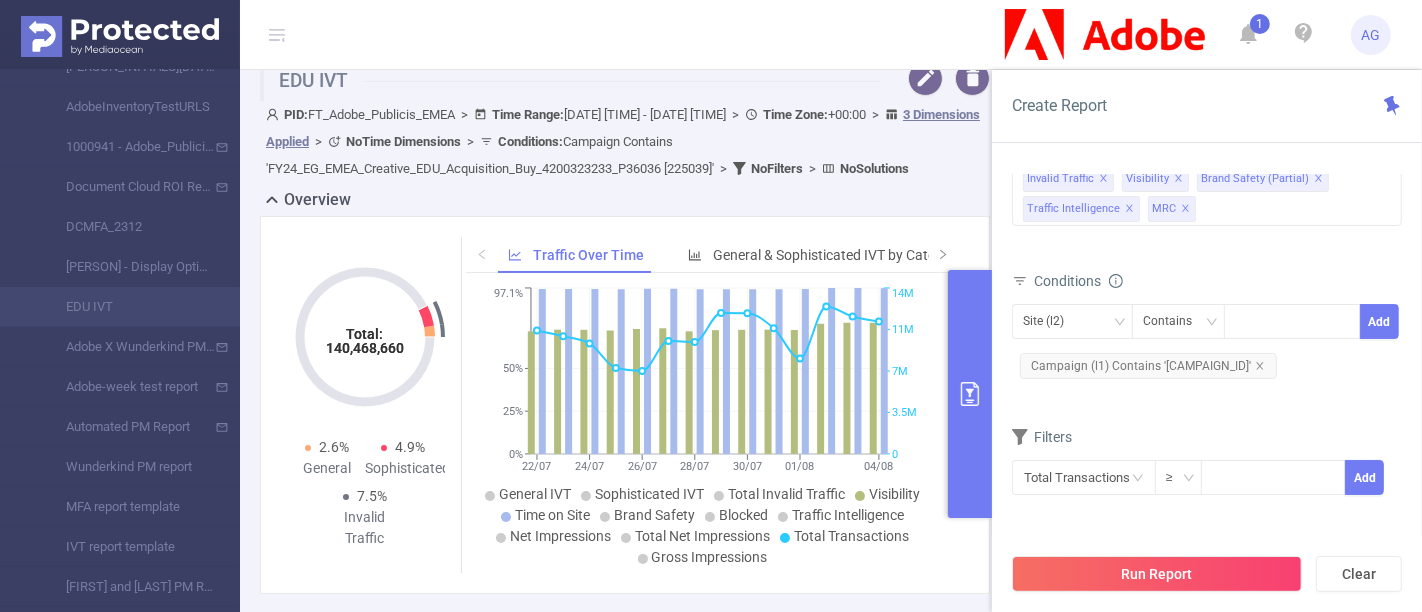 scroll, scrollTop: 0, scrollLeft: 0, axis: both 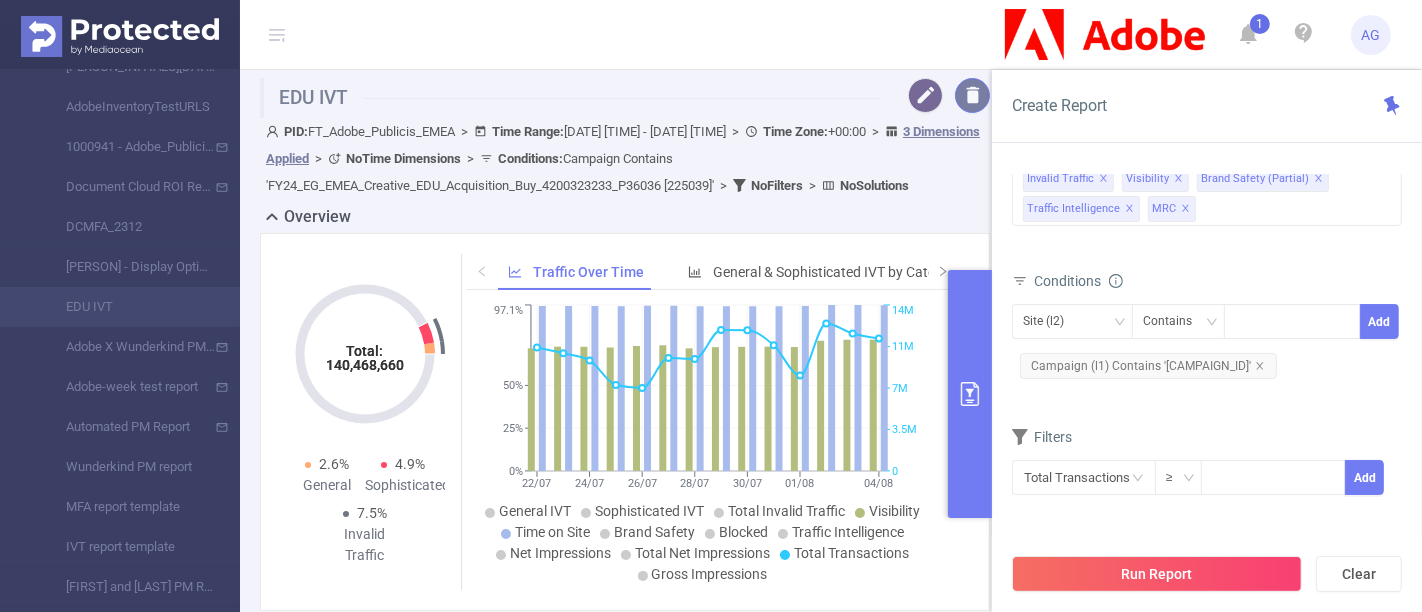 click at bounding box center [972, 95] 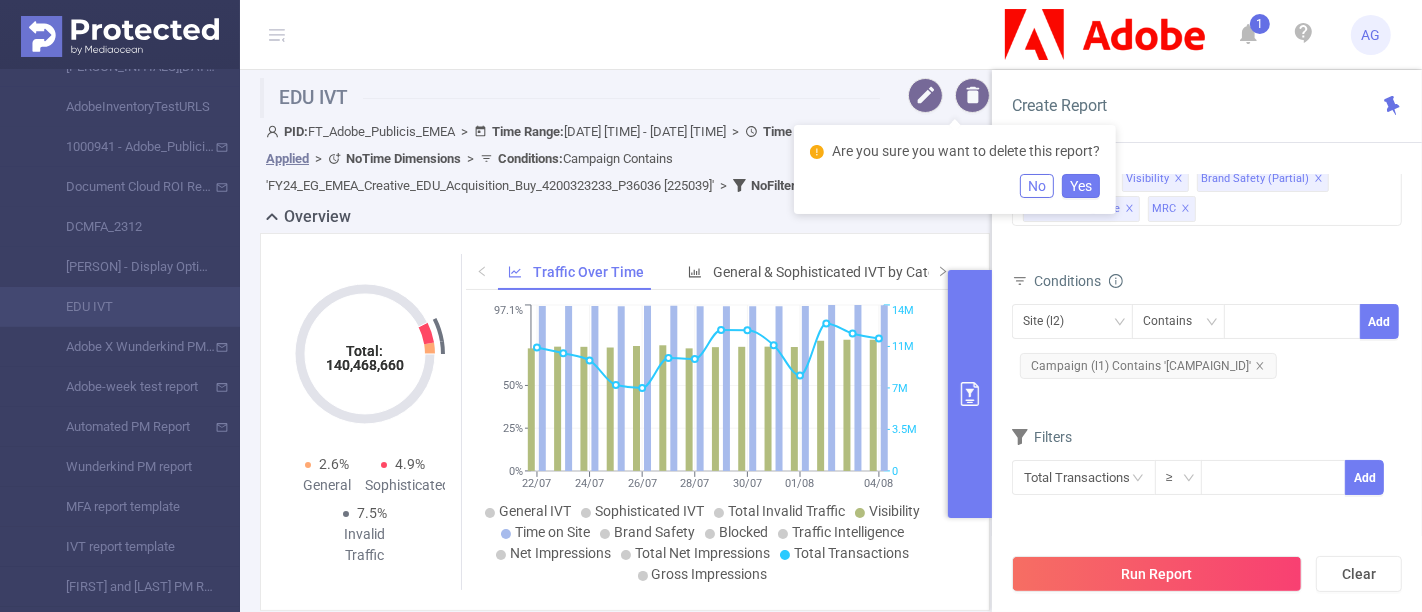click on "Yes" at bounding box center (1081, 186) 